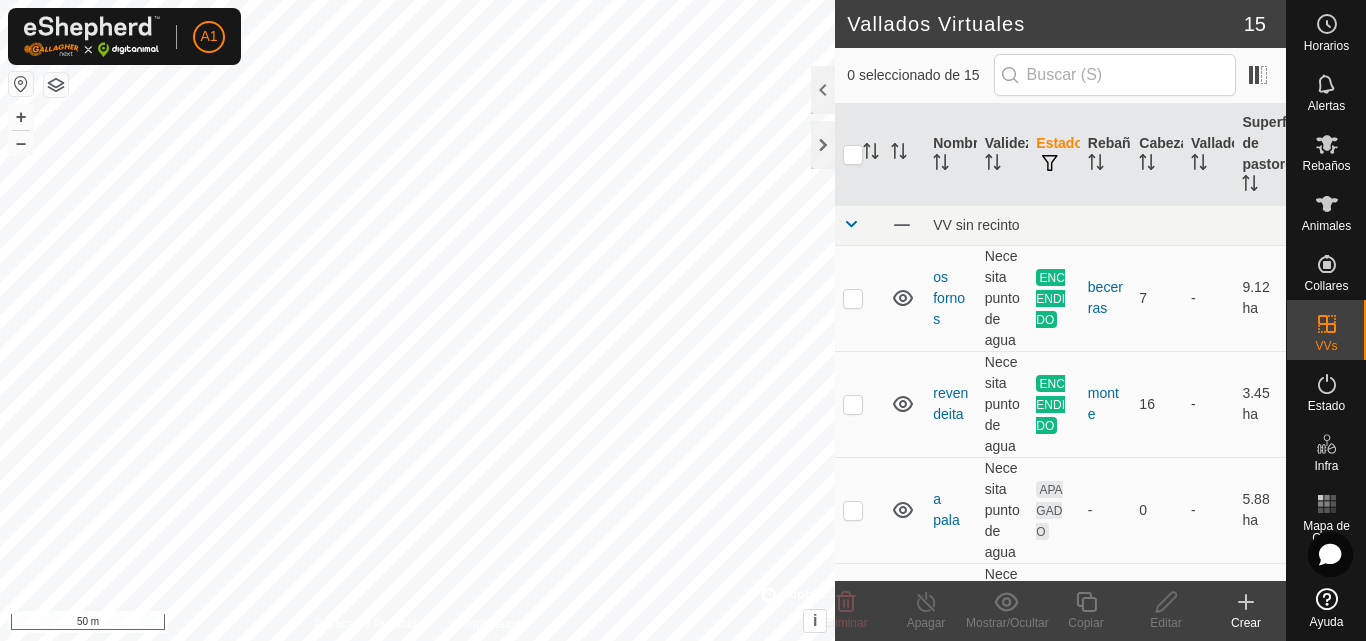scroll, scrollTop: 0, scrollLeft: 0, axis: both 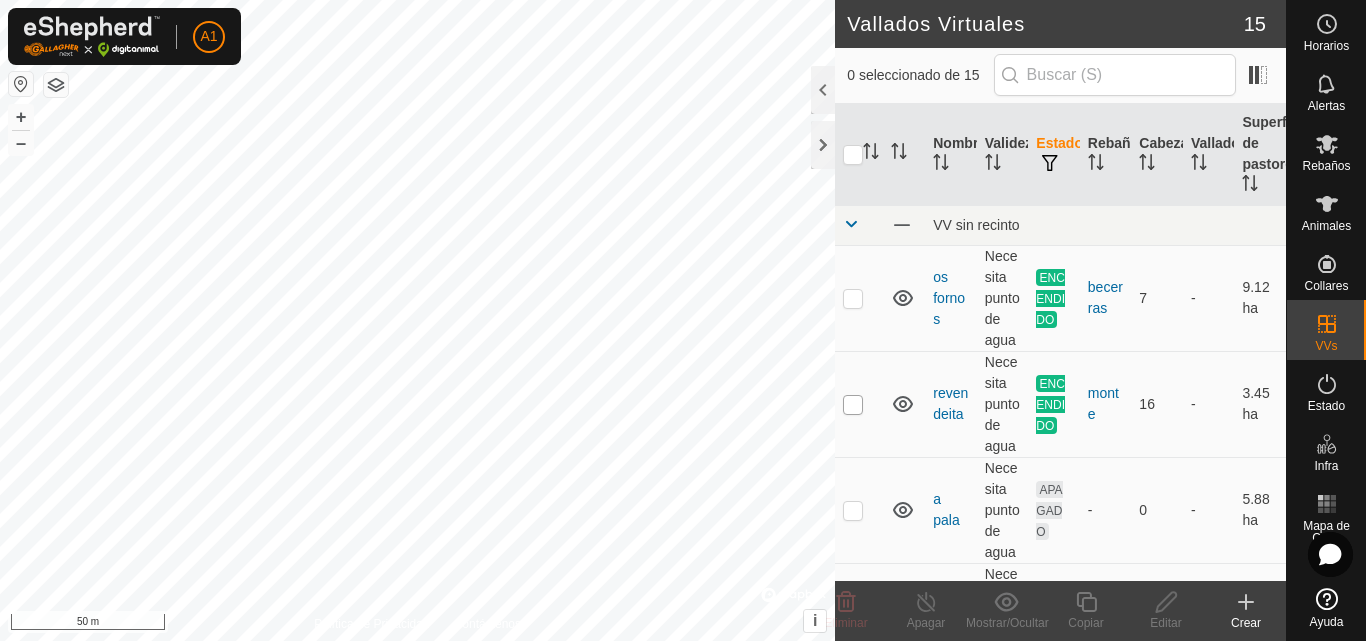 click at bounding box center (853, 405) 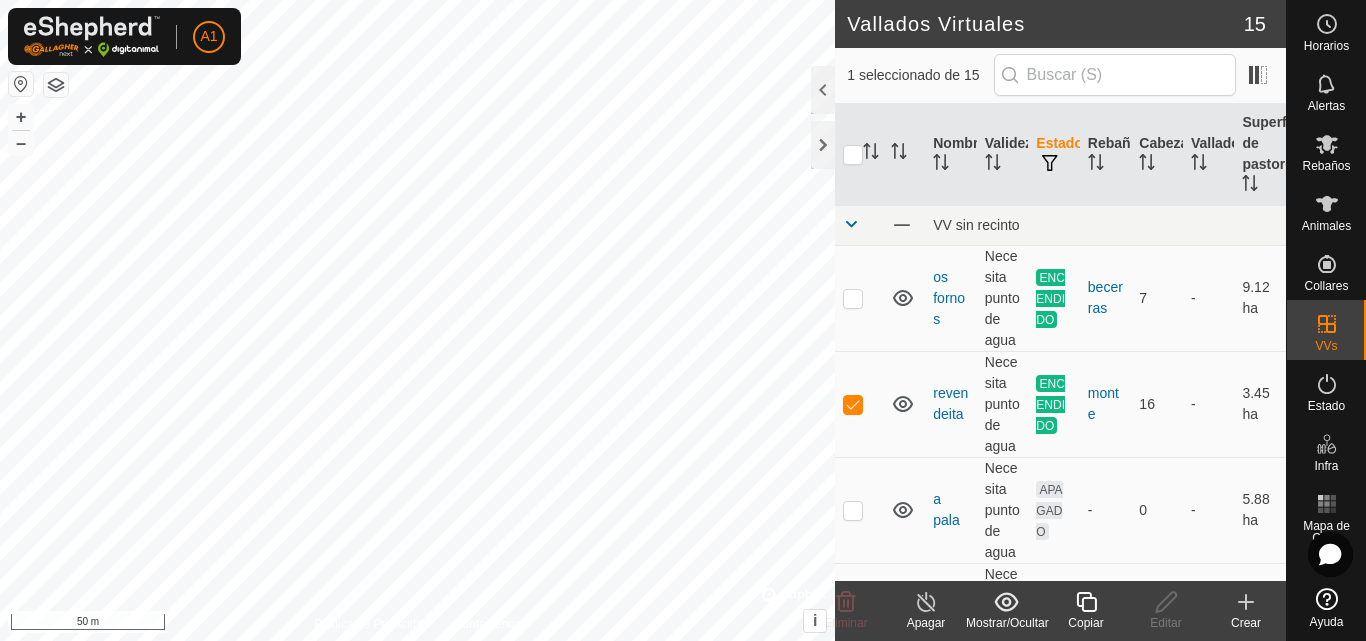 click 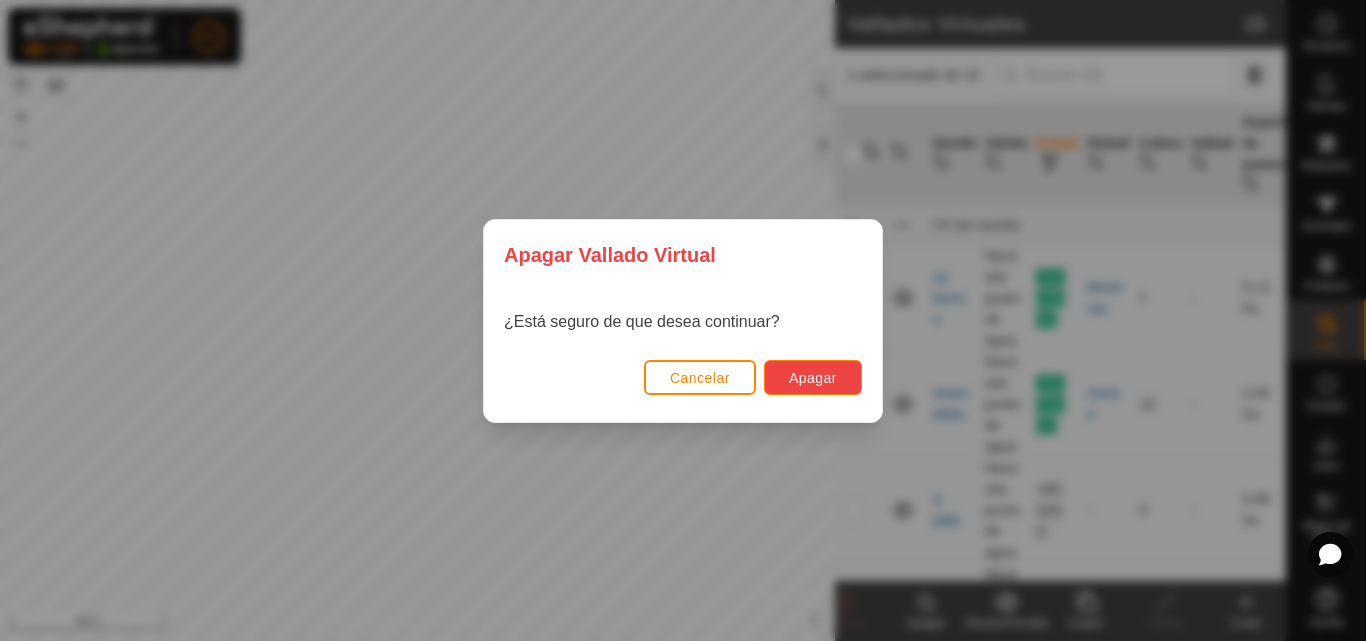 click on "Apagar" at bounding box center [813, 377] 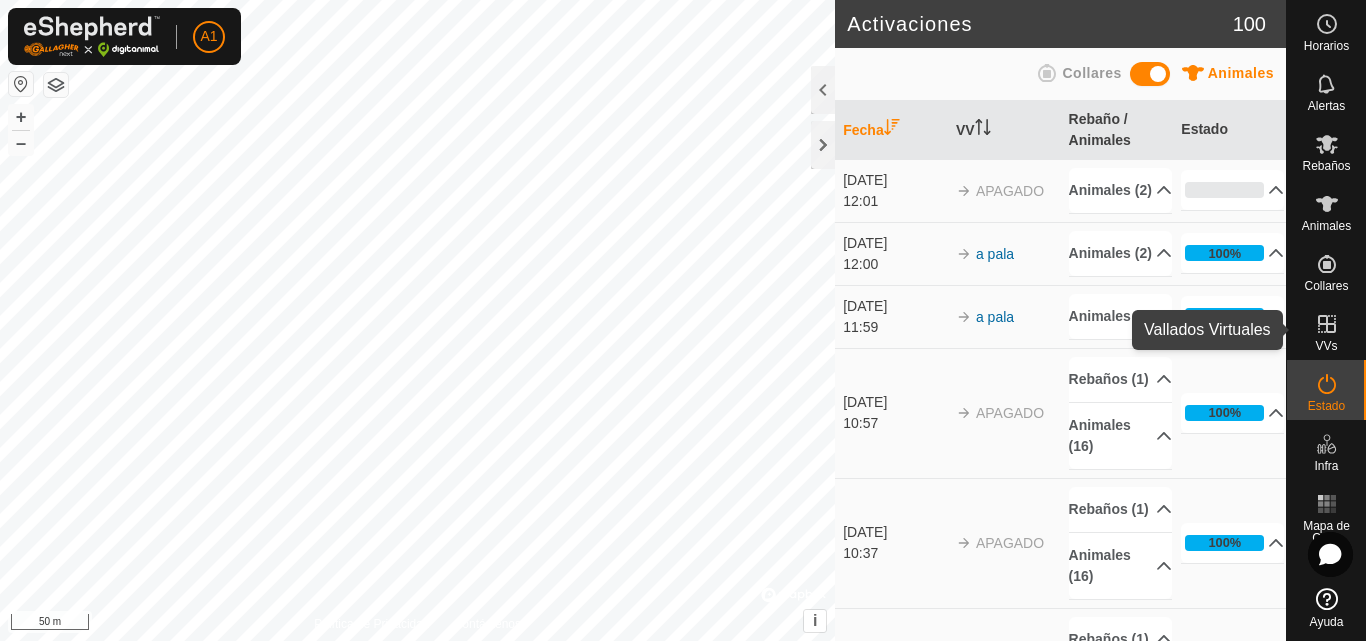click 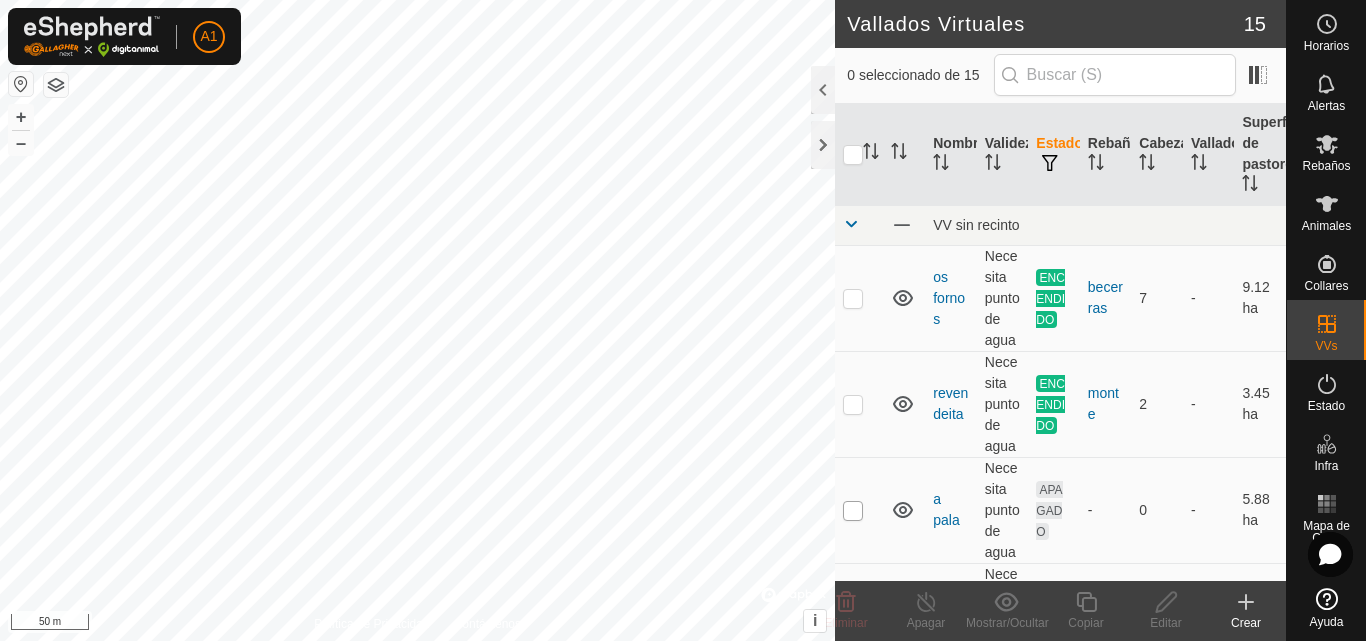click at bounding box center [853, 511] 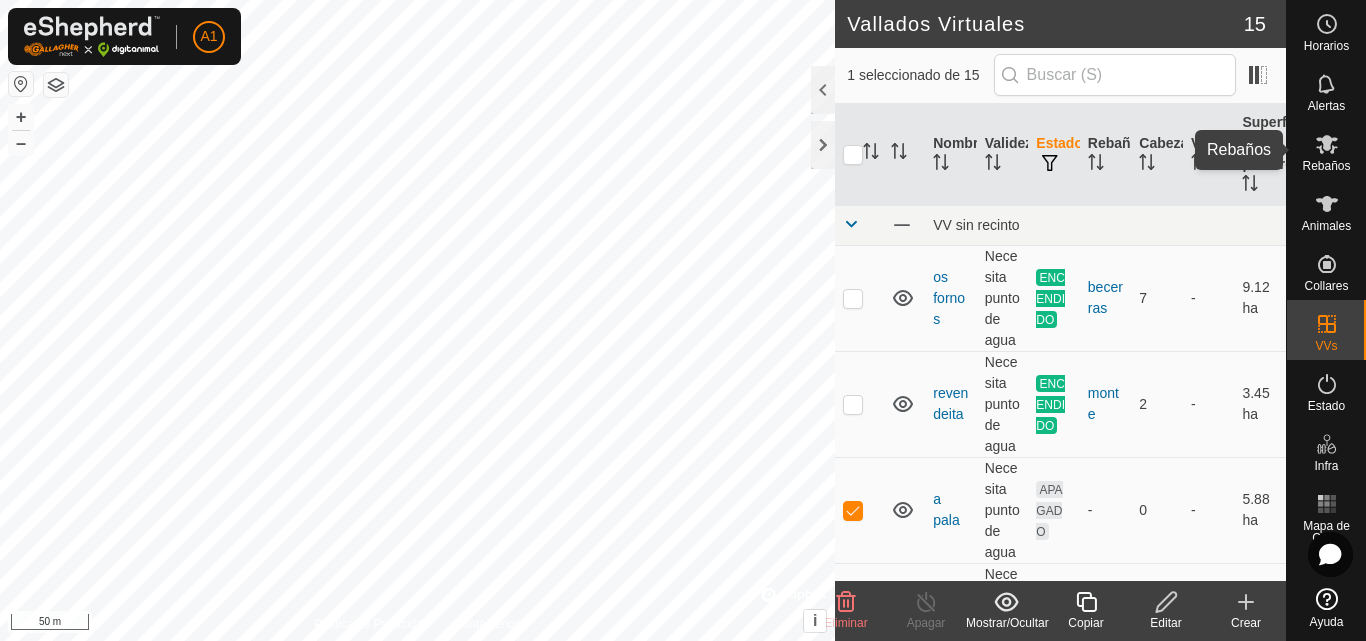click 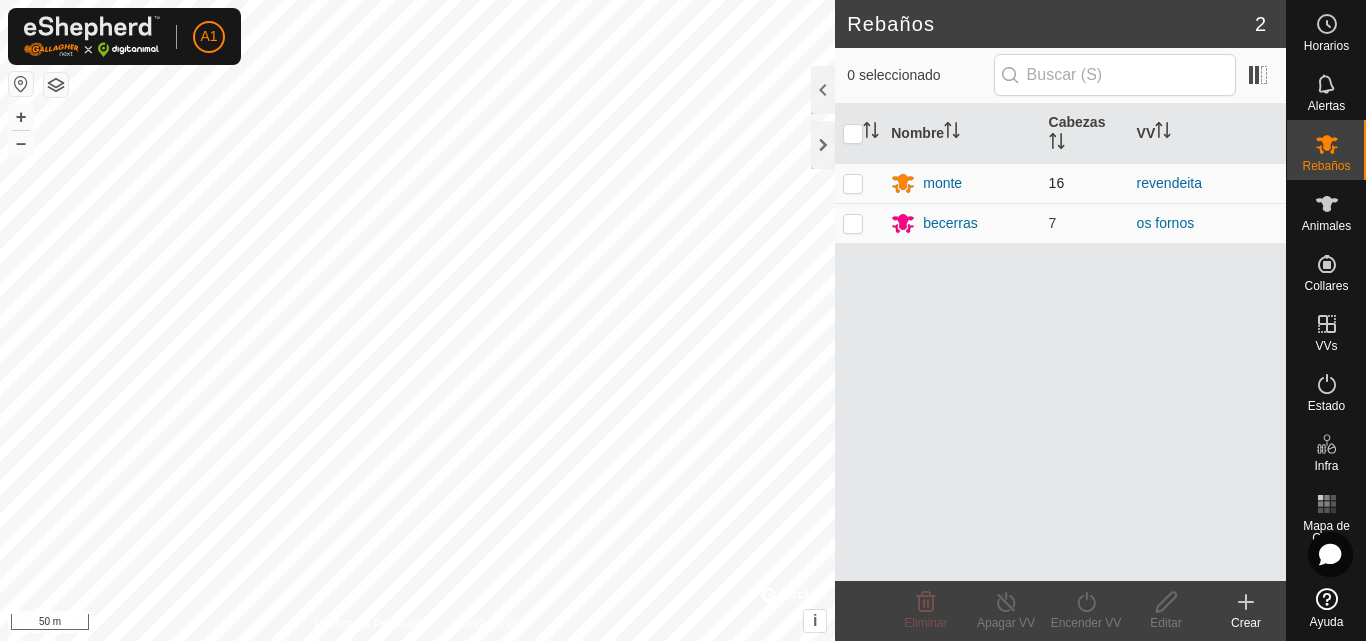 click at bounding box center [853, 183] 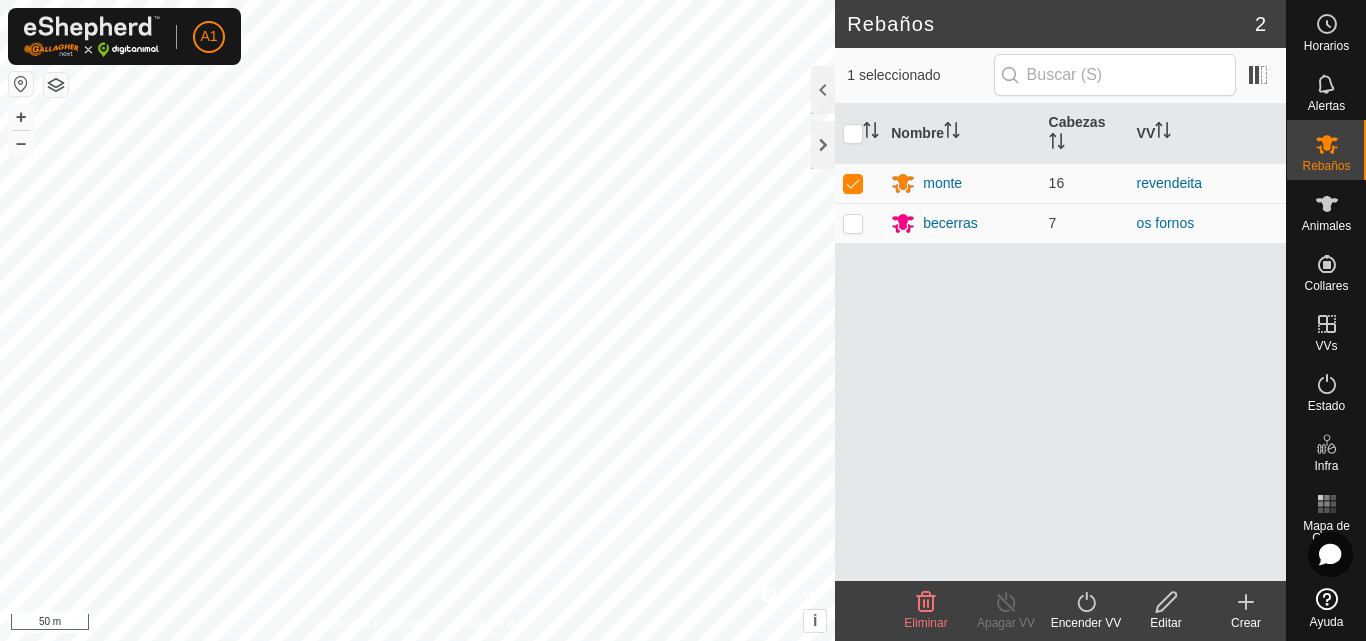 click 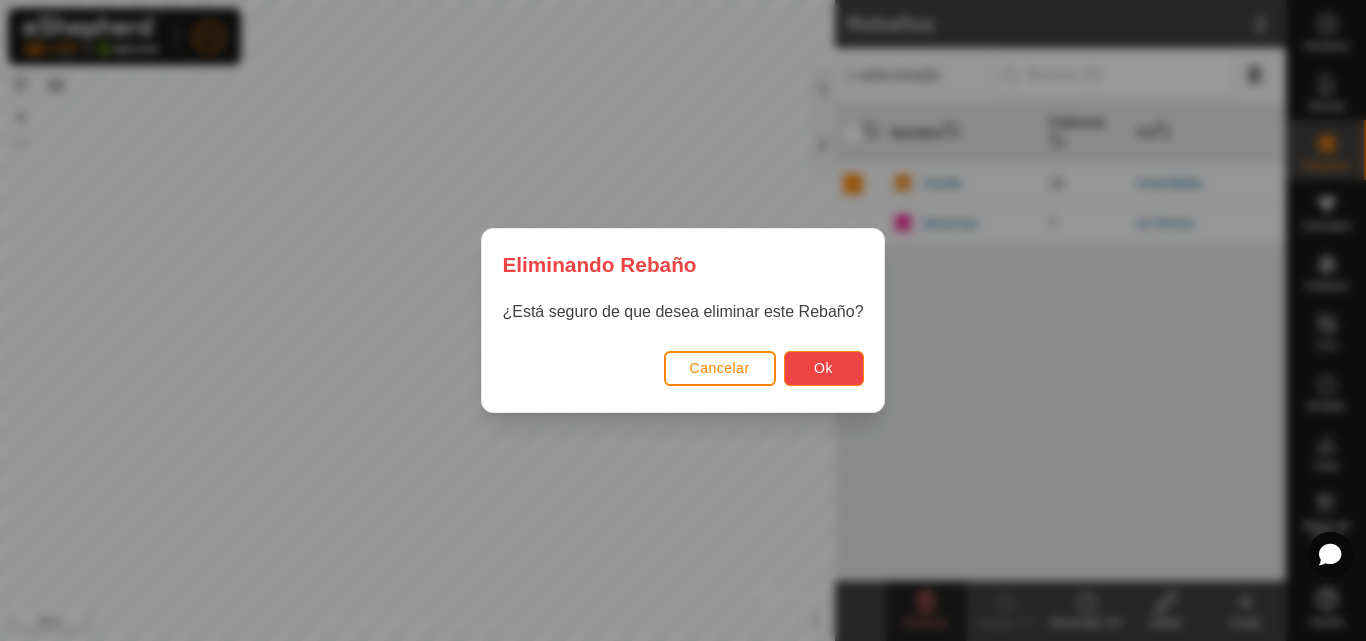 click on "Ok" at bounding box center (823, 368) 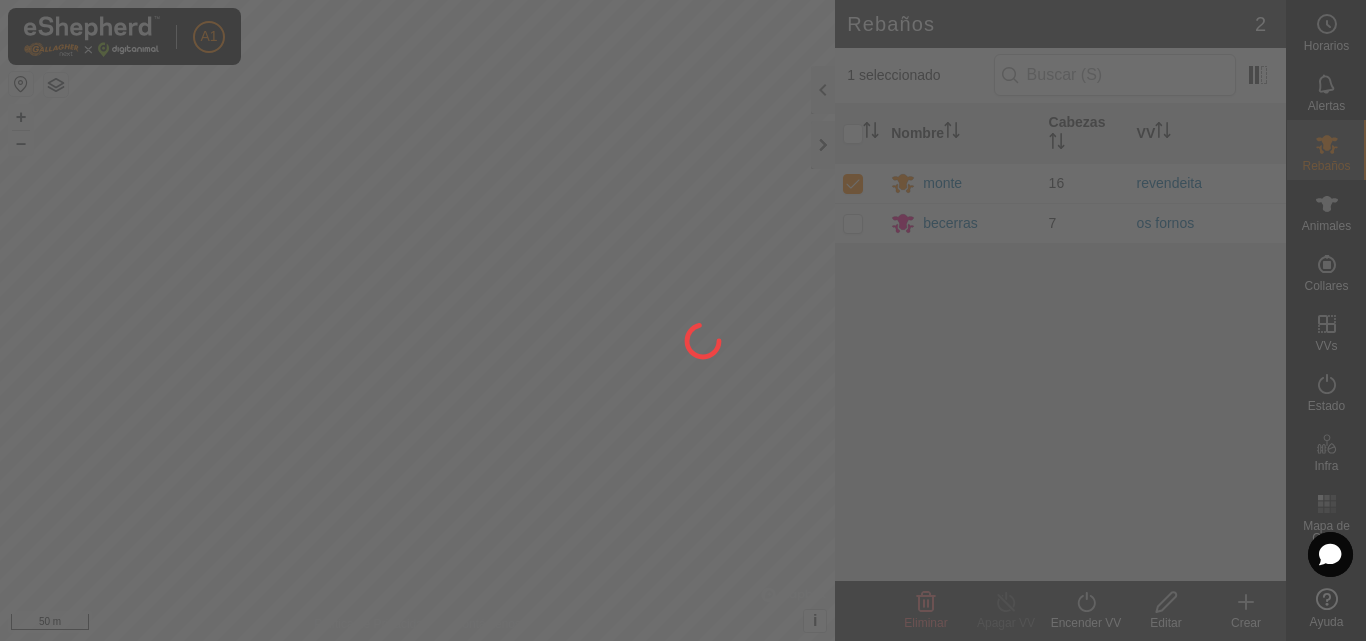 checkbox on "false" 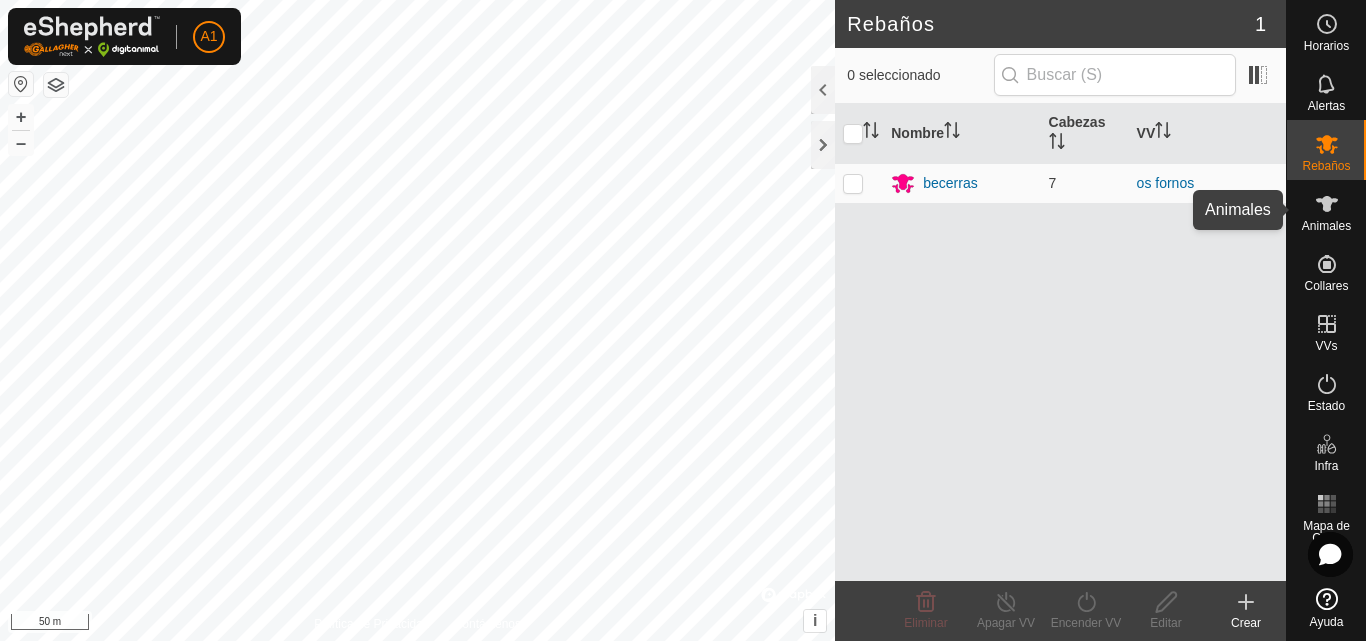 click at bounding box center (1327, 204) 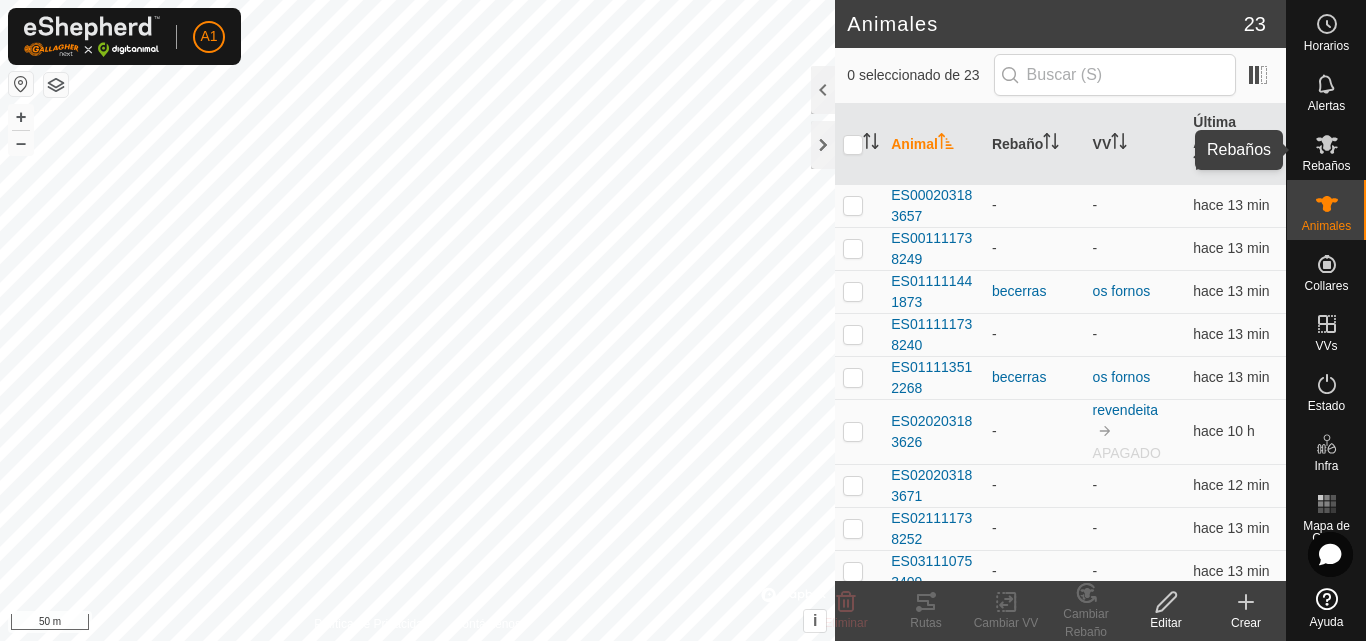 click 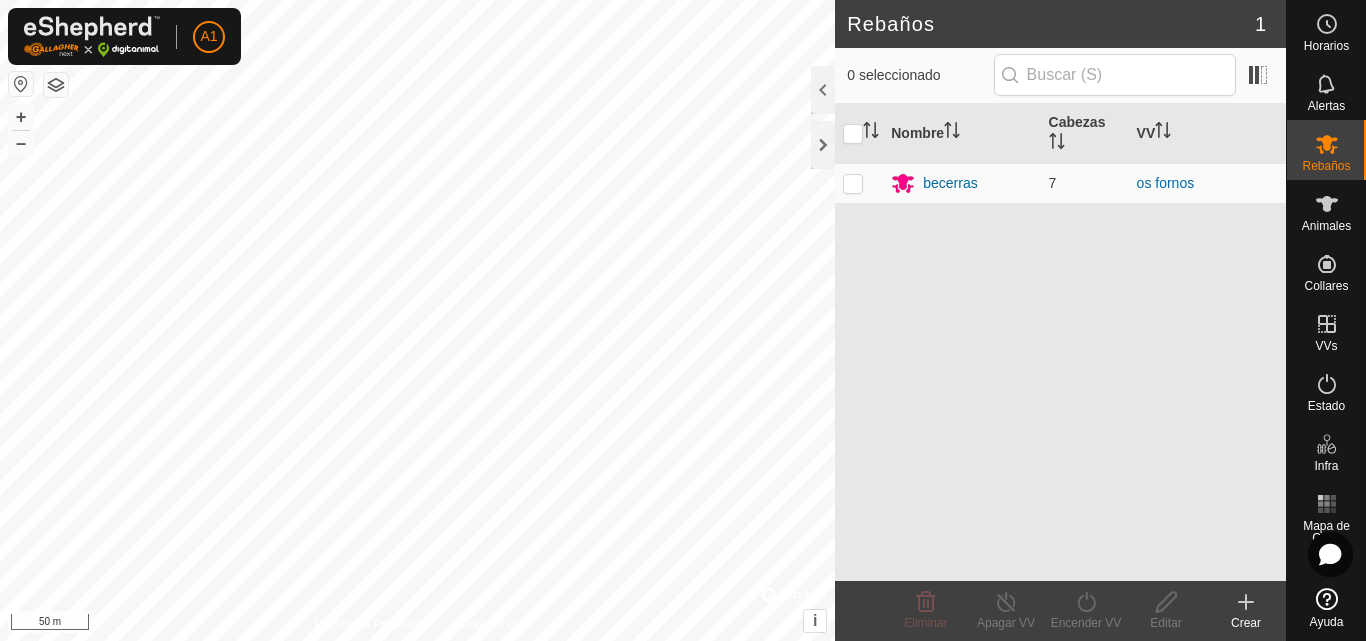 click 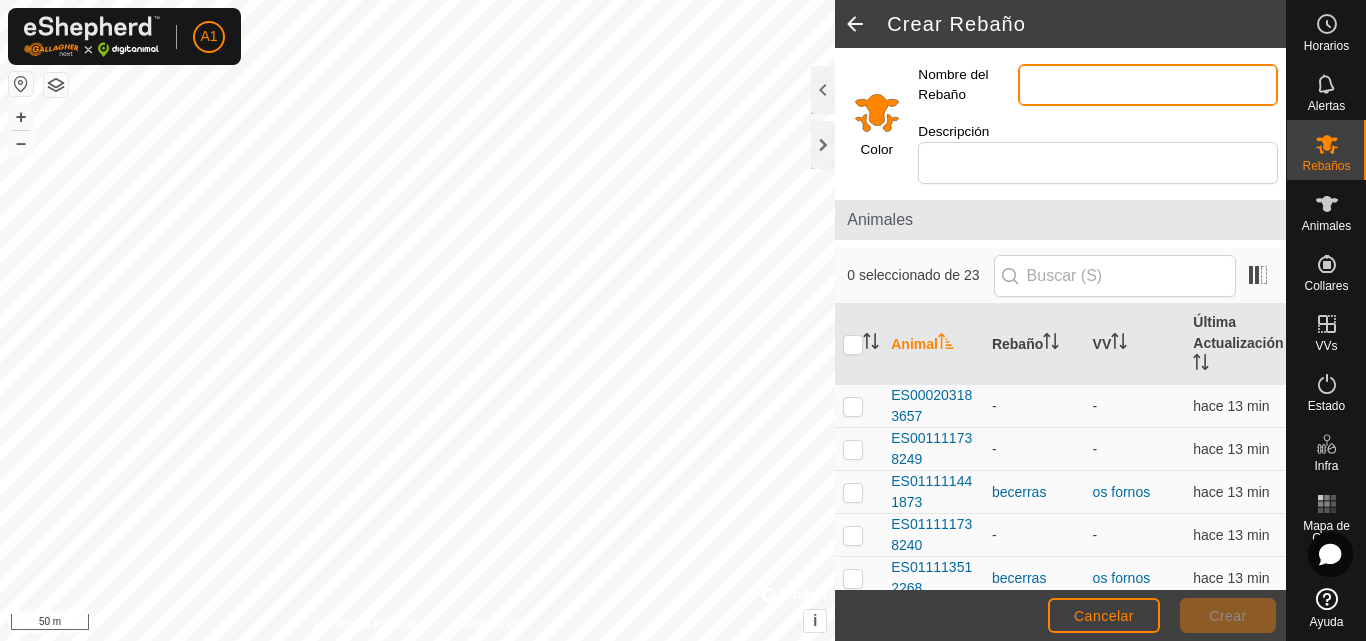 click on "Nombre del Rebaño" at bounding box center (1148, 85) 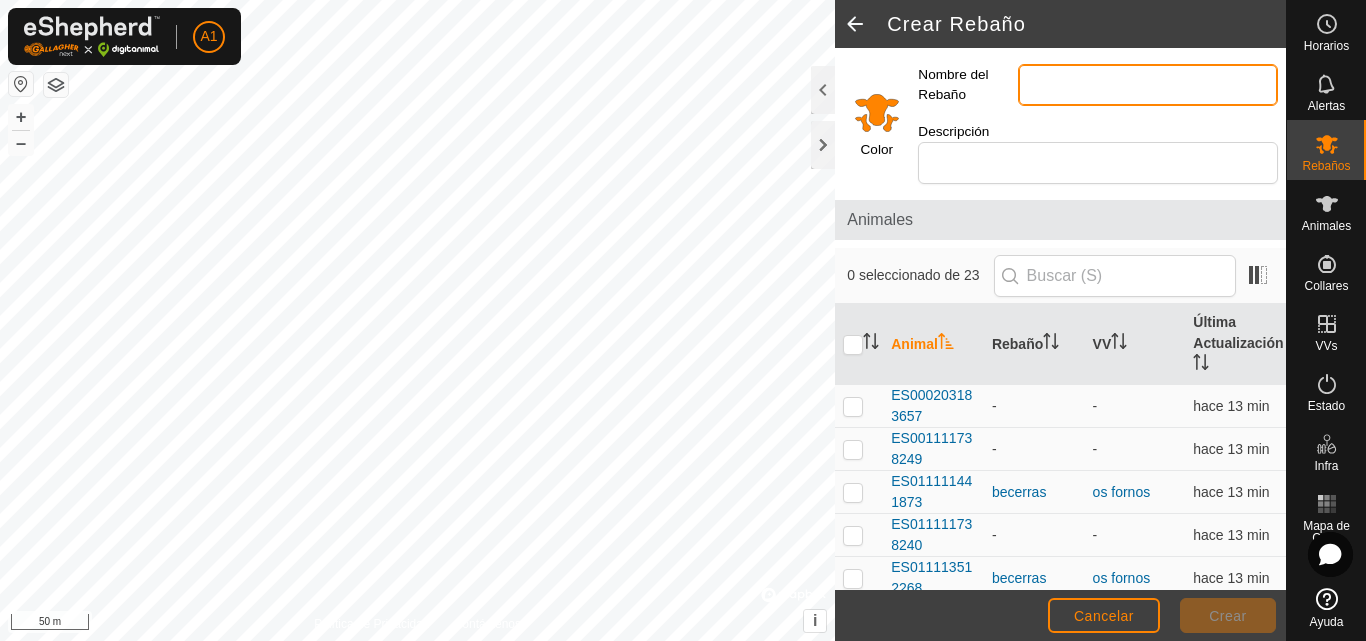 type on "monte" 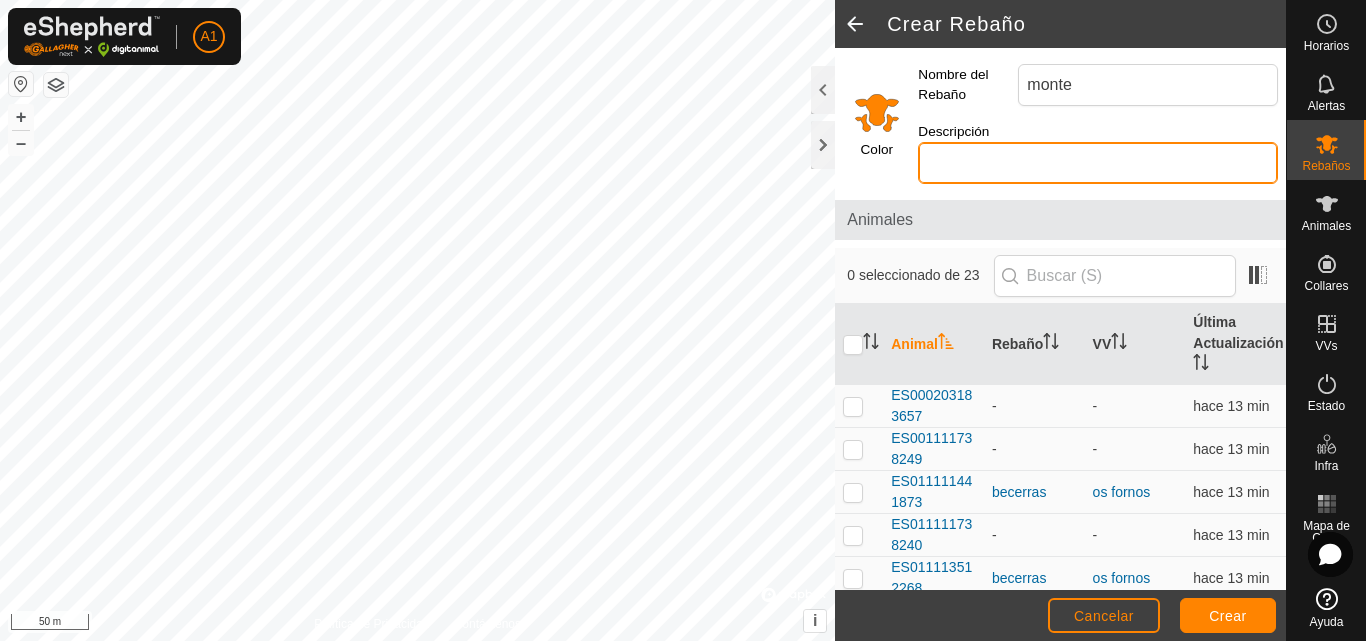 click on "Descripción" at bounding box center (1098, 163) 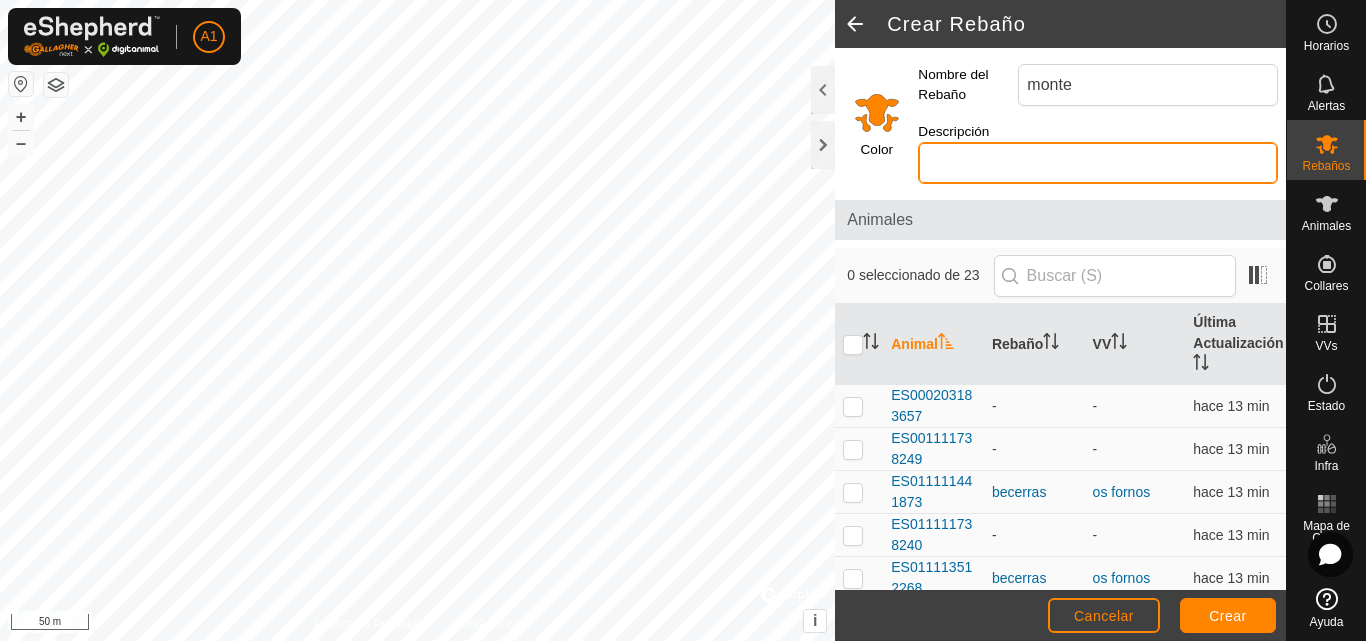 type on "MONTE" 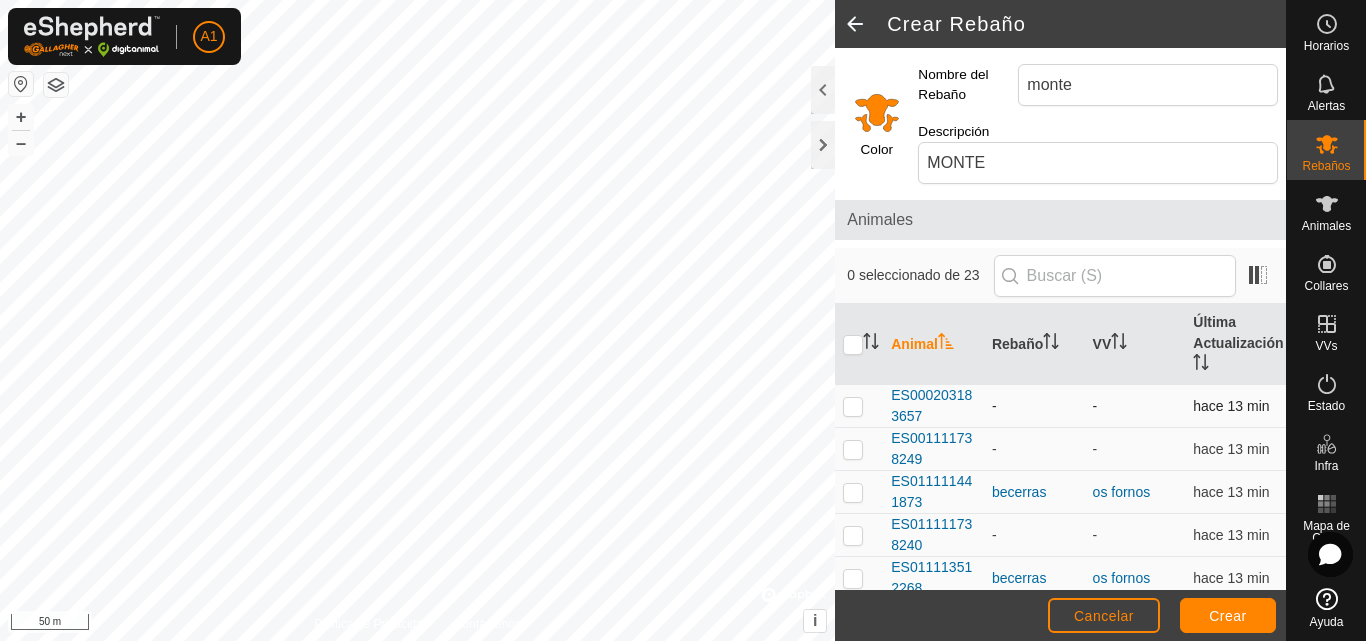 click at bounding box center [853, 406] 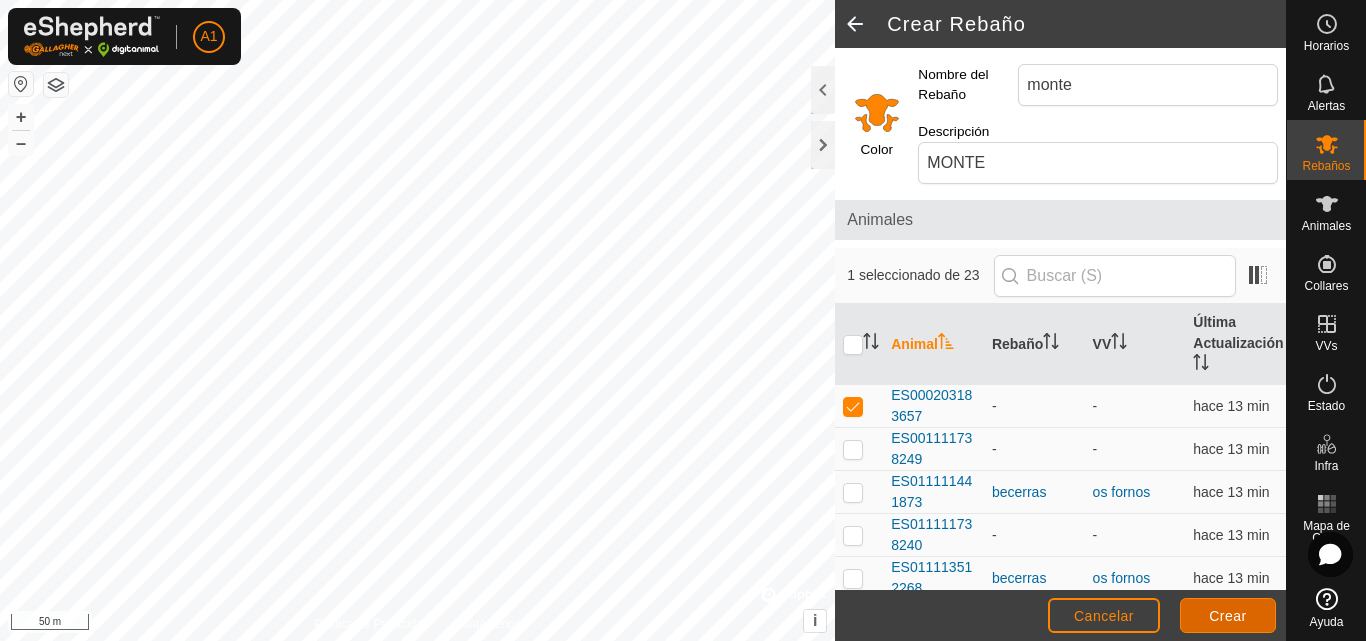 click on "Crear" at bounding box center [1228, 616] 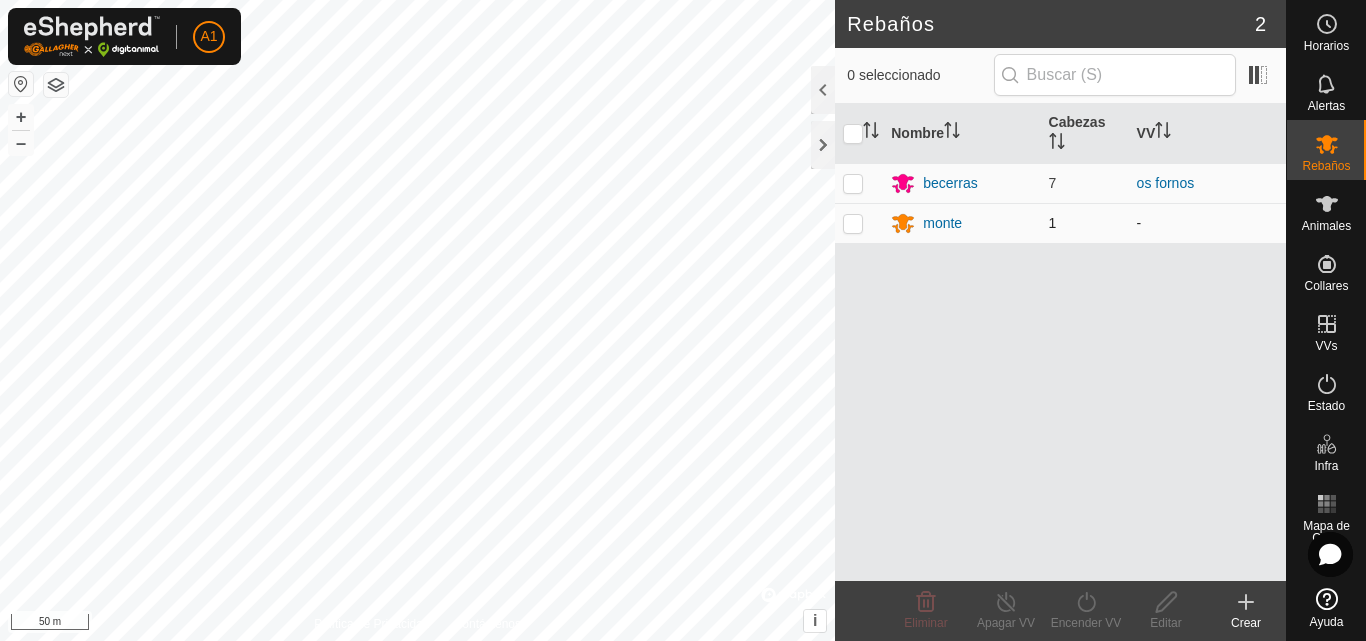 click at bounding box center [853, 223] 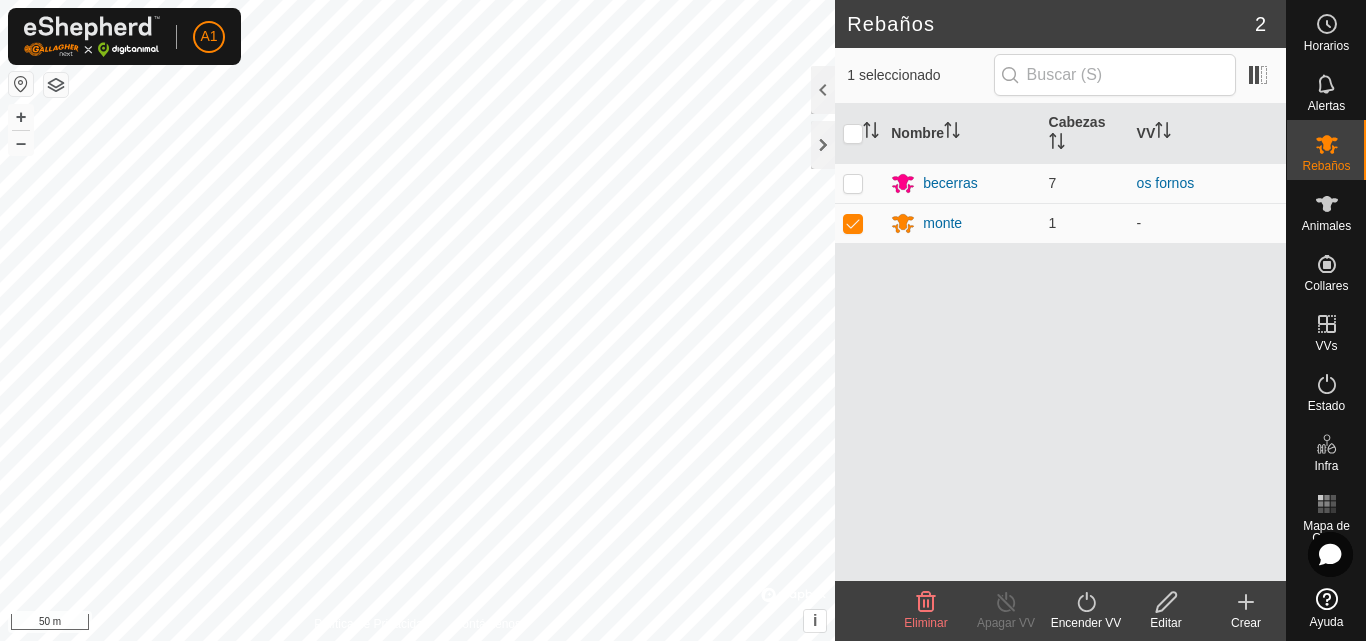 click 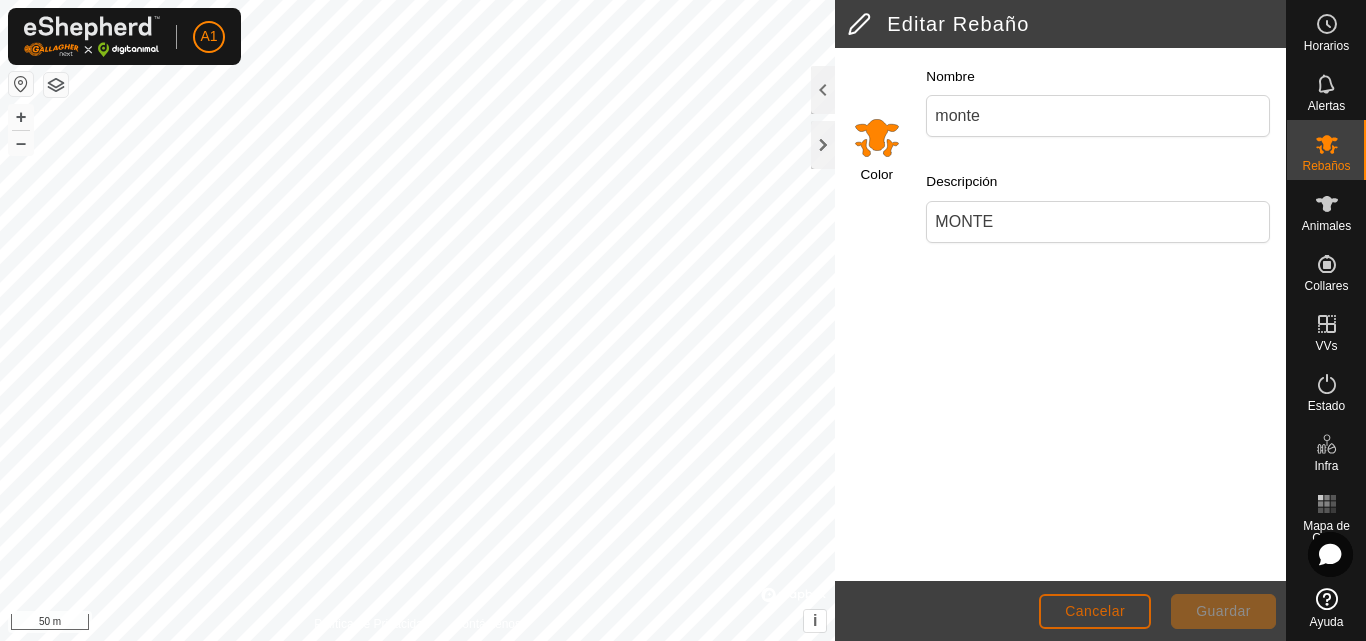 click on "Cancelar" 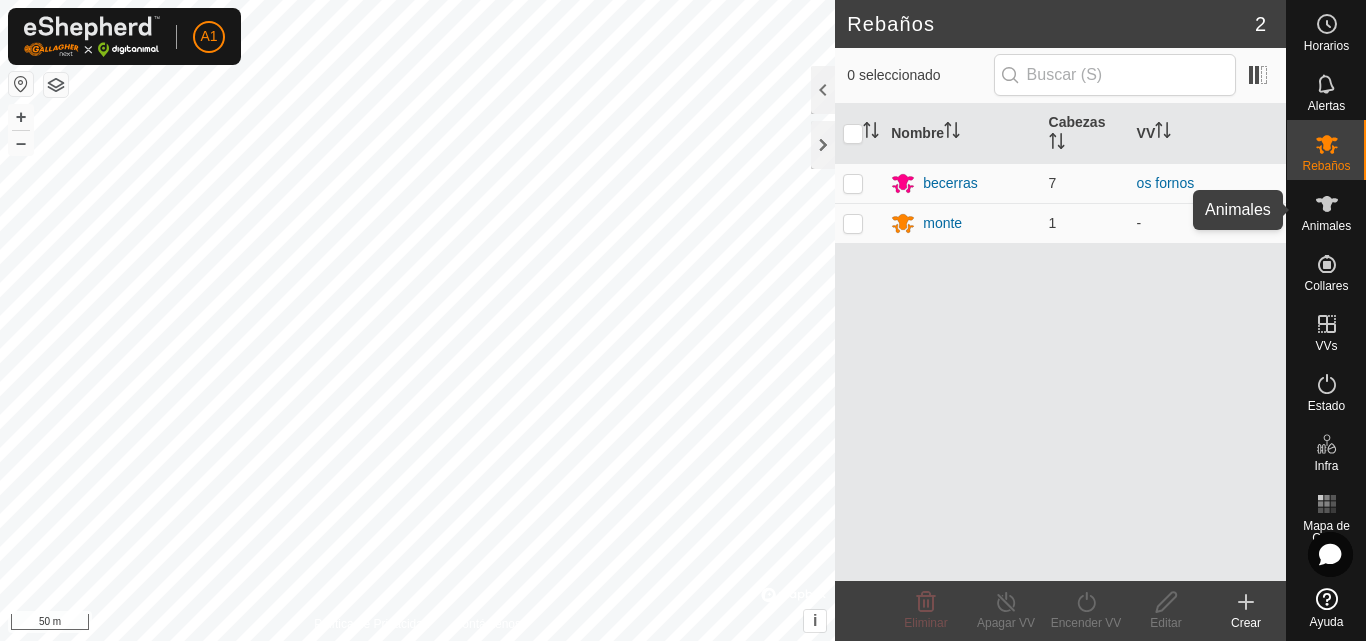 click 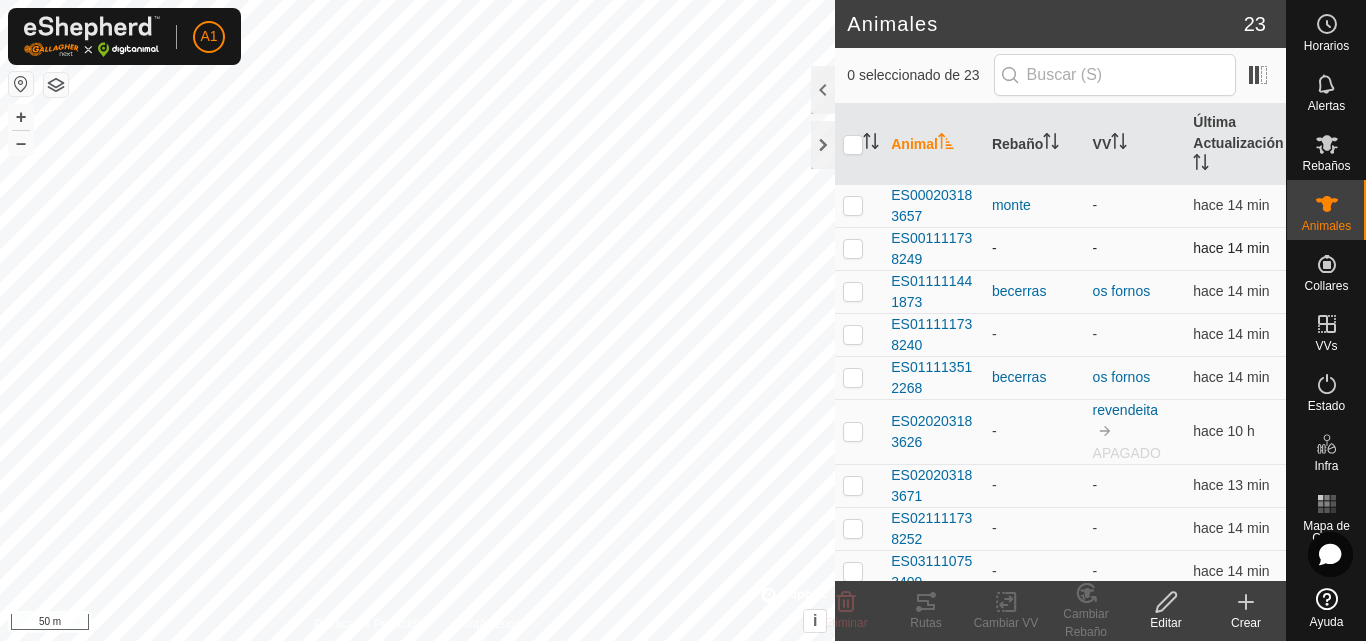 click at bounding box center (853, 248) 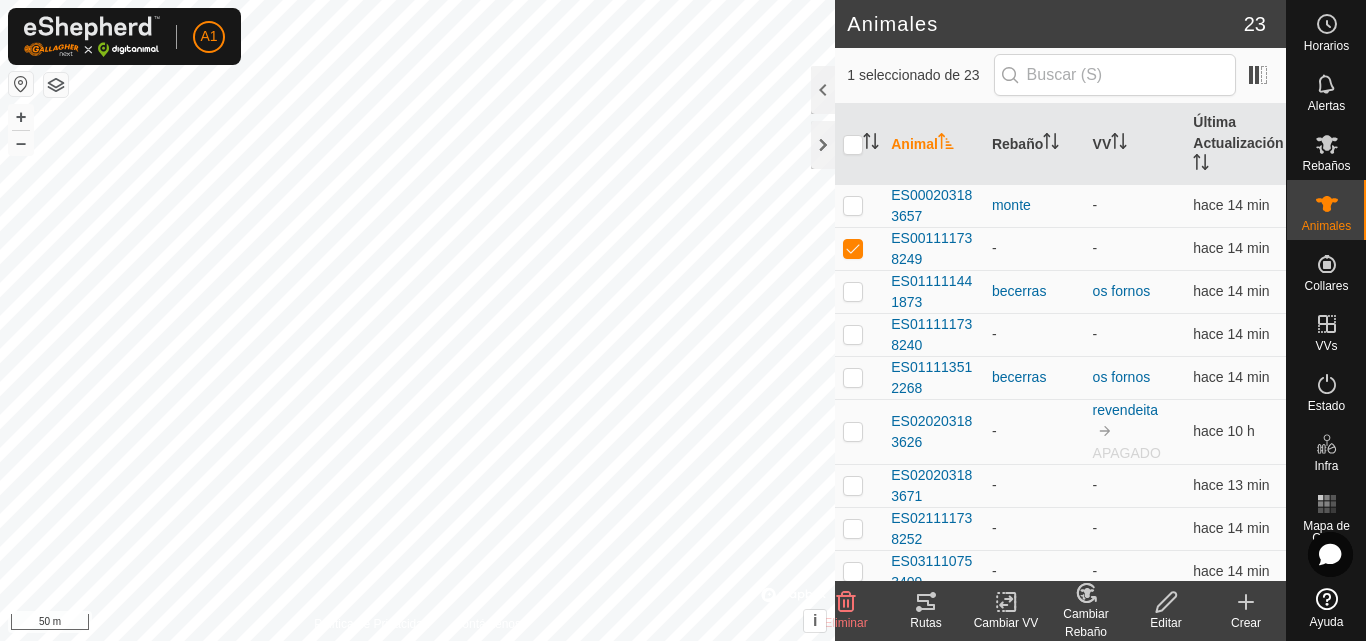 click on "Cambiar Rebaño" 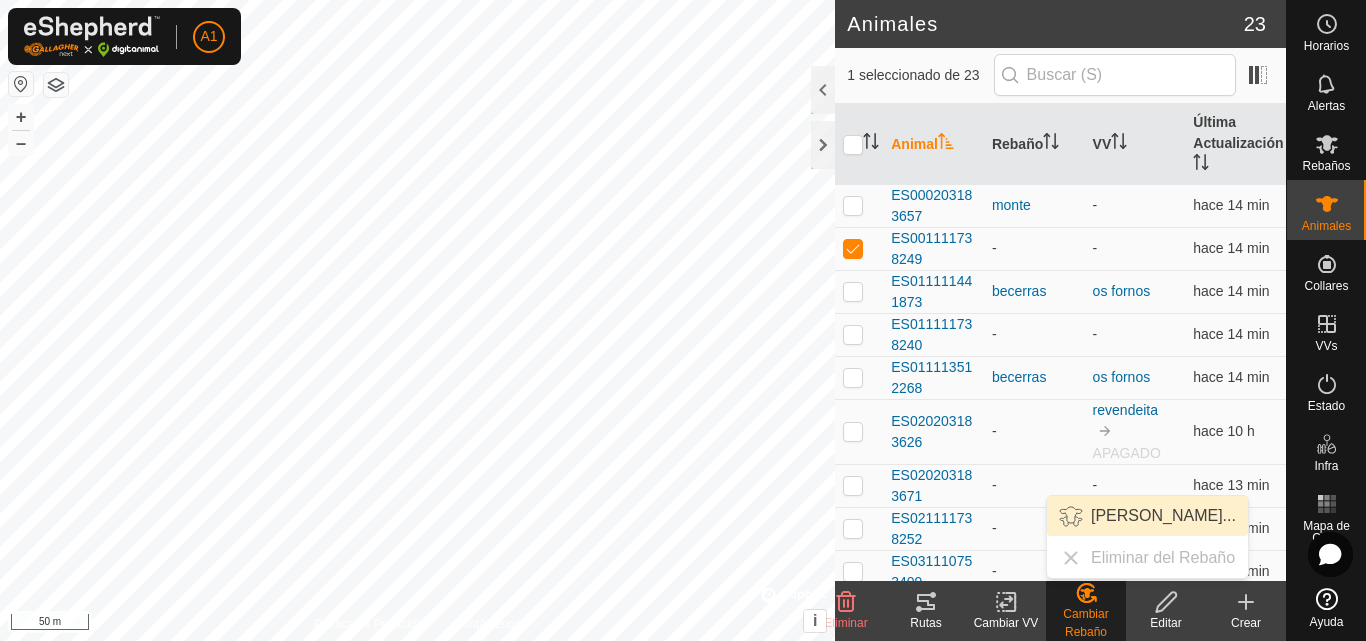 click on "Elegir Rebaño..." at bounding box center (1147, 516) 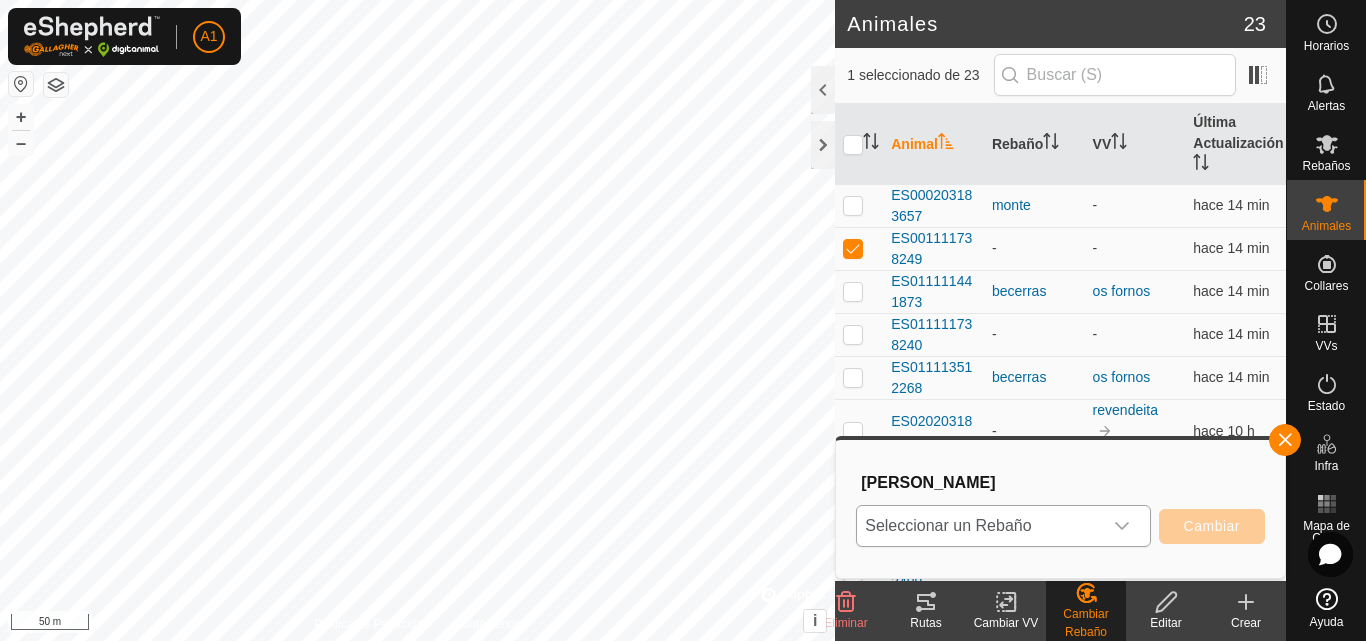 click on "Seleccionar un Rebaño" at bounding box center [979, 526] 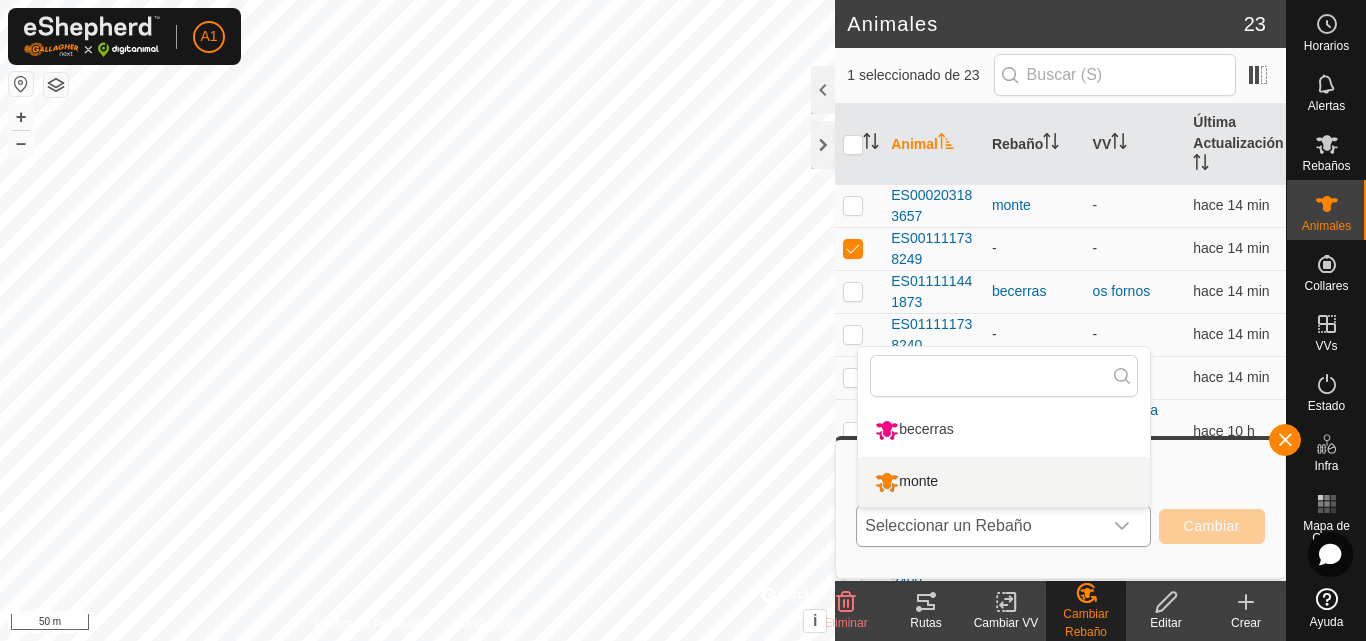 click on "monte" at bounding box center [1004, 482] 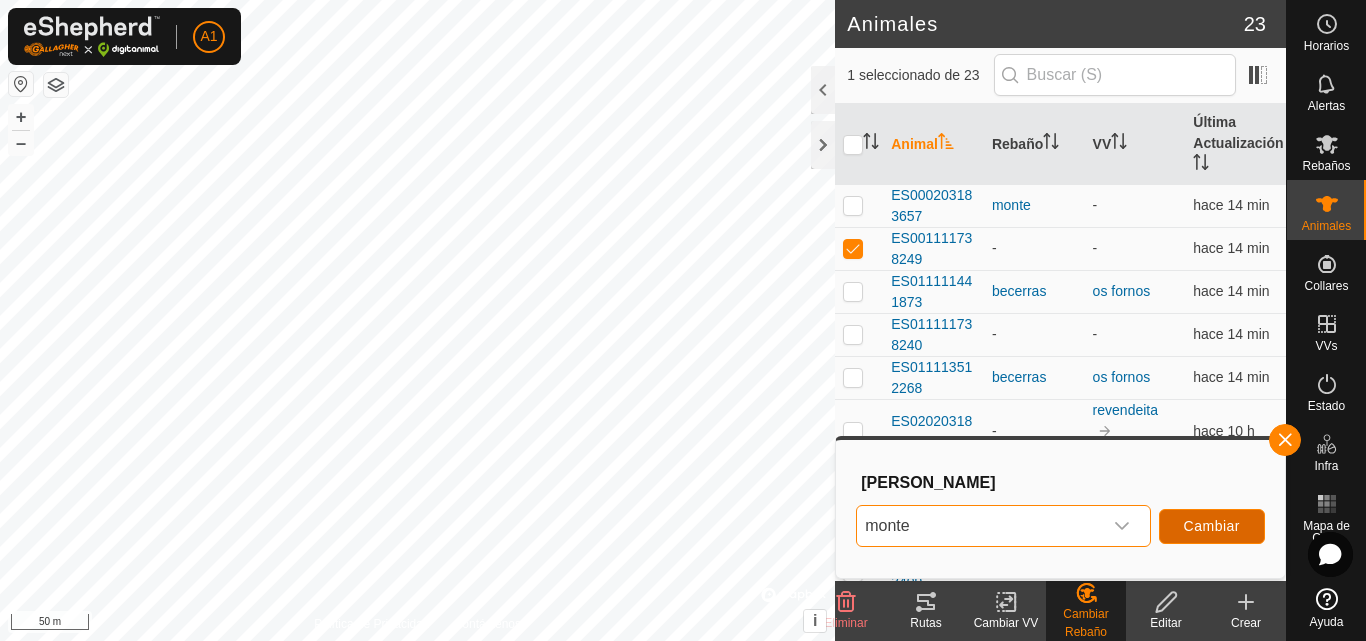 click on "Cambiar" at bounding box center [1212, 526] 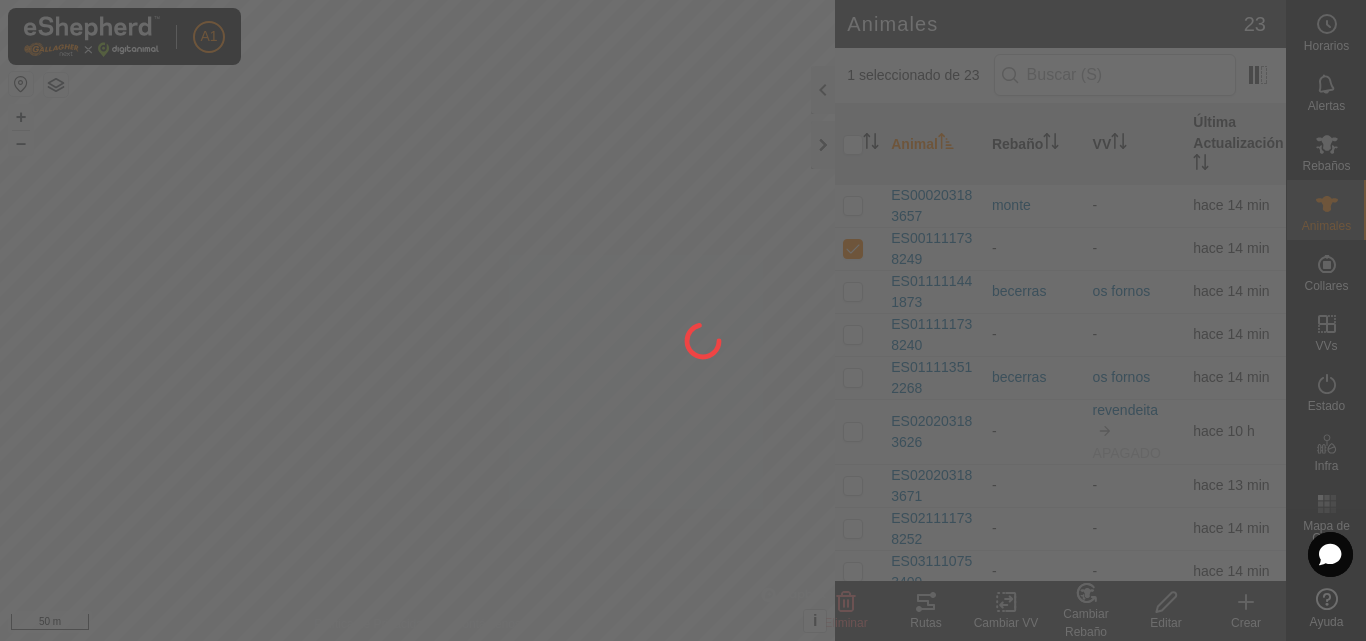checkbox on "false" 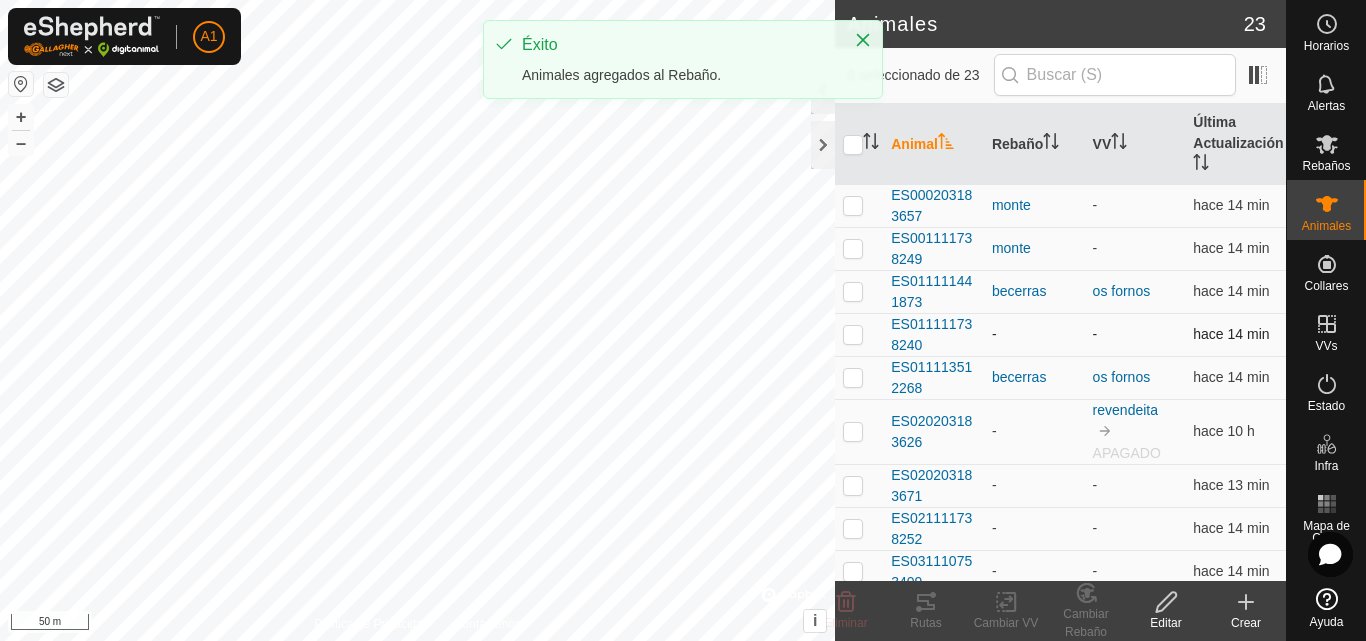 click at bounding box center (853, 334) 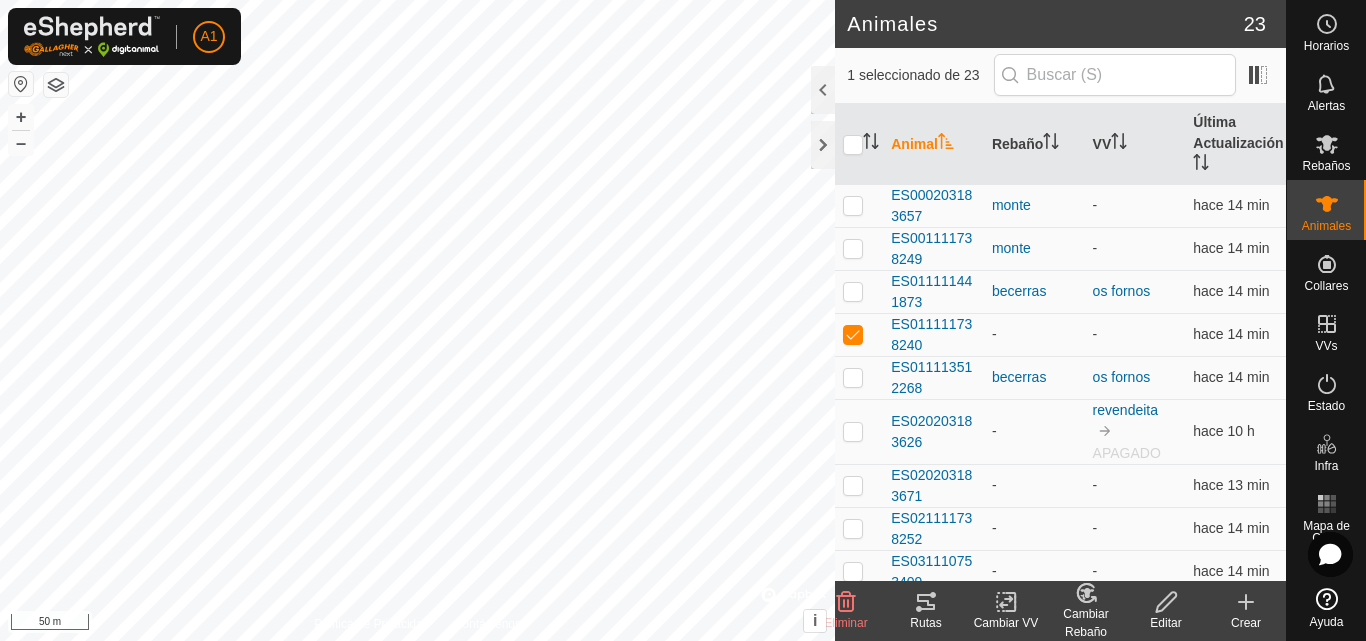 click on "Cambiar Rebaño" 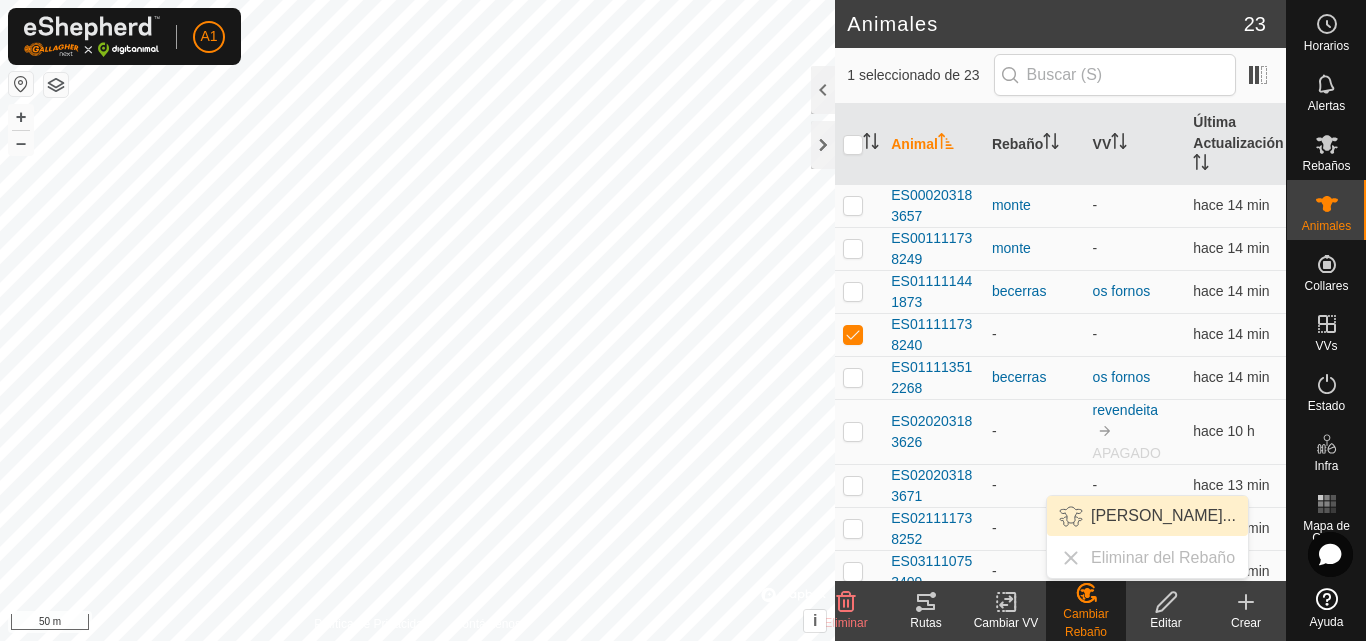 click on "Elegir Rebaño..." at bounding box center [1147, 516] 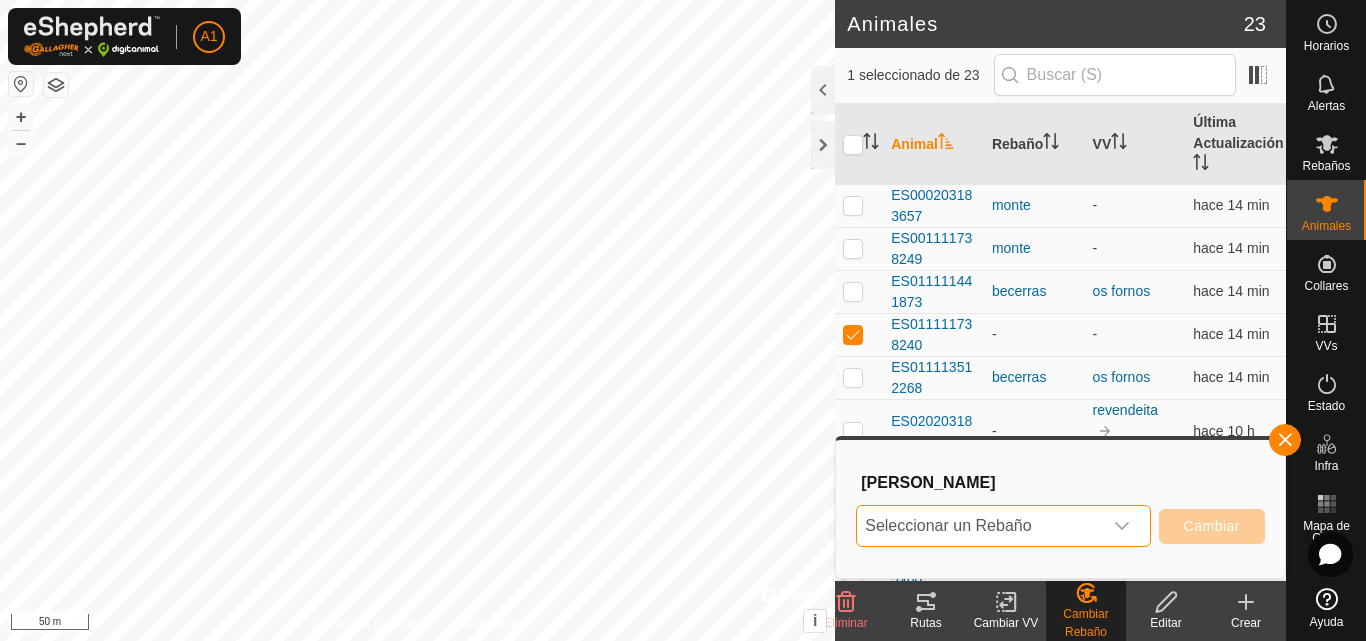 click on "Seleccionar un Rebaño" at bounding box center [979, 526] 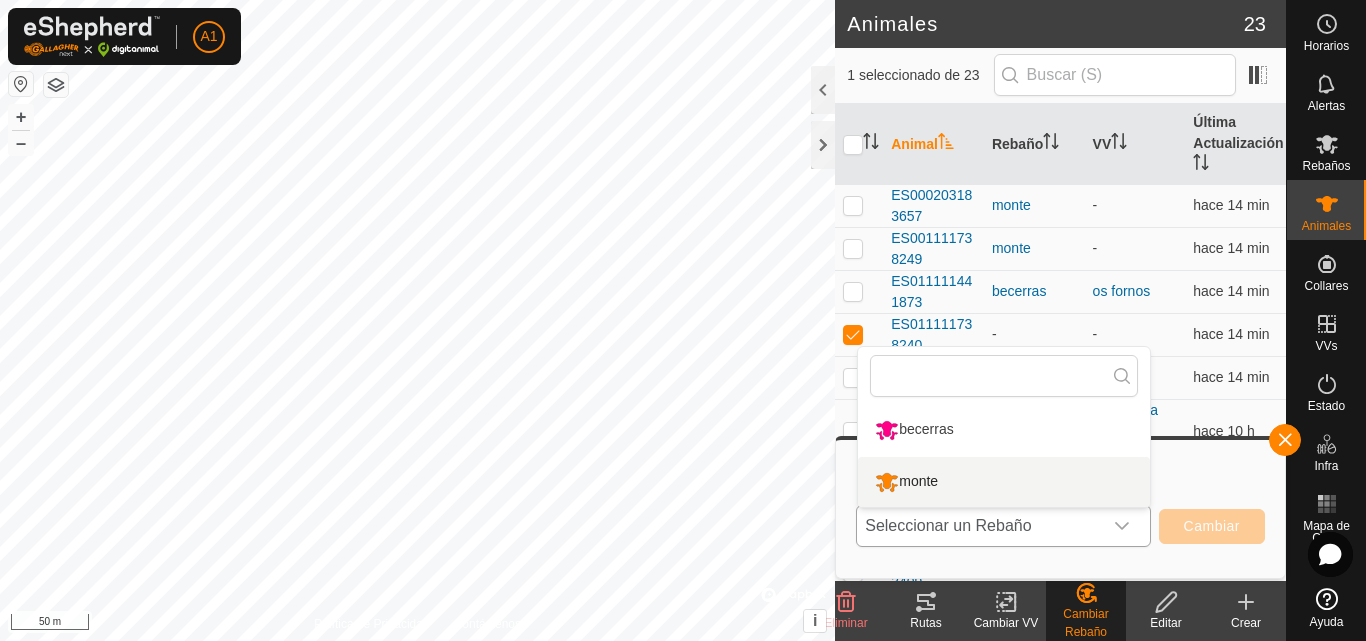 click on "monte" at bounding box center (1004, 482) 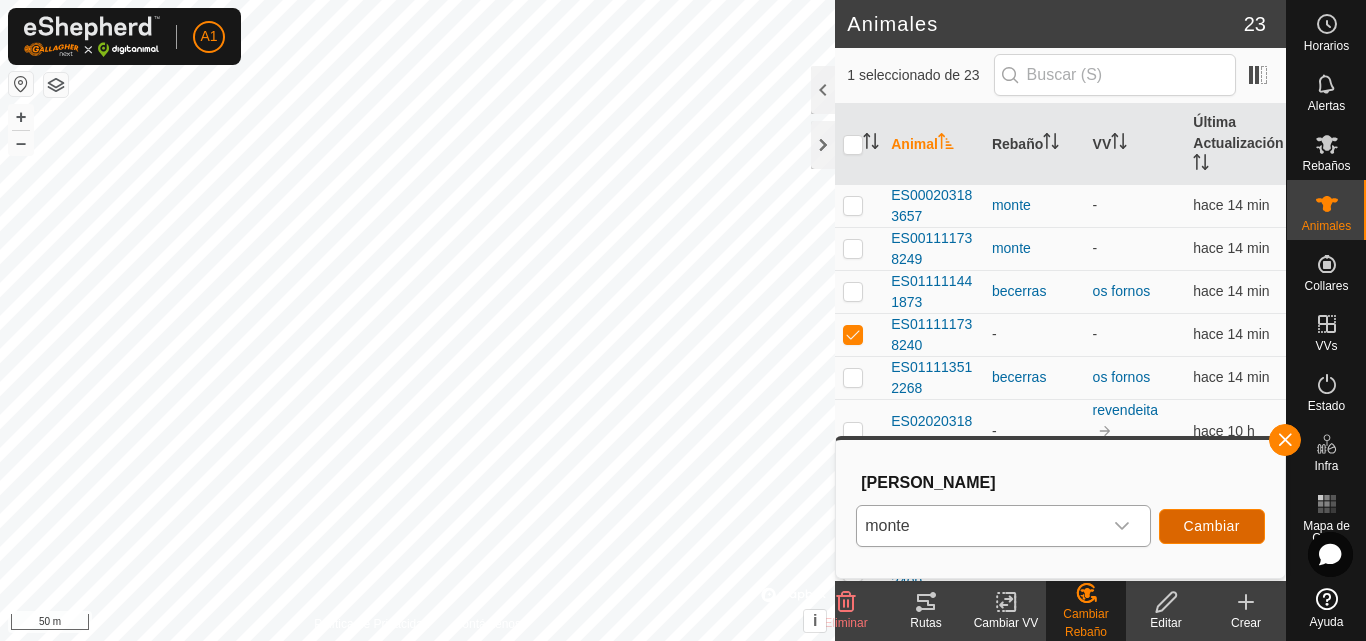 click on "Cambiar" at bounding box center (1212, 526) 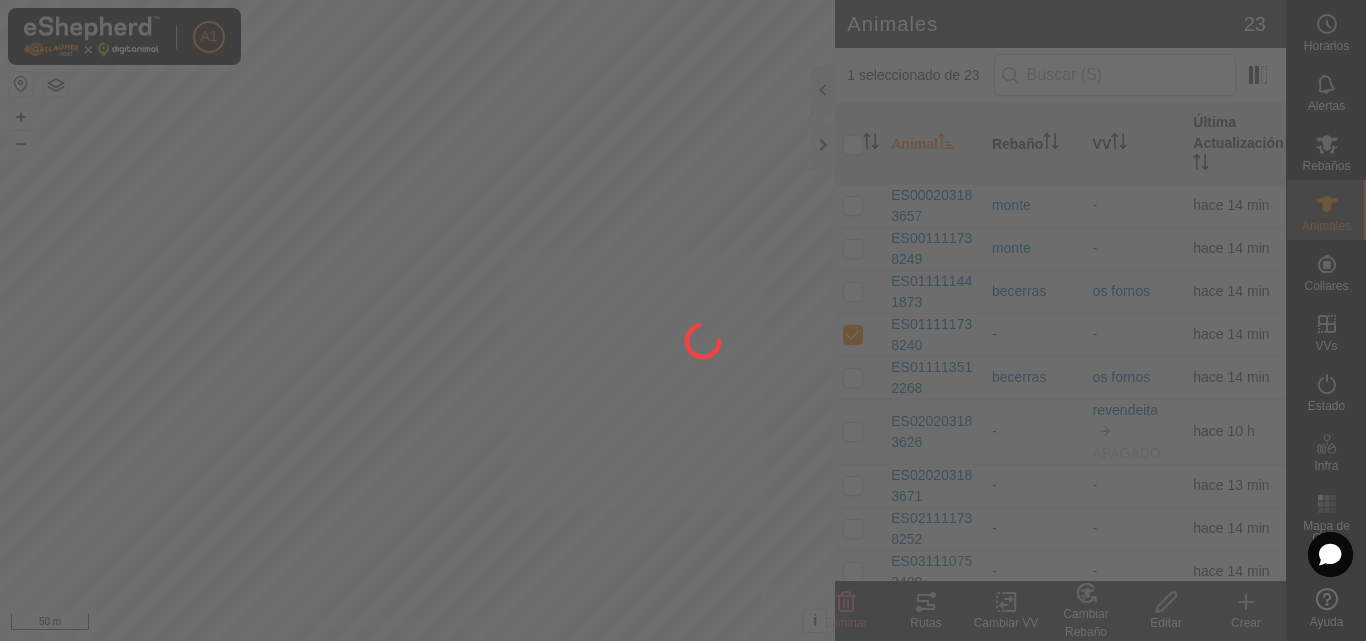 checkbox on "false" 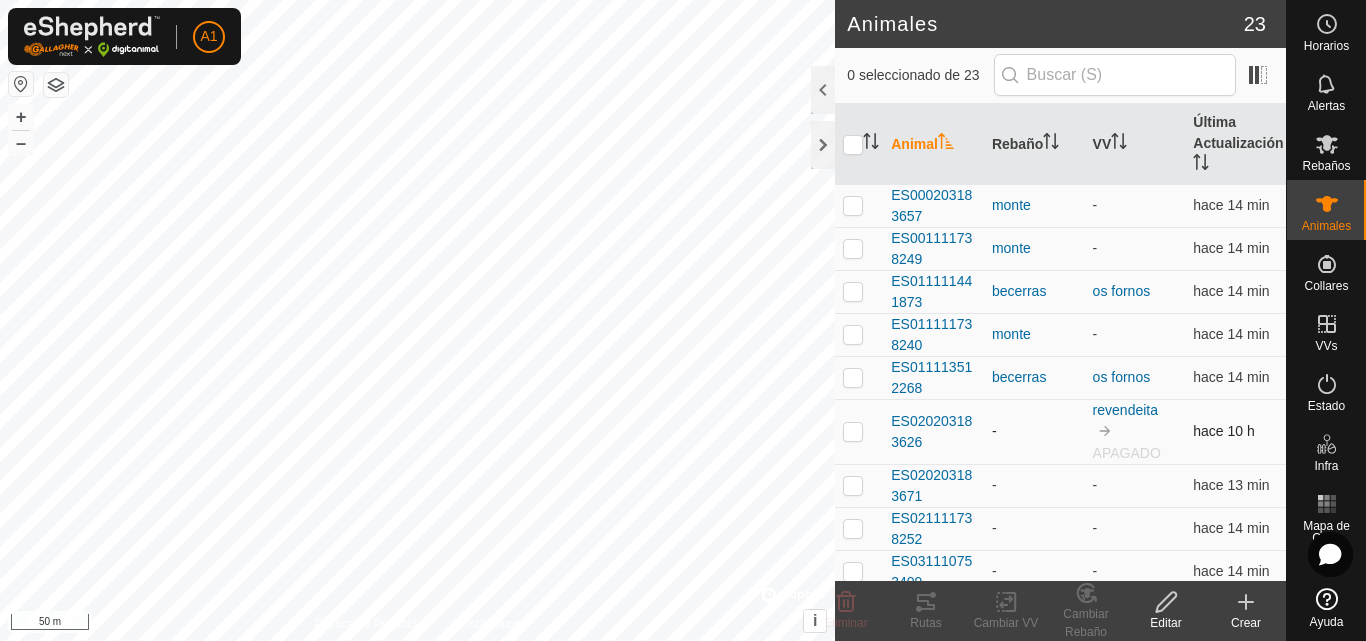 click at bounding box center [853, 431] 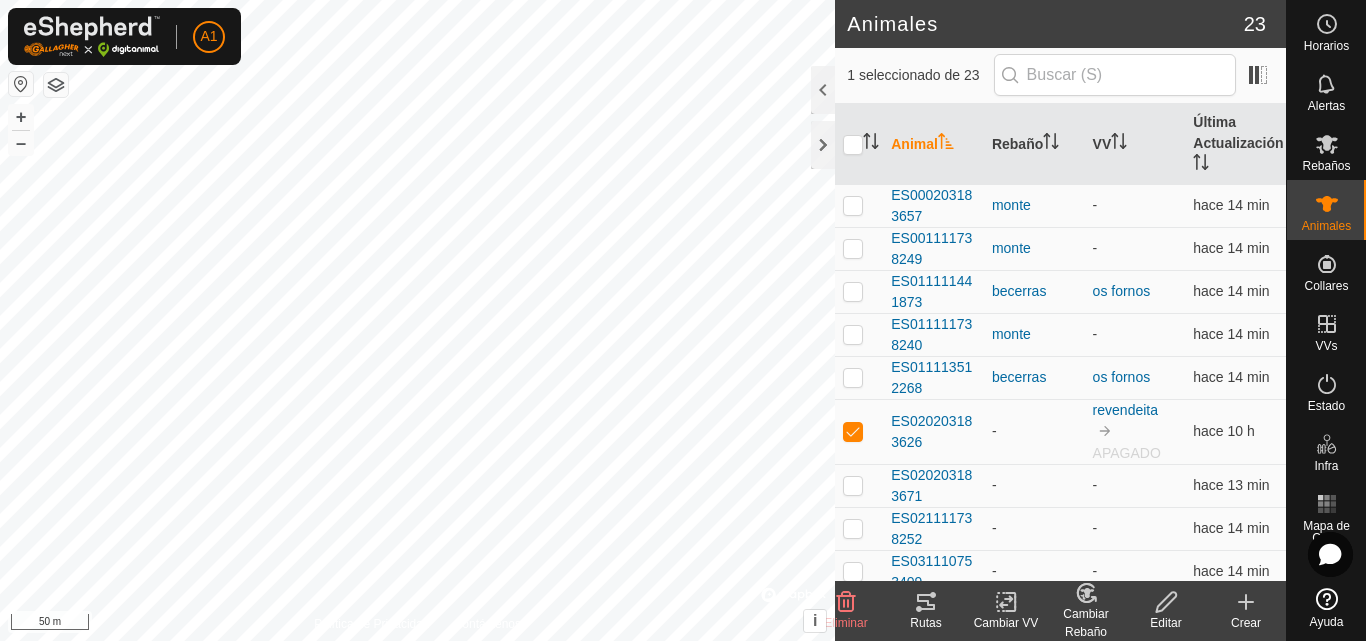 click on "Cambiar Rebaño" 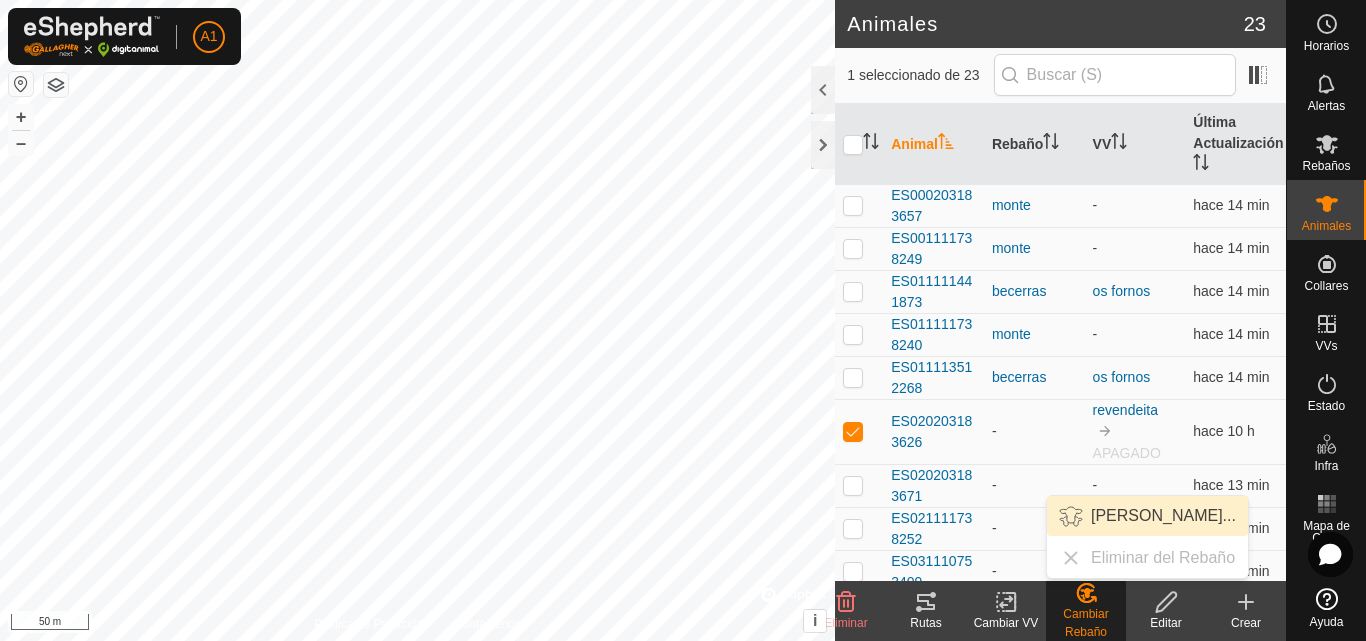click on "Elegir Rebaño..." at bounding box center (1147, 516) 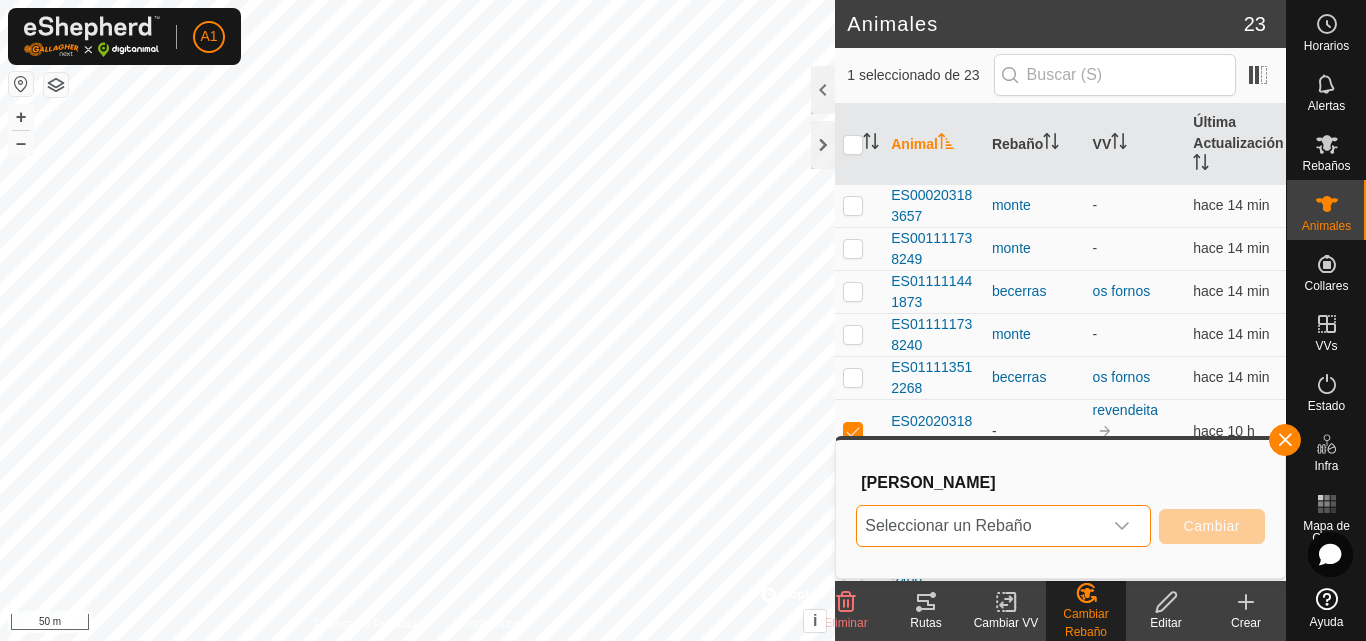 click on "Seleccionar un Rebaño" at bounding box center [979, 526] 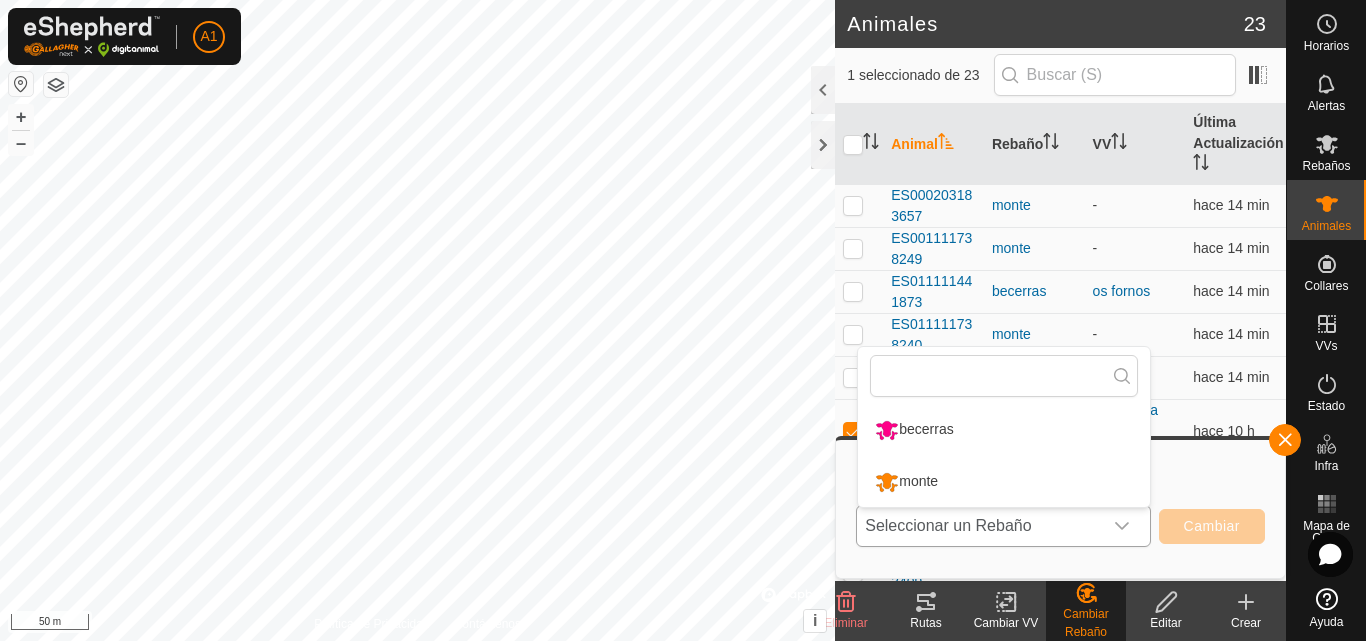 click on "monte" at bounding box center (1004, 482) 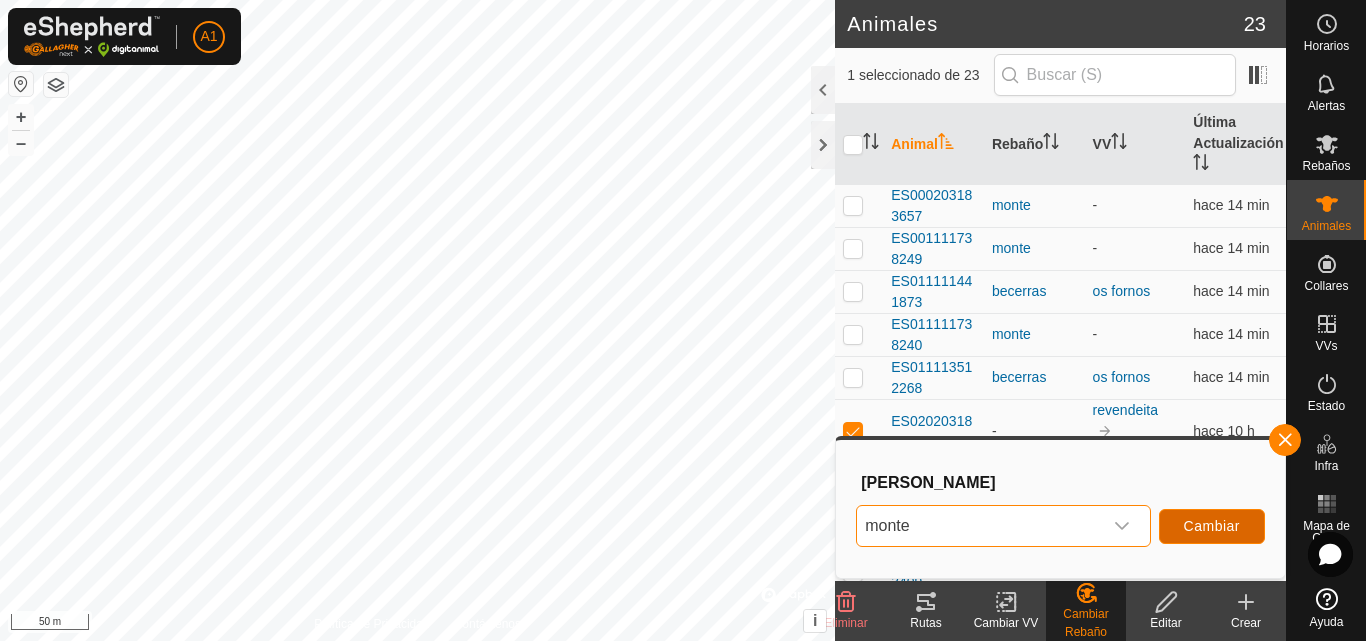 click on "Cambiar" at bounding box center [1212, 526] 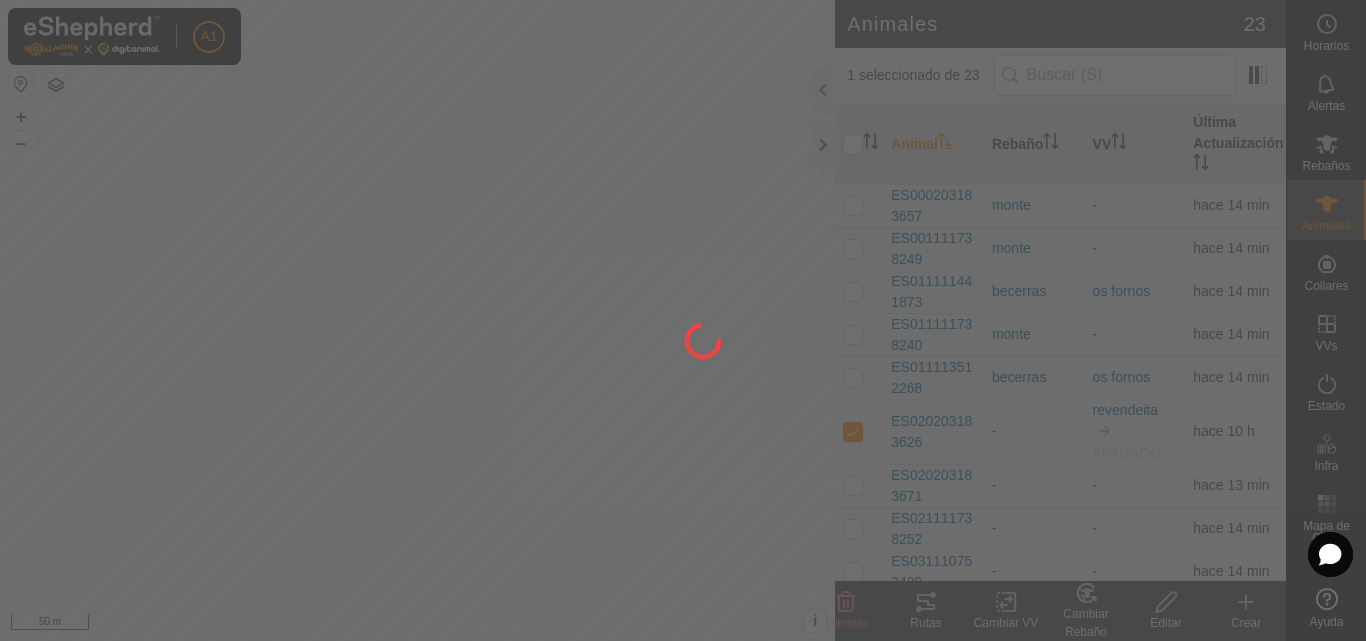 checkbox on "false" 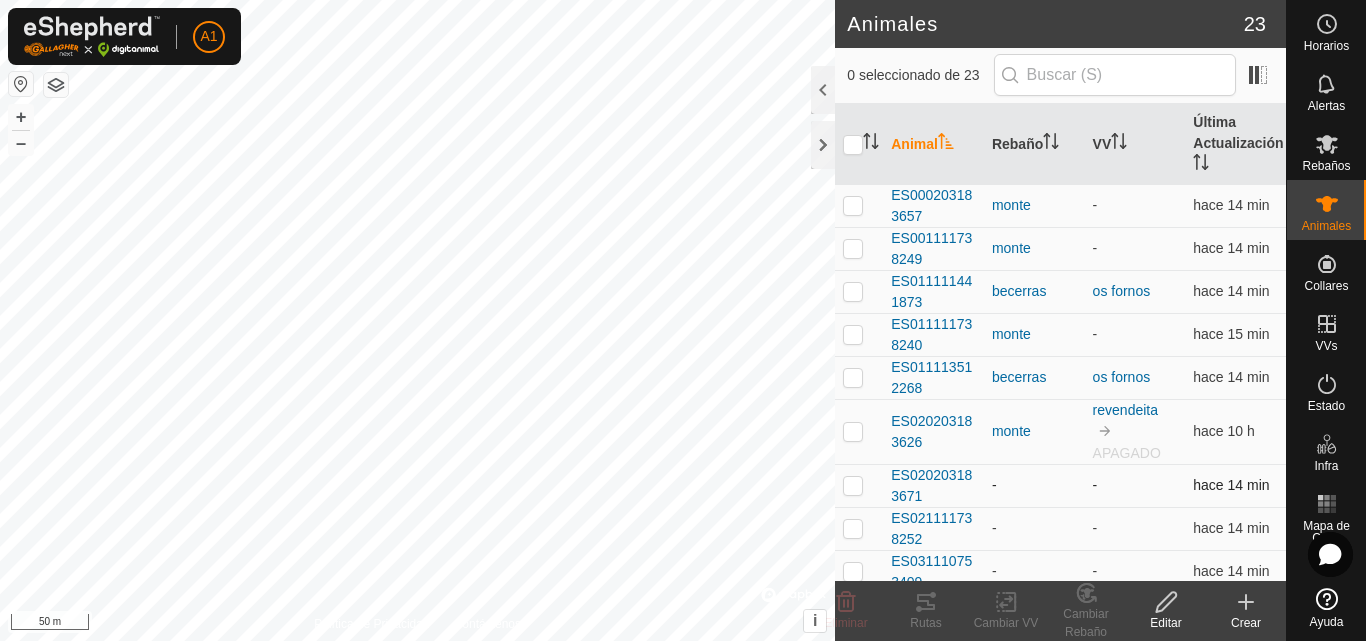 click at bounding box center [853, 485] 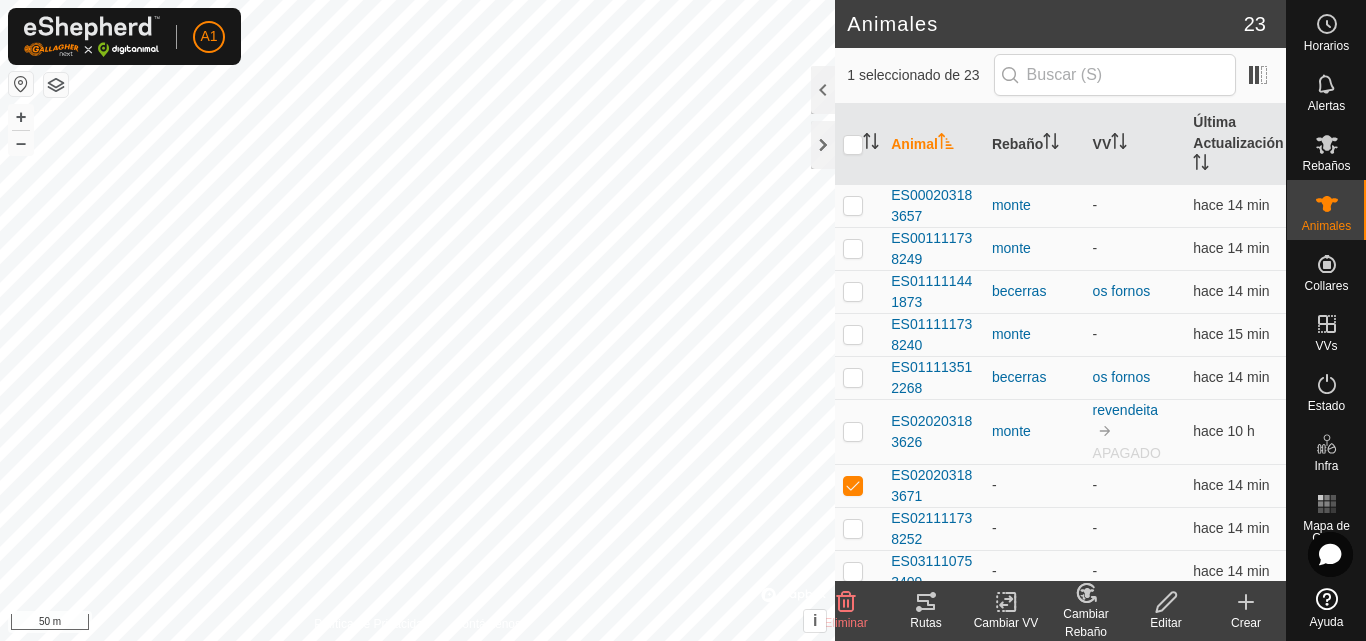 click on "Cambiar Rebaño" 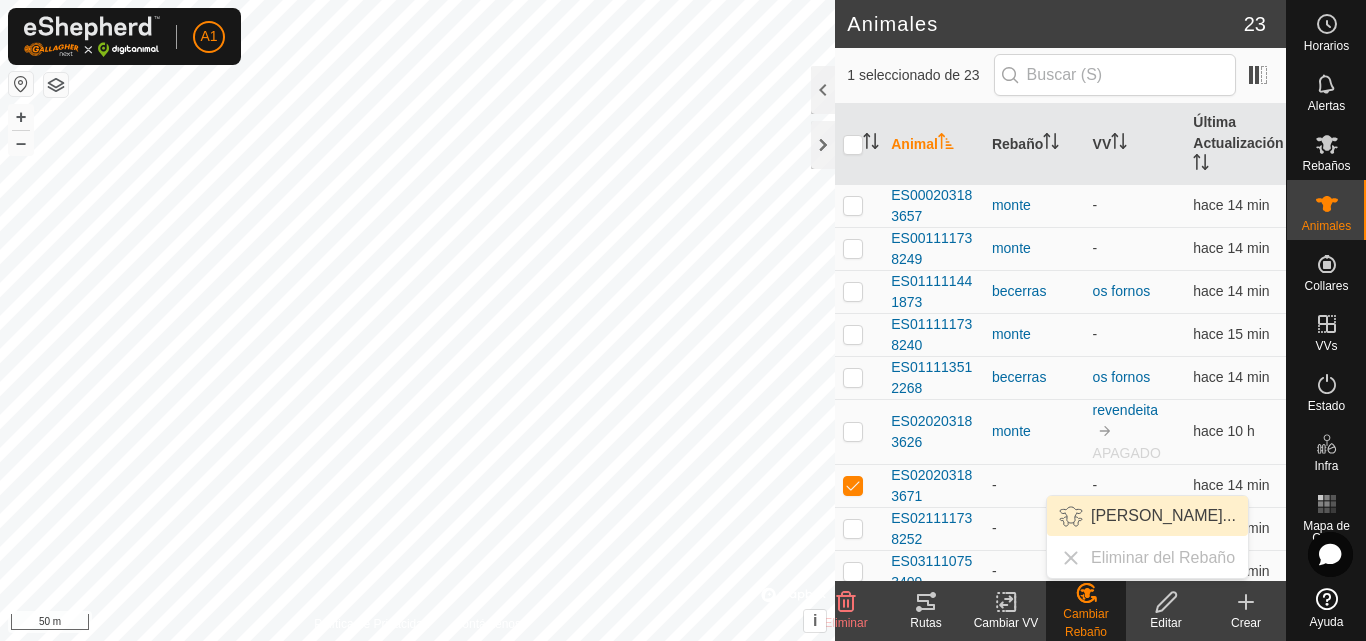 click on "Elegir Rebaño..." at bounding box center [1147, 516] 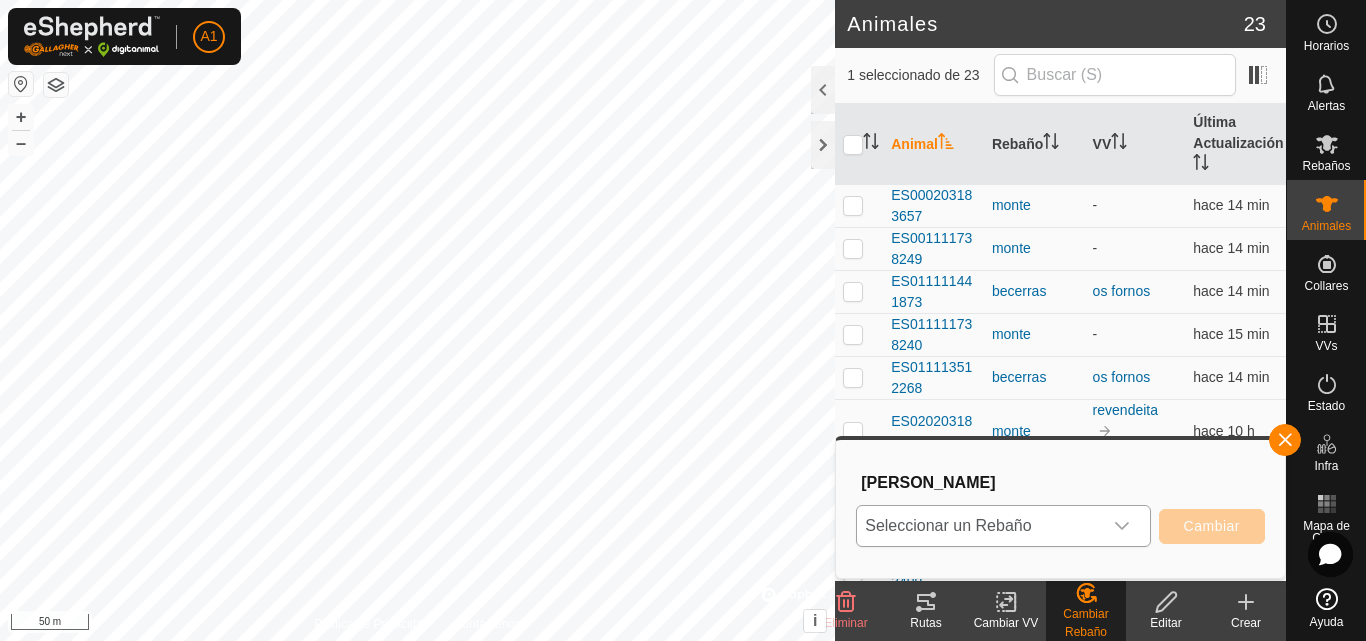 click on "Seleccionar un Rebaño" at bounding box center (979, 526) 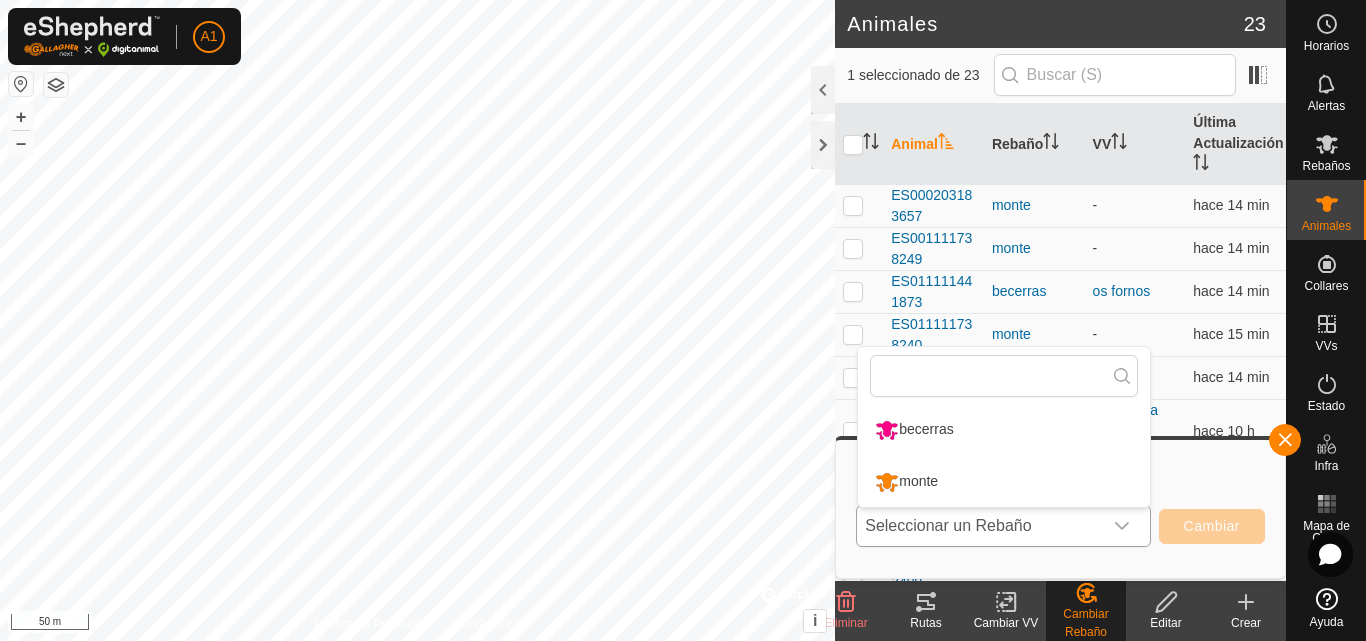 click on "monte" at bounding box center [1004, 482] 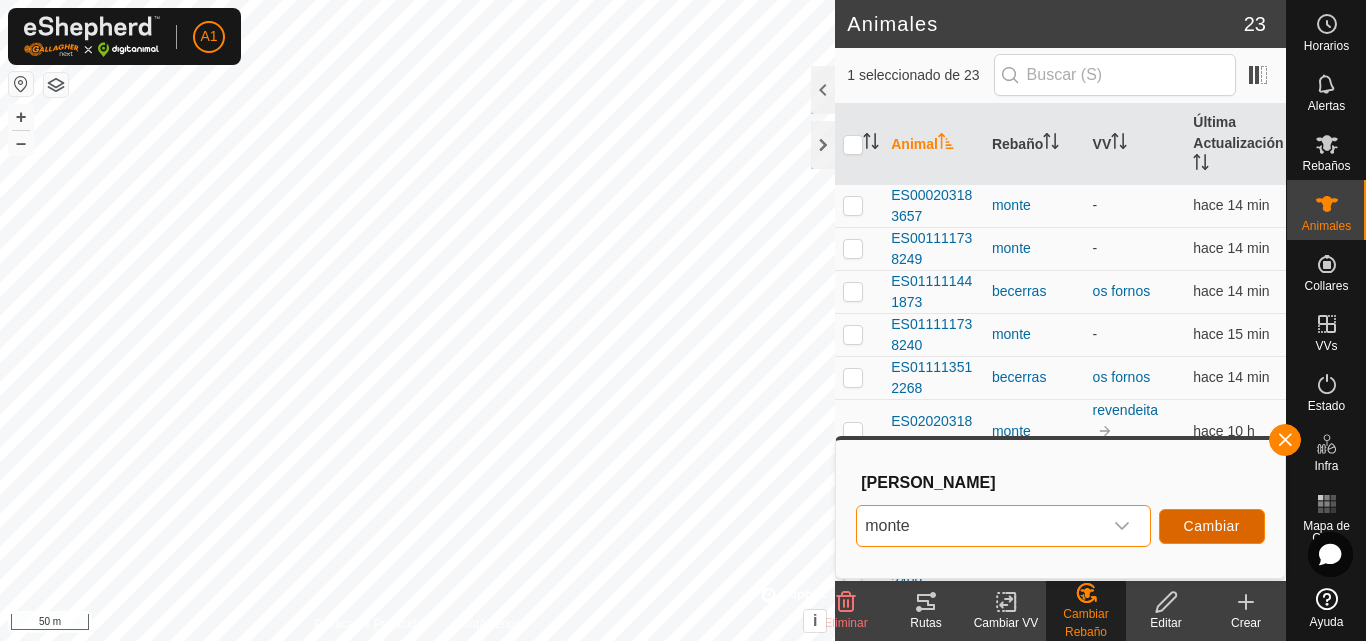 click on "Cambiar" at bounding box center (1212, 526) 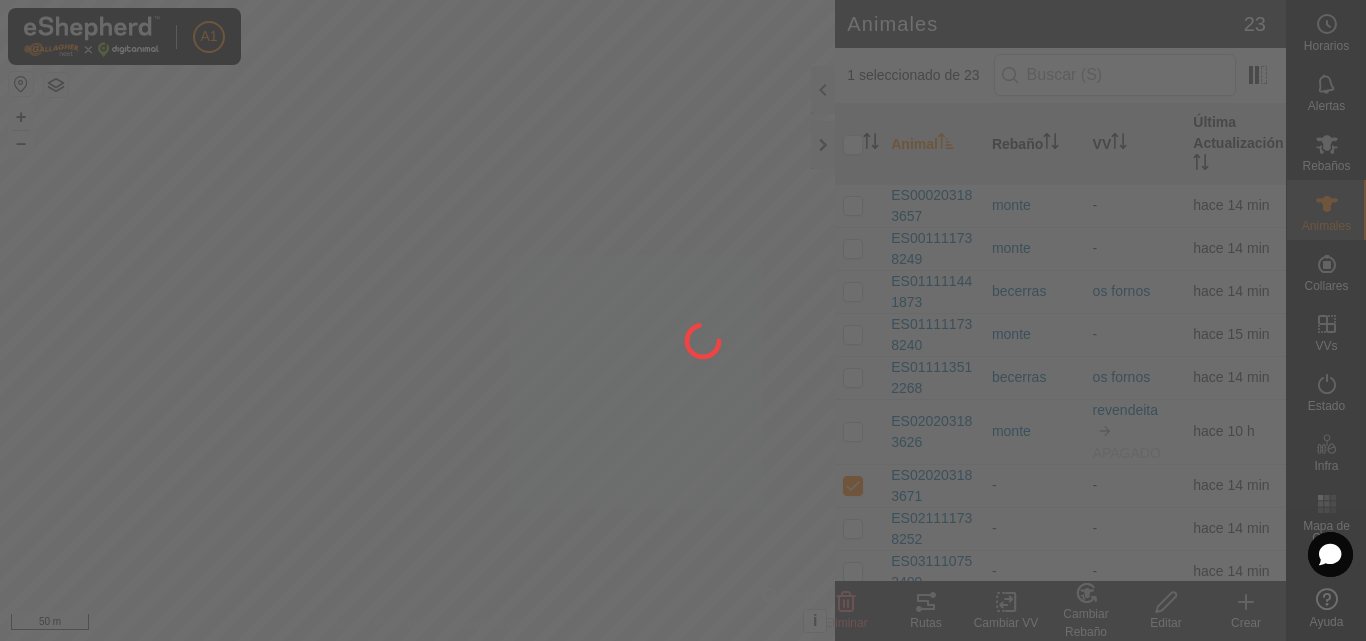 checkbox on "false" 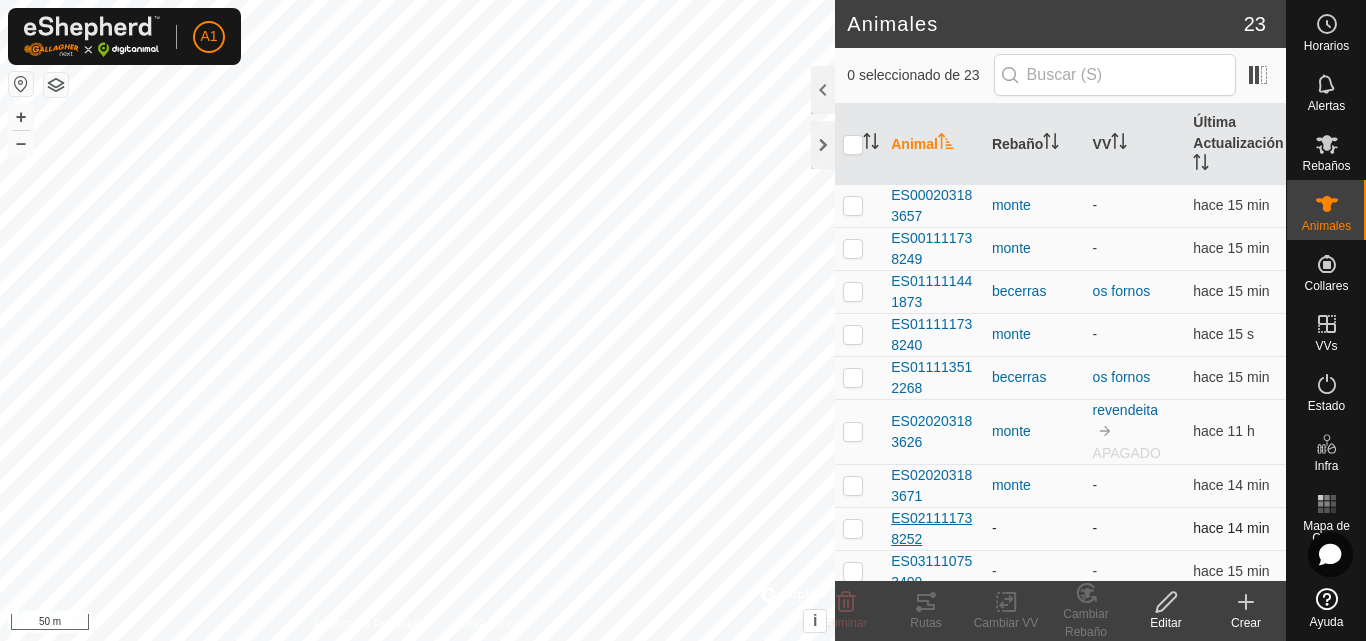 click on "ES021111738252" at bounding box center [933, 529] 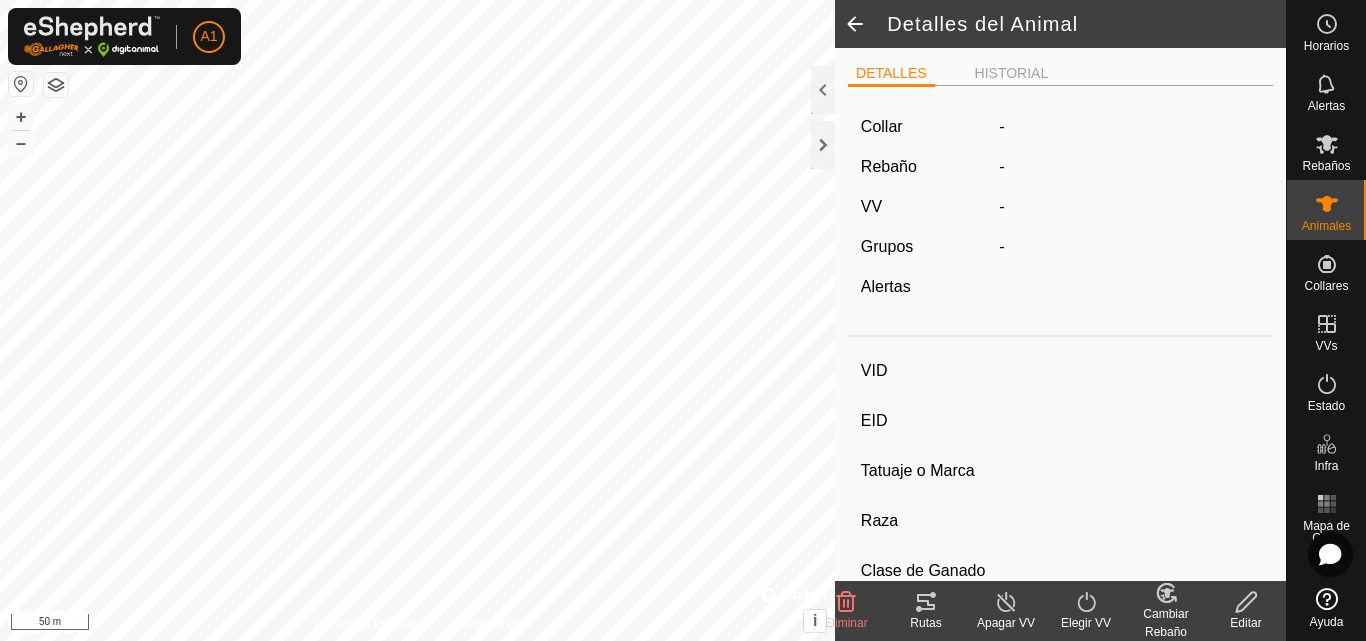 type on "ES021111738252" 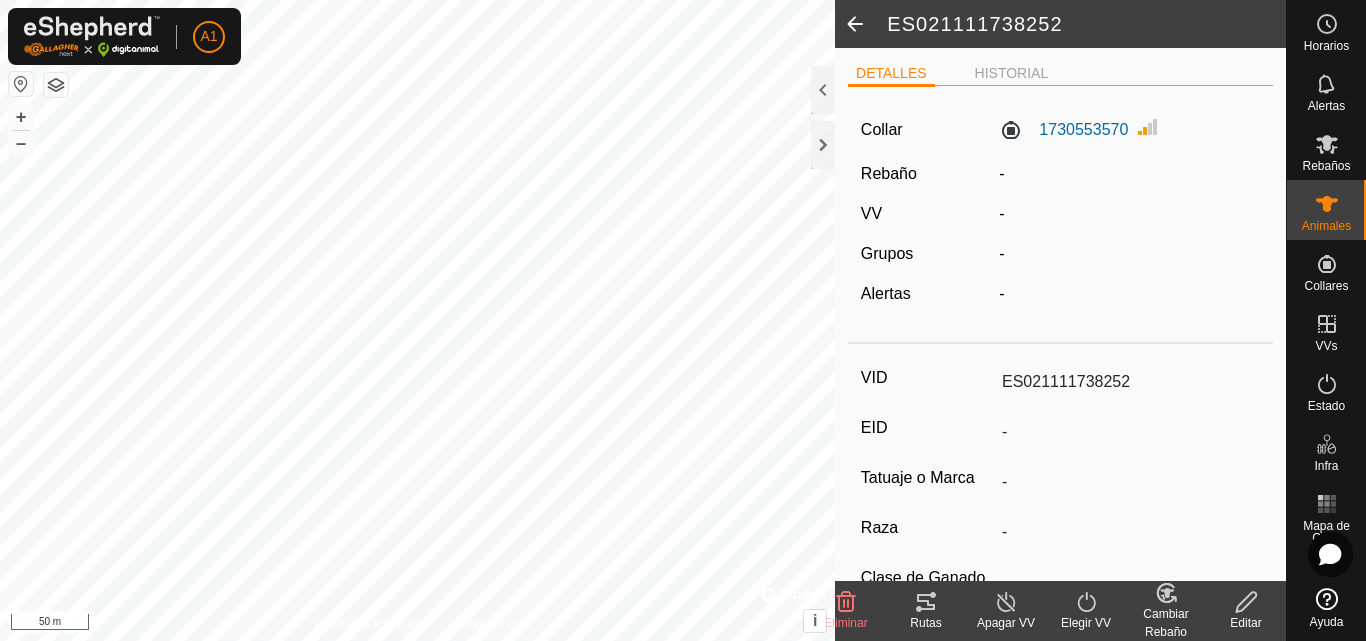 click 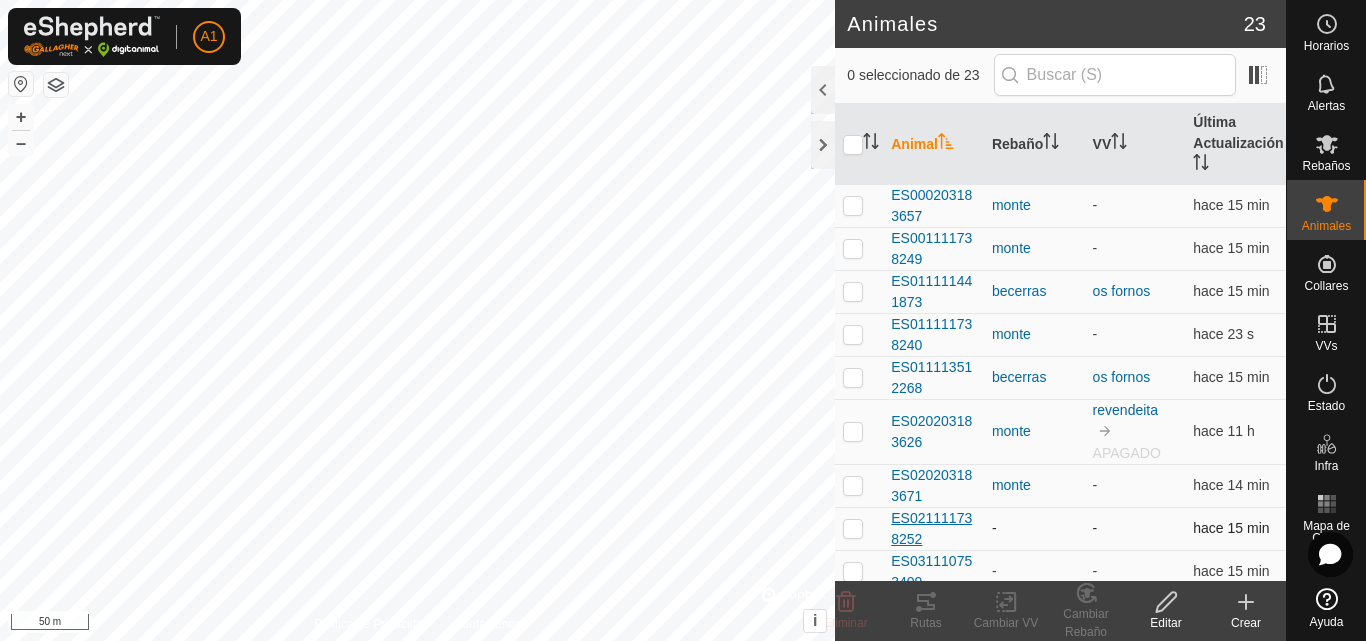 scroll, scrollTop: 100, scrollLeft: 0, axis: vertical 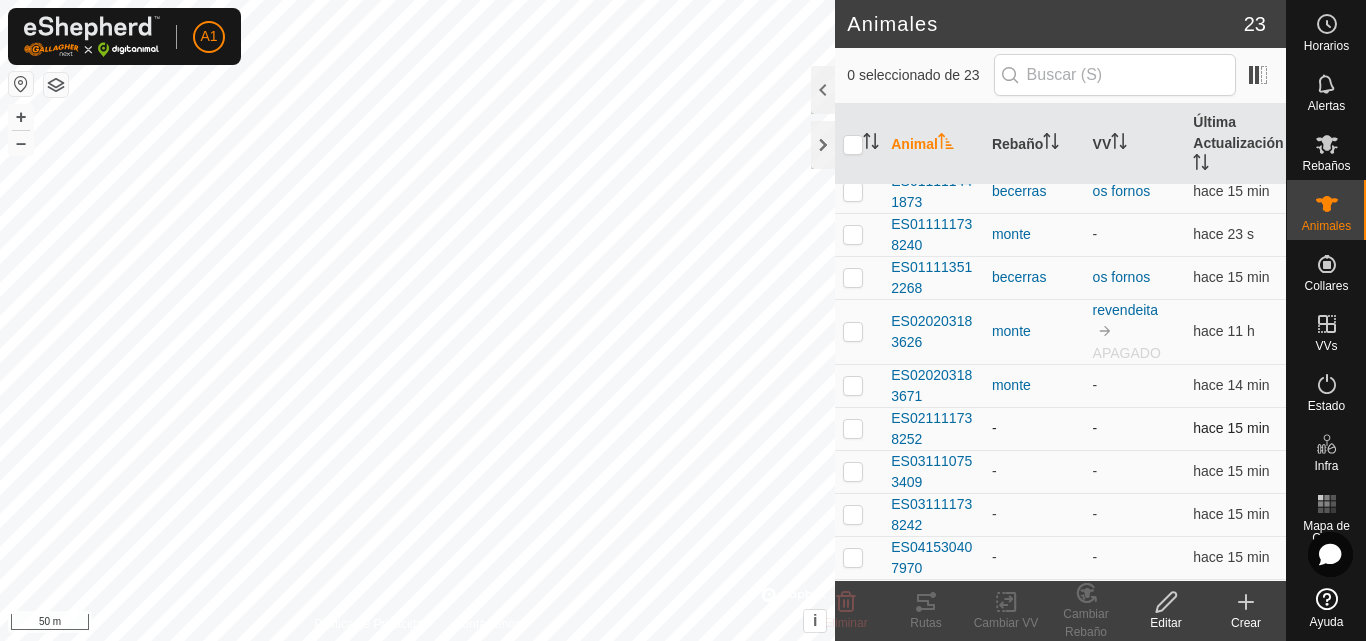 click at bounding box center (853, 428) 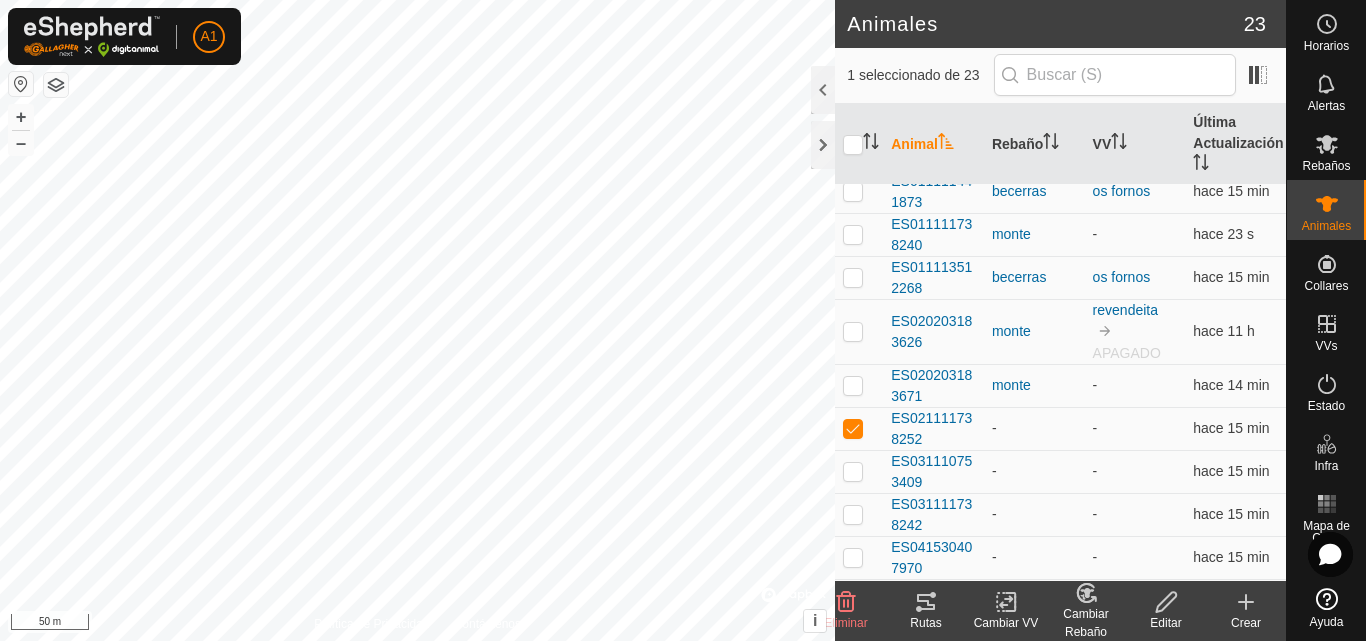 click 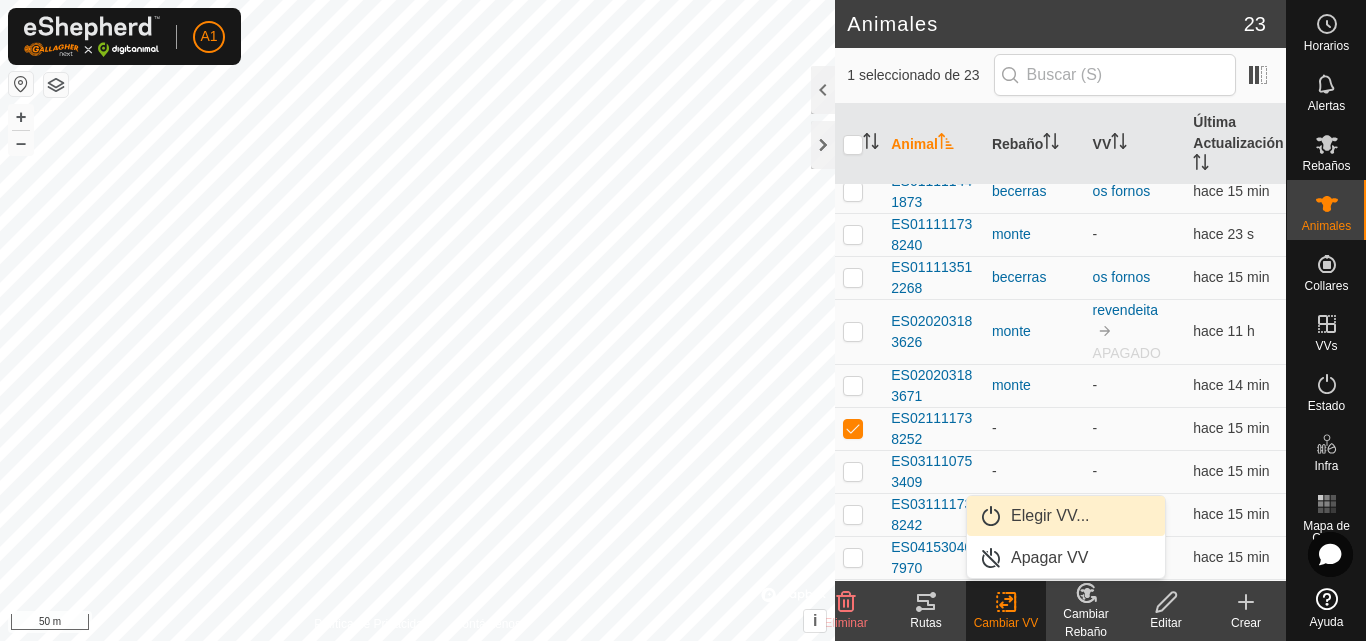 click on "Elegir VV..." at bounding box center (1066, 516) 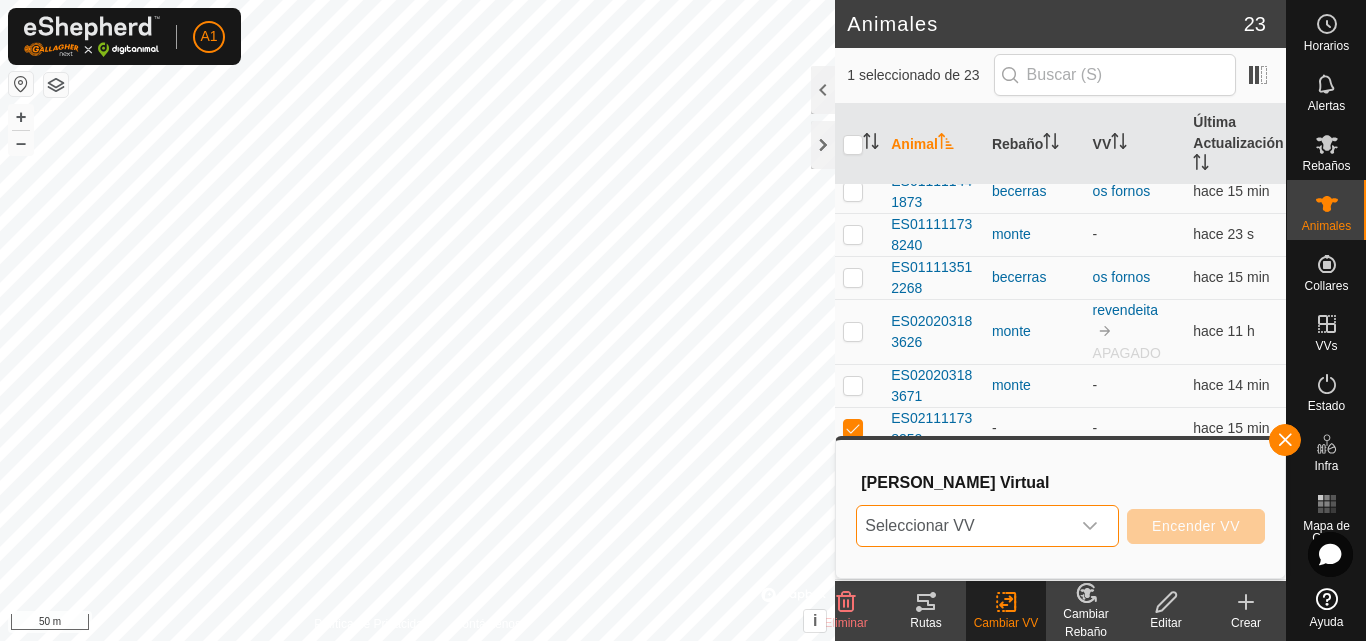 click on "Seleccionar VV" at bounding box center (963, 526) 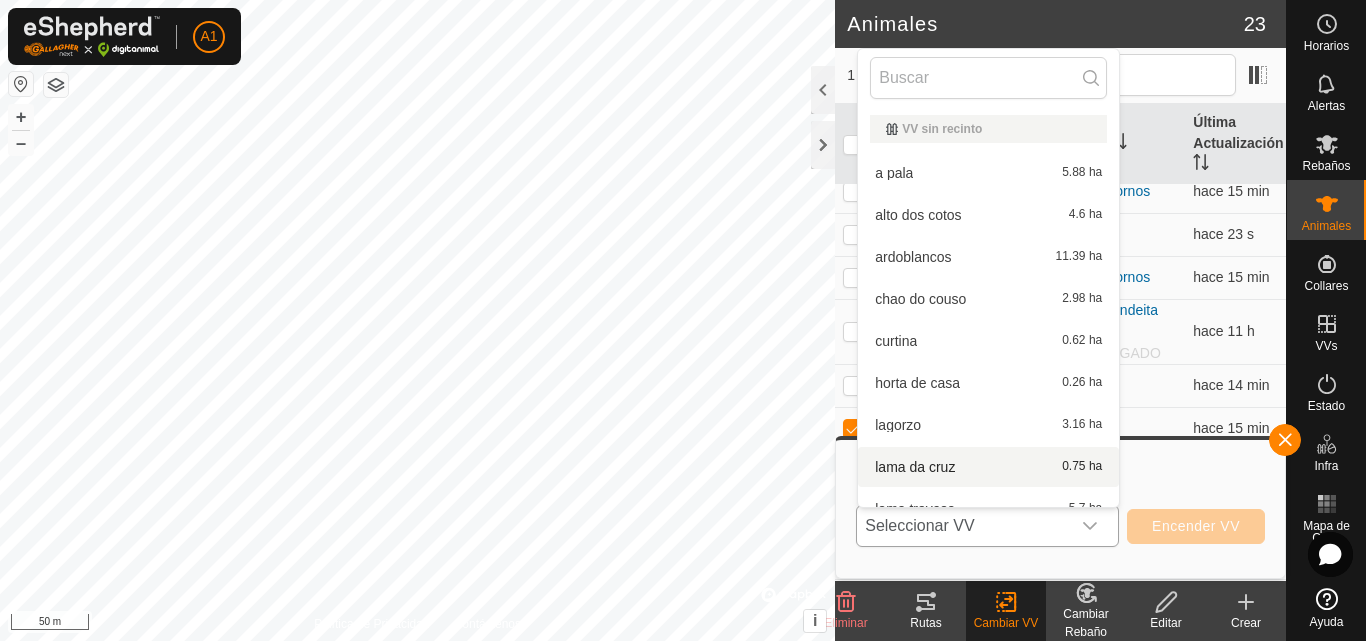 scroll, scrollTop: 22, scrollLeft: 0, axis: vertical 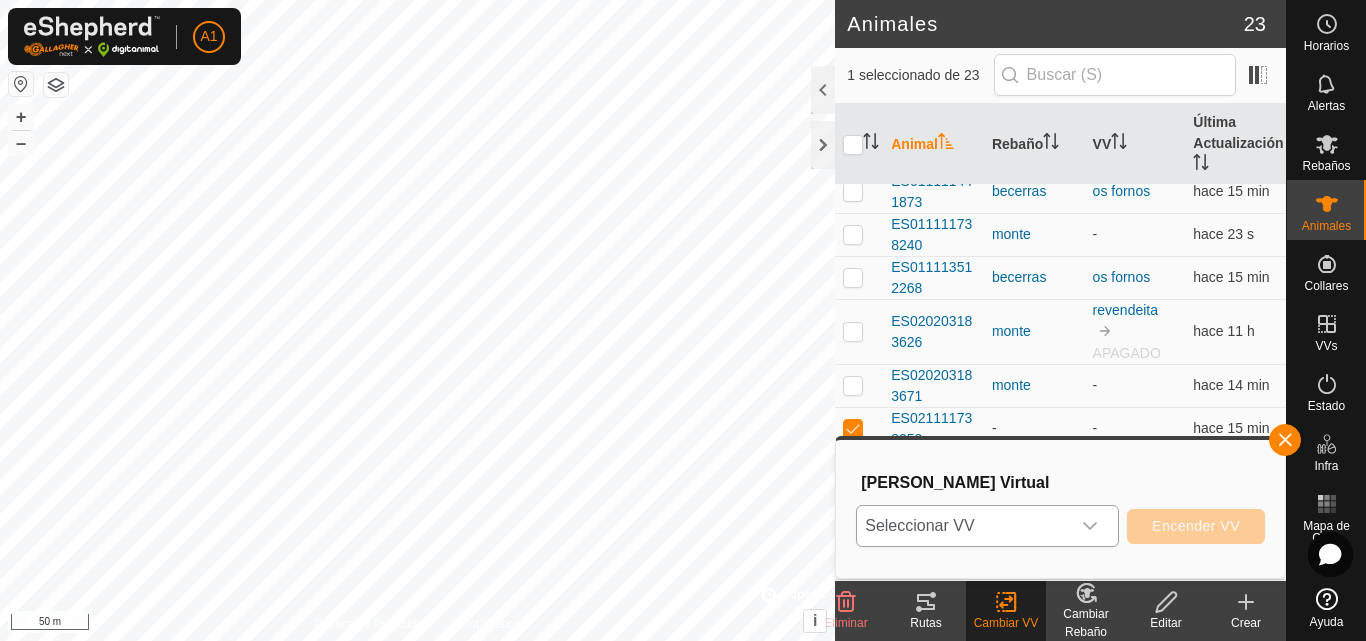 click 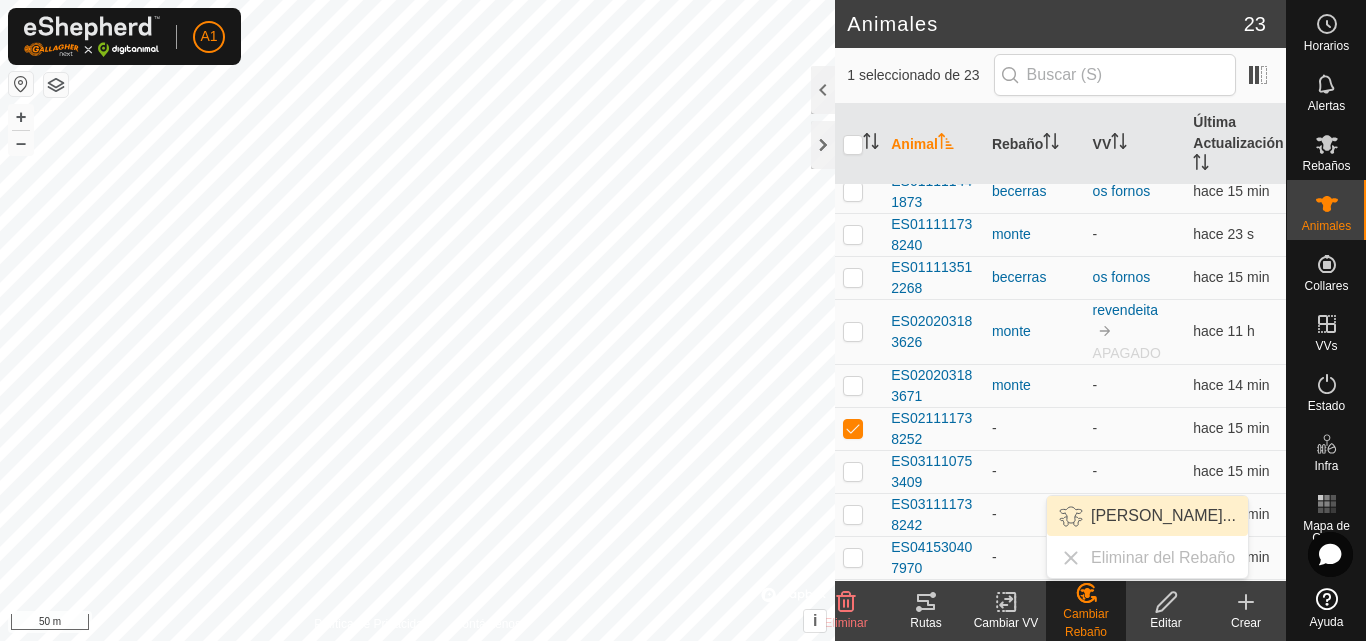 click on "Elegir Rebaño..." at bounding box center (1147, 516) 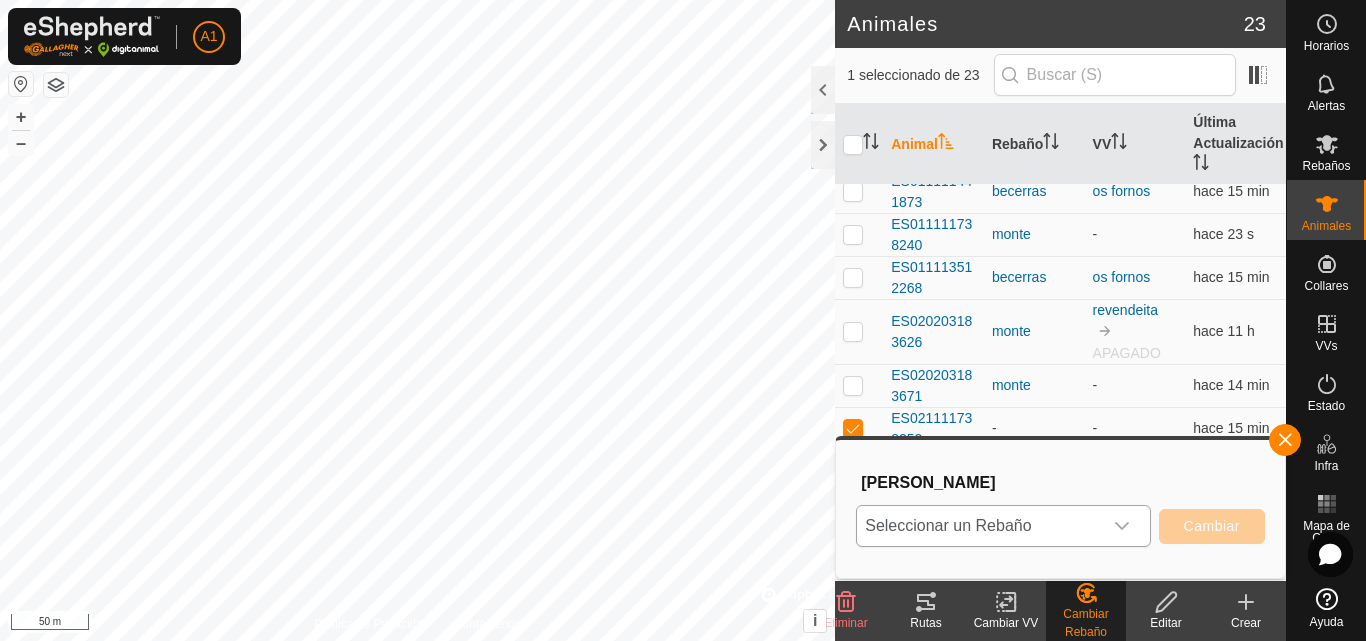 click on "Seleccionar un Rebaño" at bounding box center [979, 526] 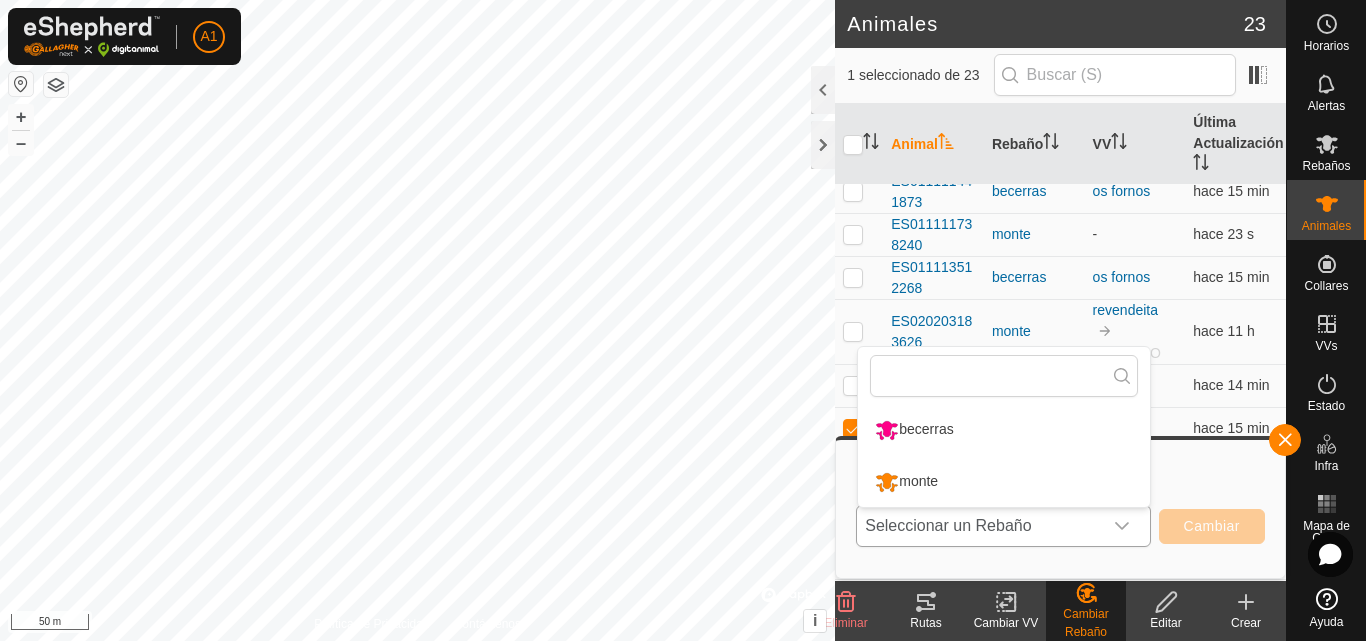 click on "monte" at bounding box center [1004, 482] 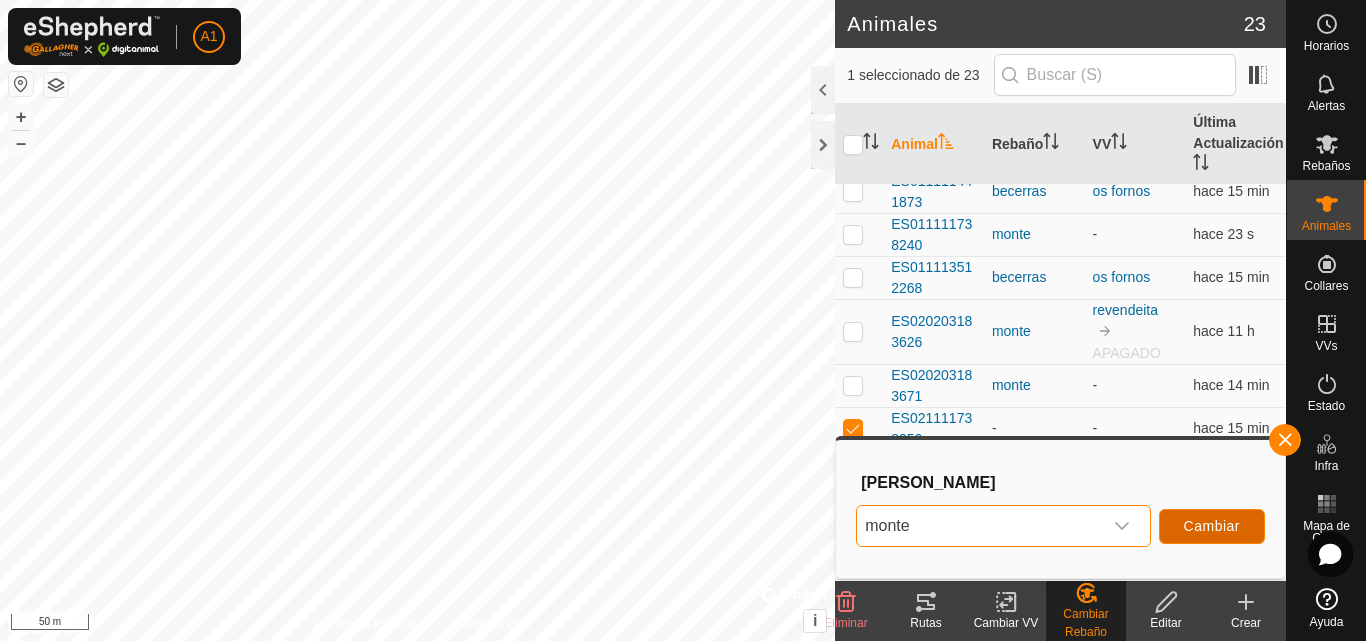 click on "Cambiar" at bounding box center [1212, 526] 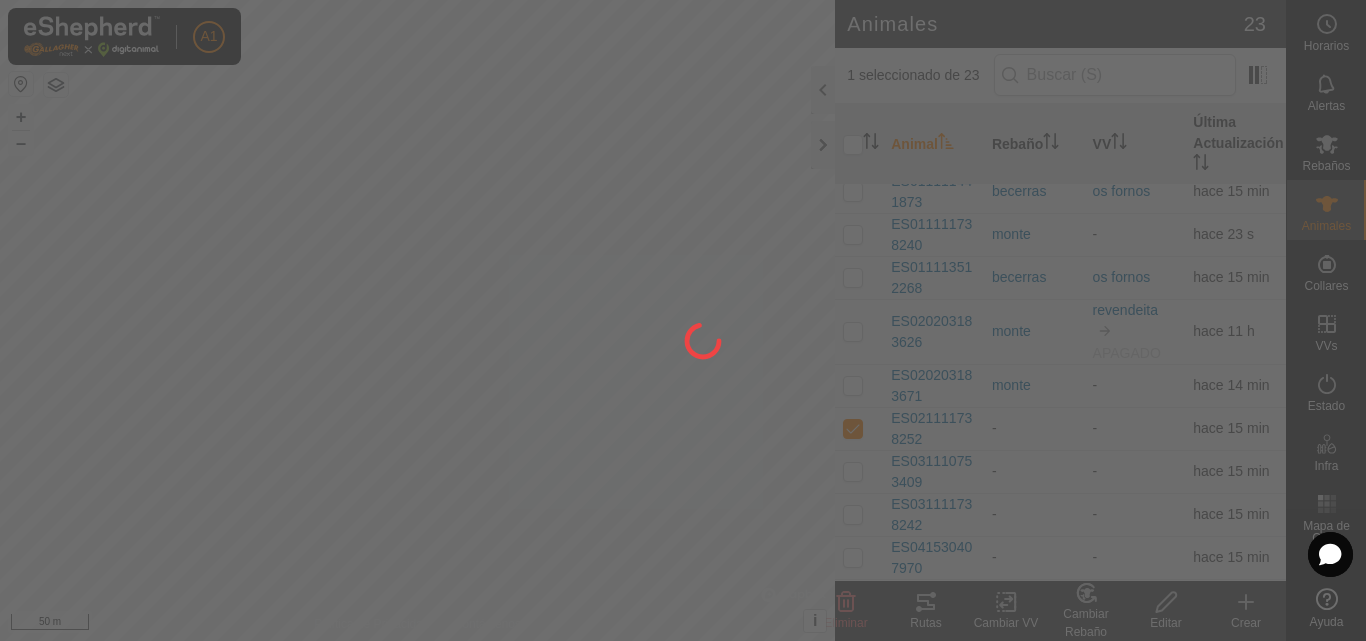 checkbox on "false" 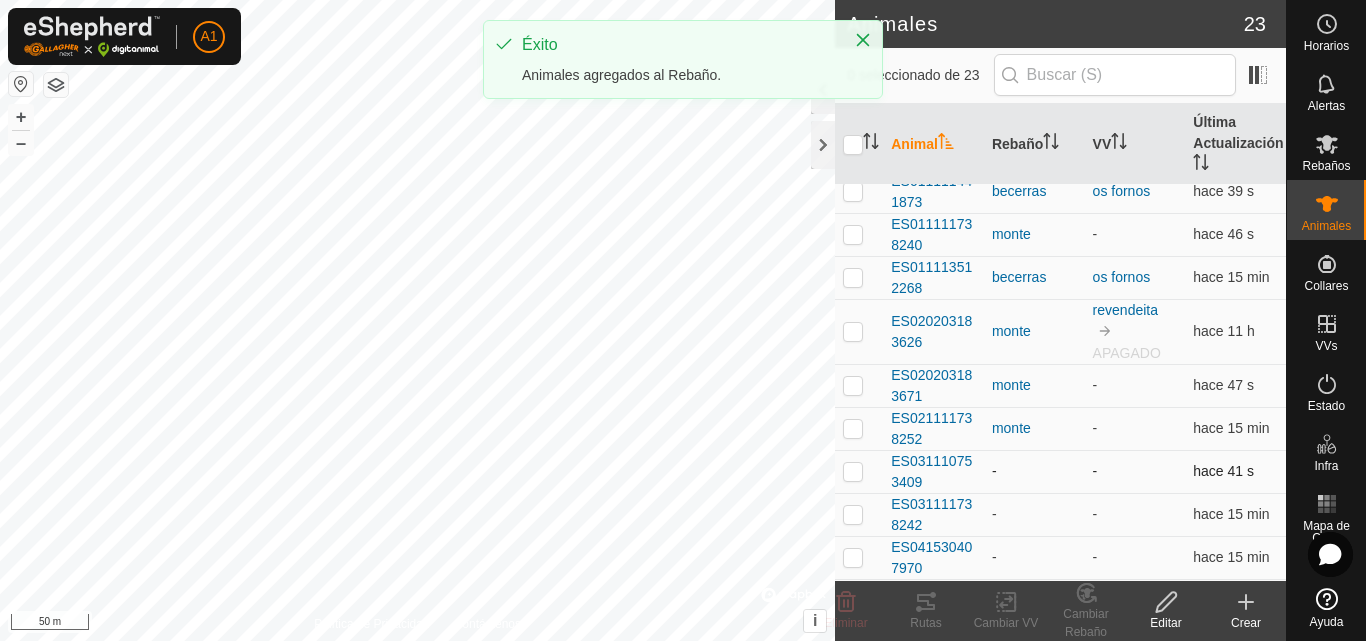 click at bounding box center (853, 471) 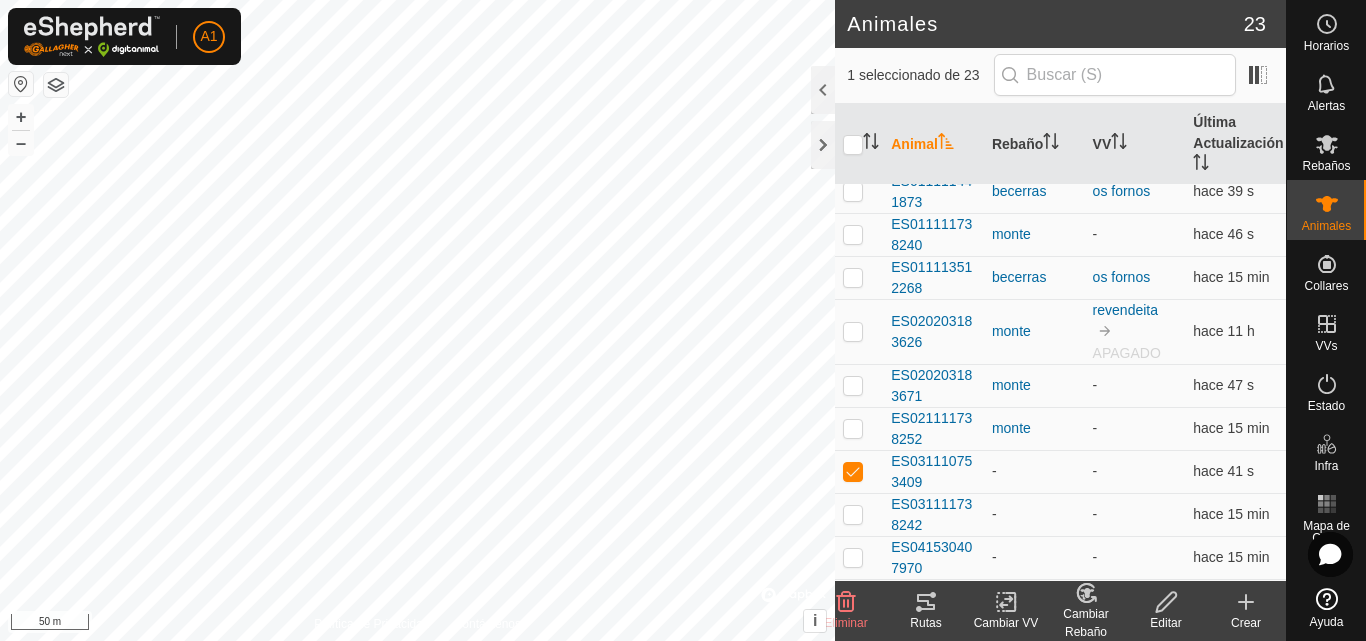 click on "Cambiar Rebaño" 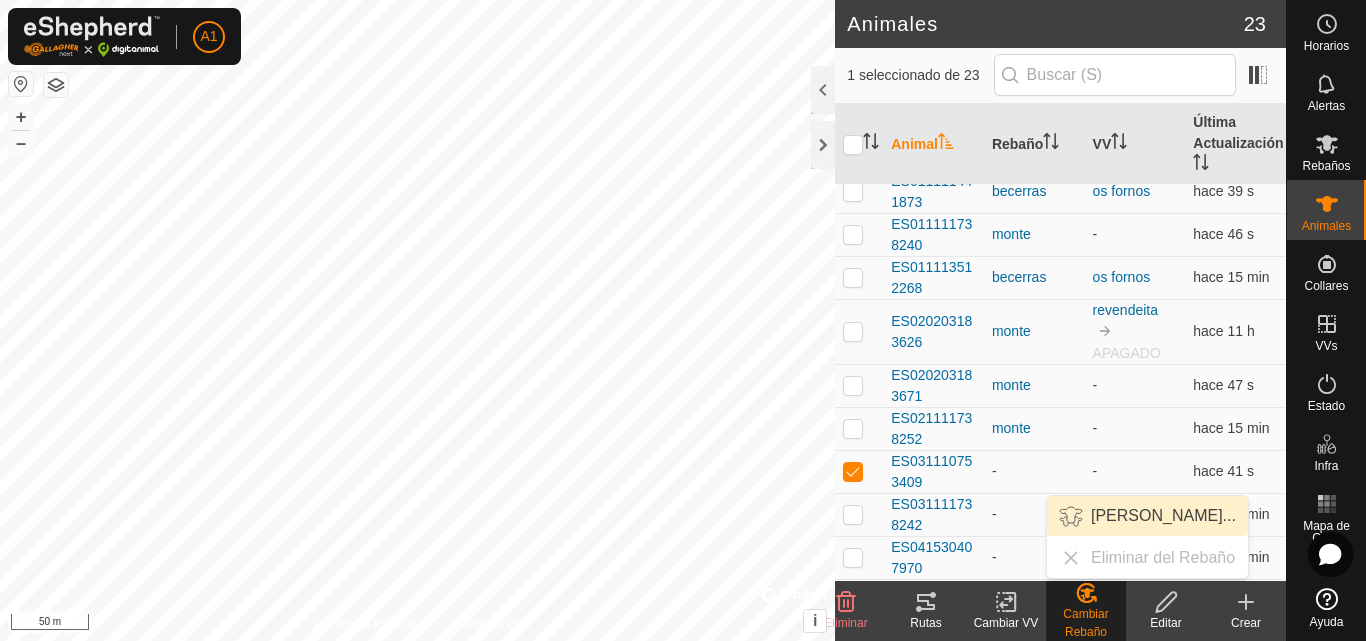 click on "Elegir Rebaño..." at bounding box center [1147, 516] 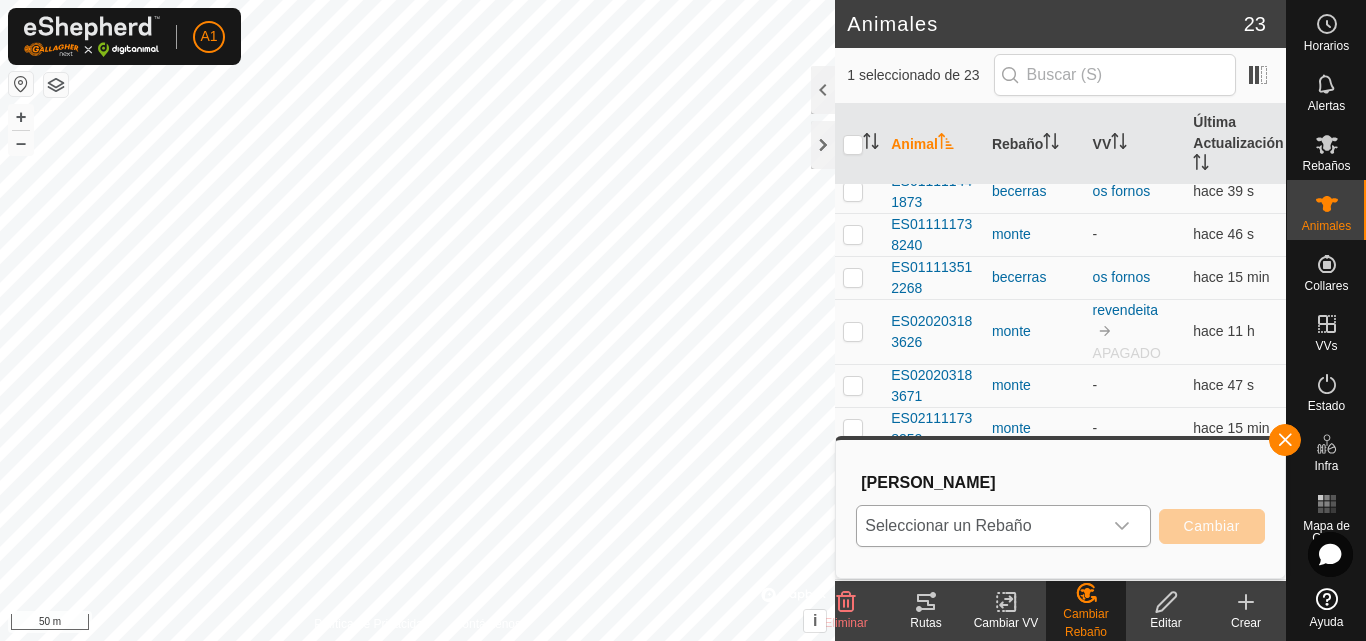 click 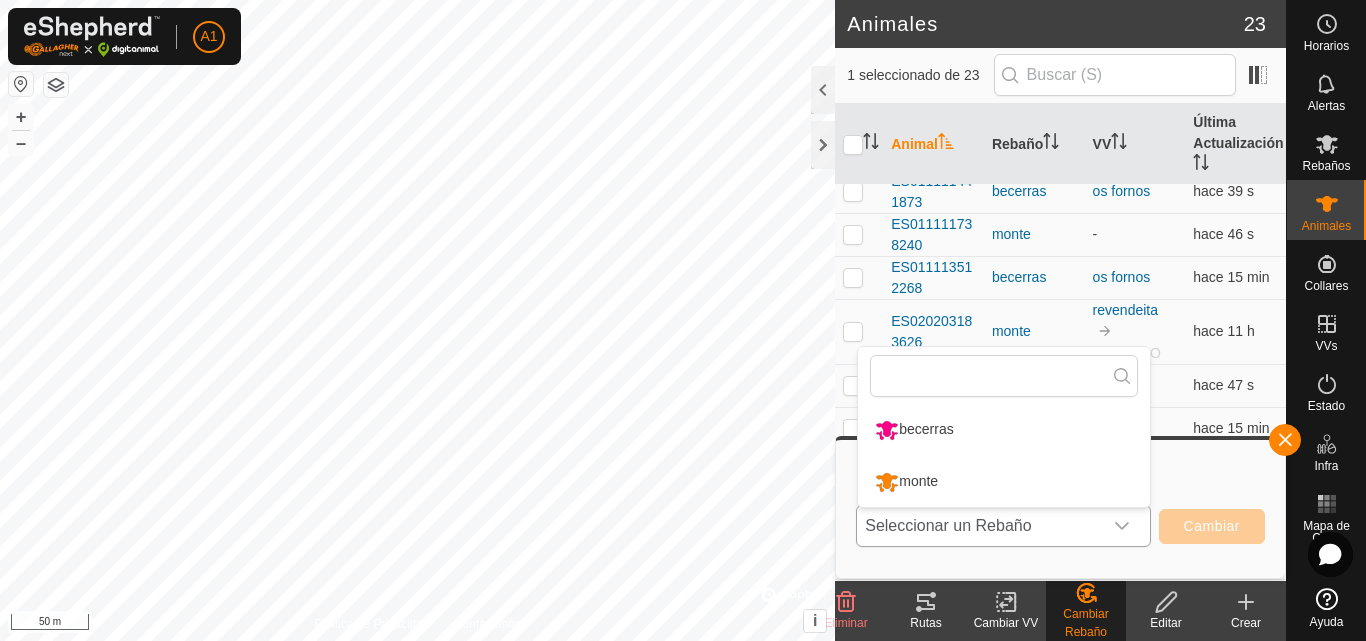 click on "monte" at bounding box center (1004, 482) 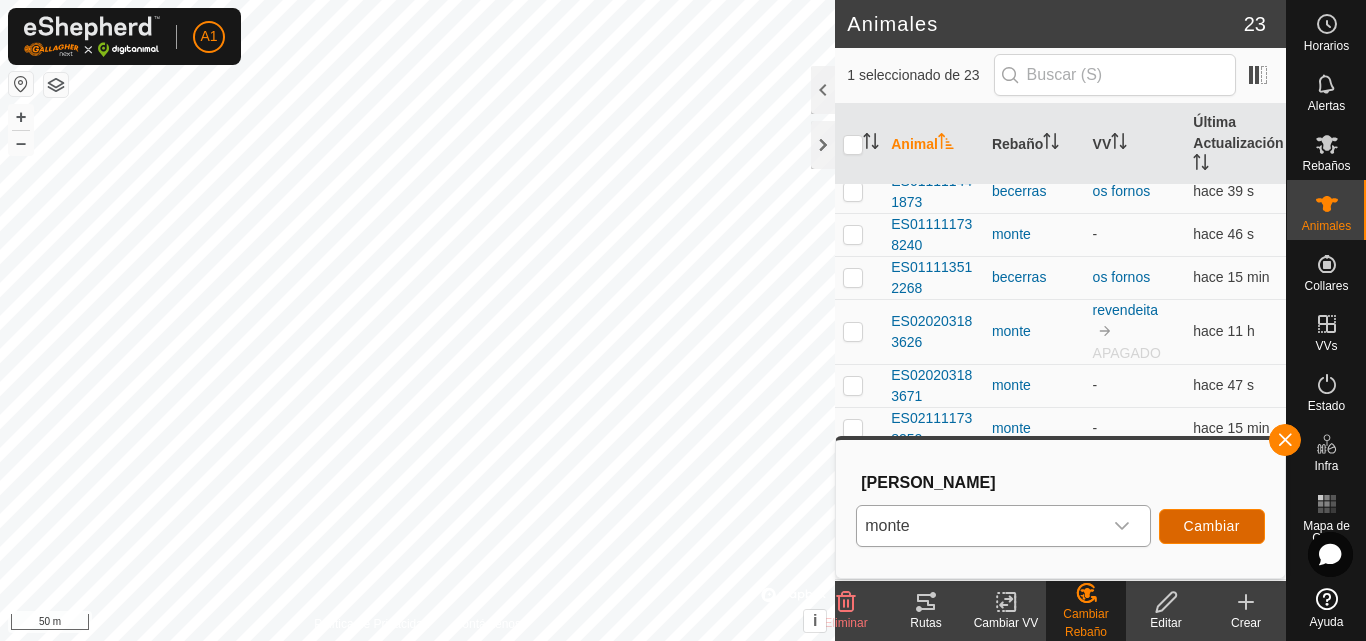 click on "Cambiar" at bounding box center (1212, 526) 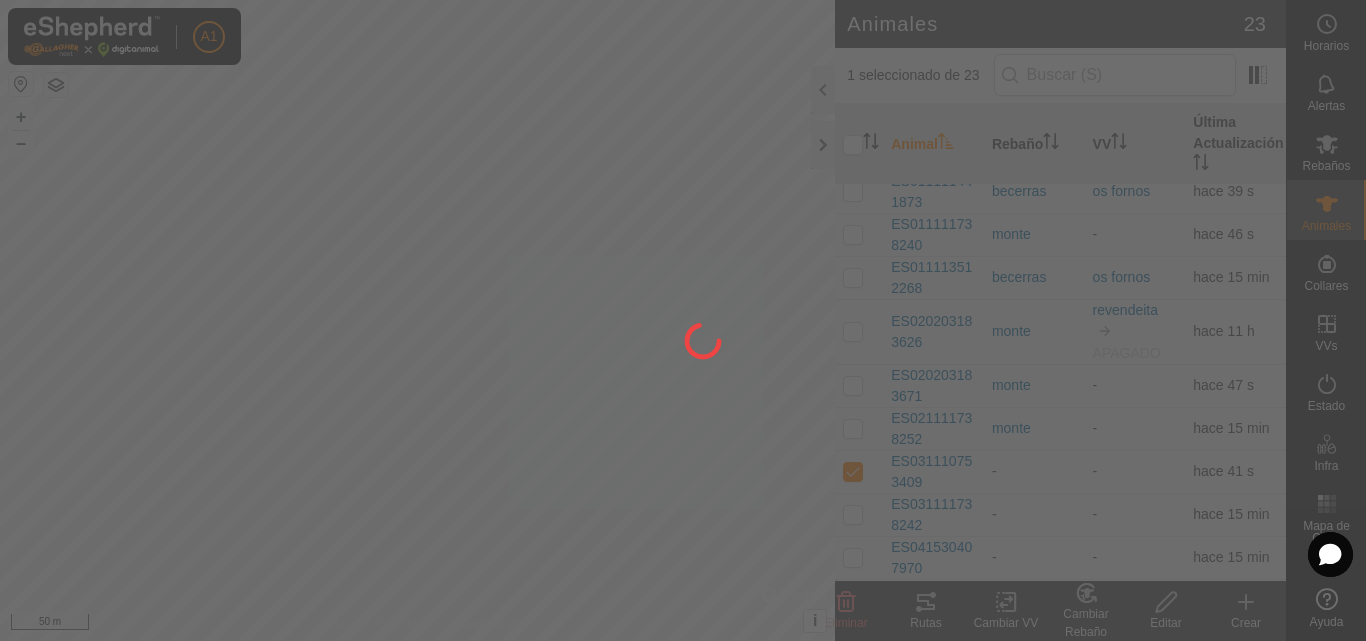 checkbox on "false" 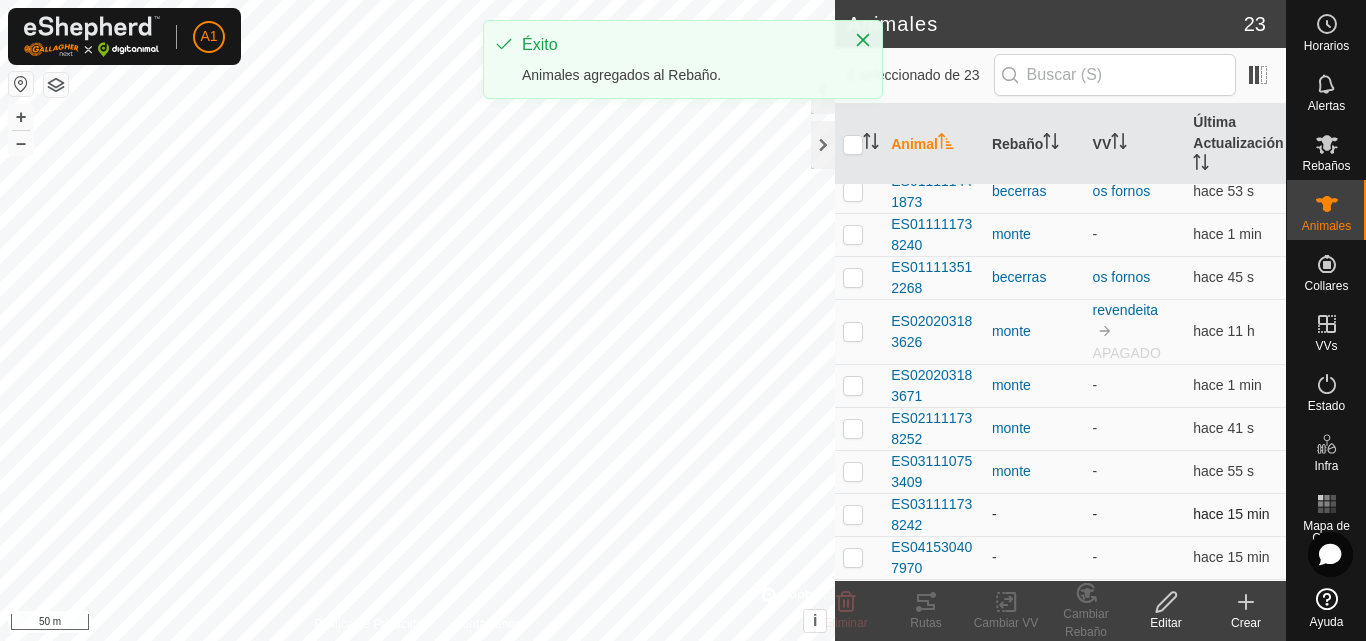 click at bounding box center (853, 514) 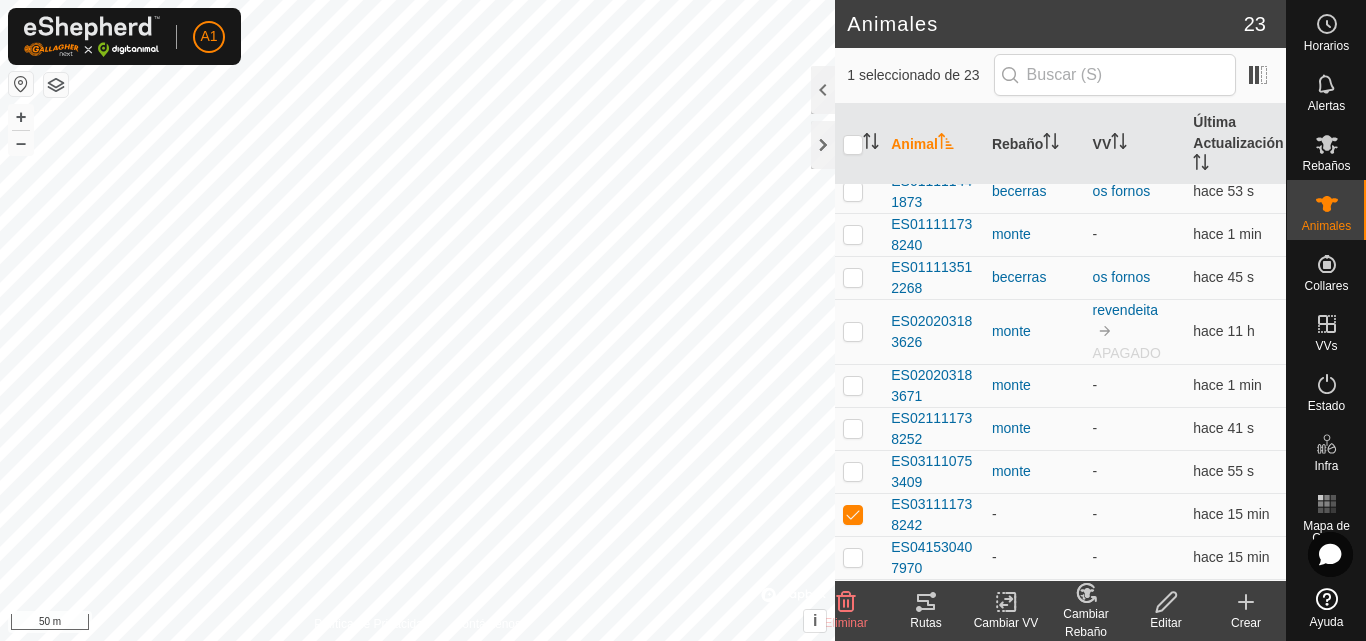click on "Cambiar Rebaño" 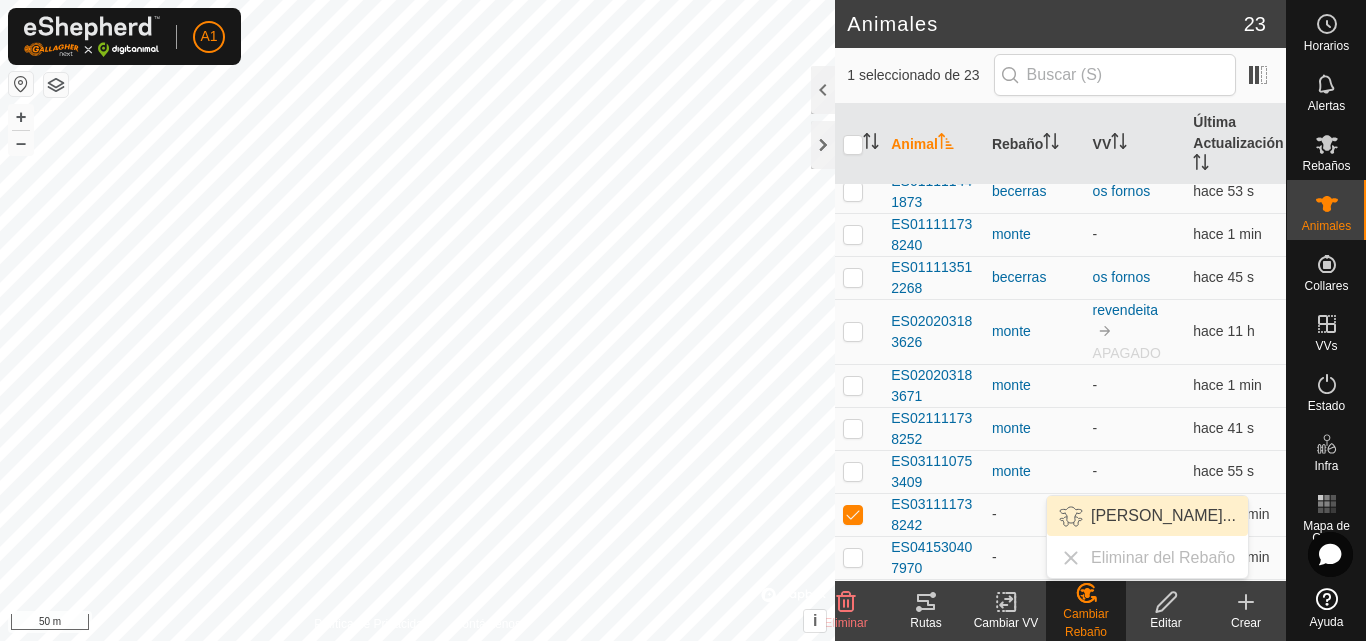 click on "Elegir Rebaño..." at bounding box center (1147, 516) 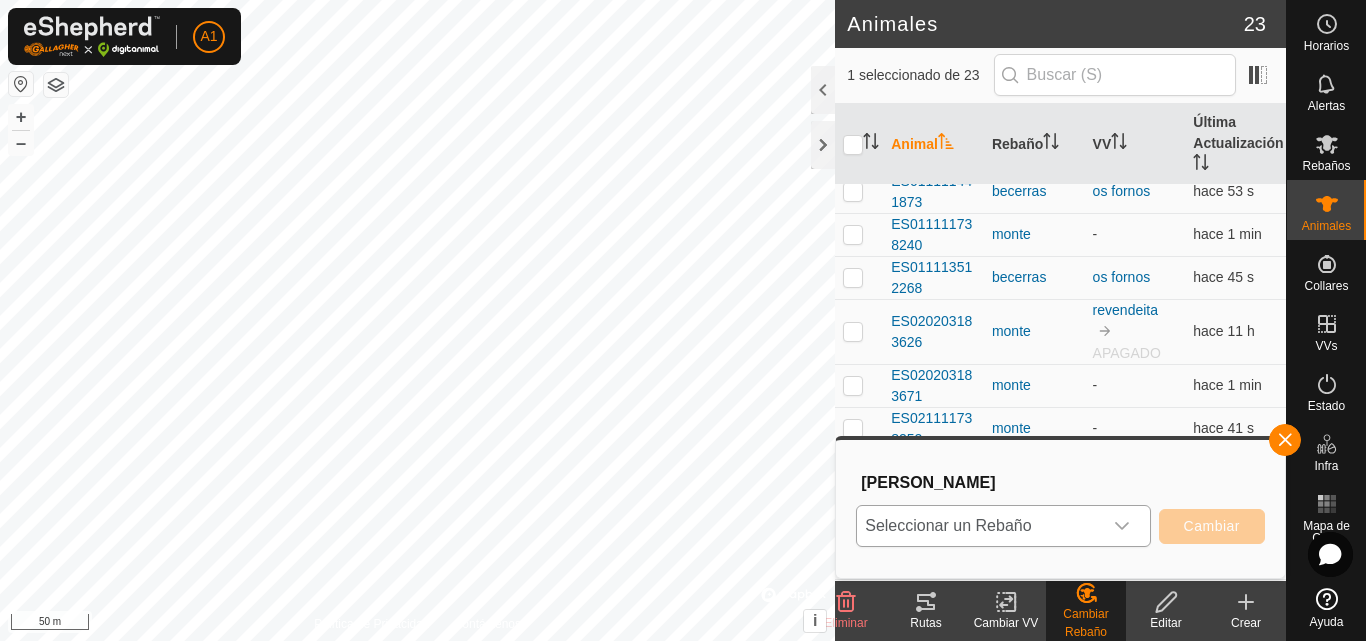 click 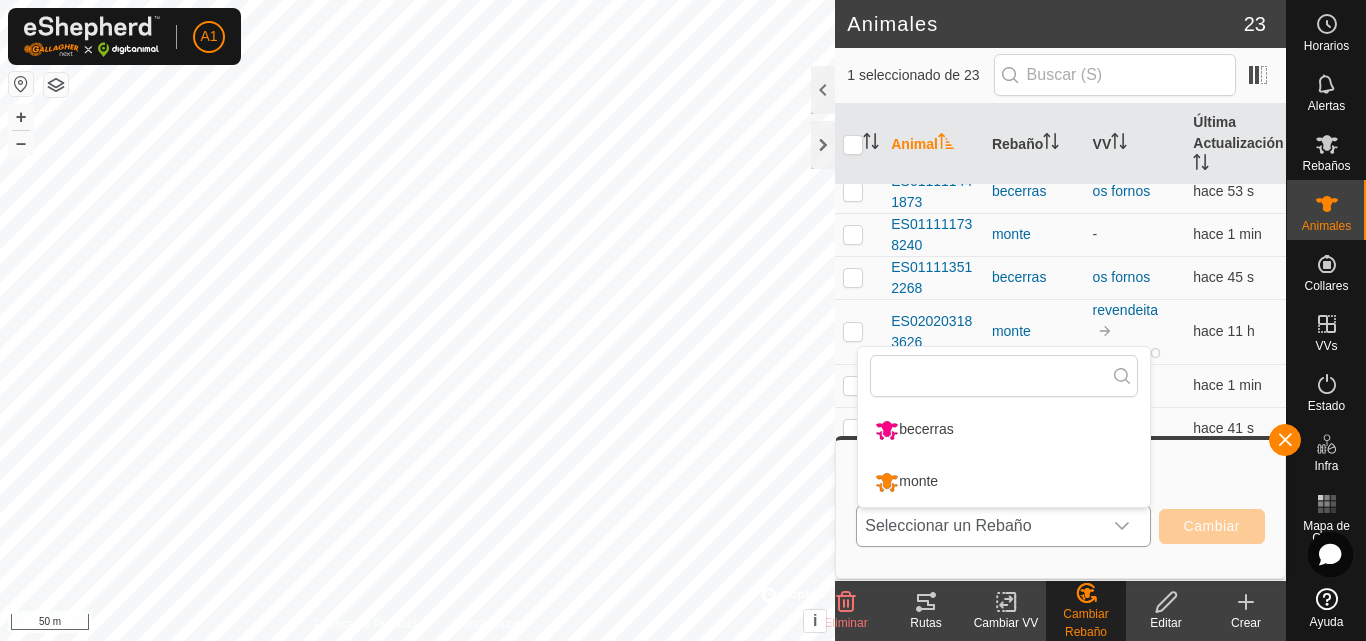 click on "monte" at bounding box center [1004, 482] 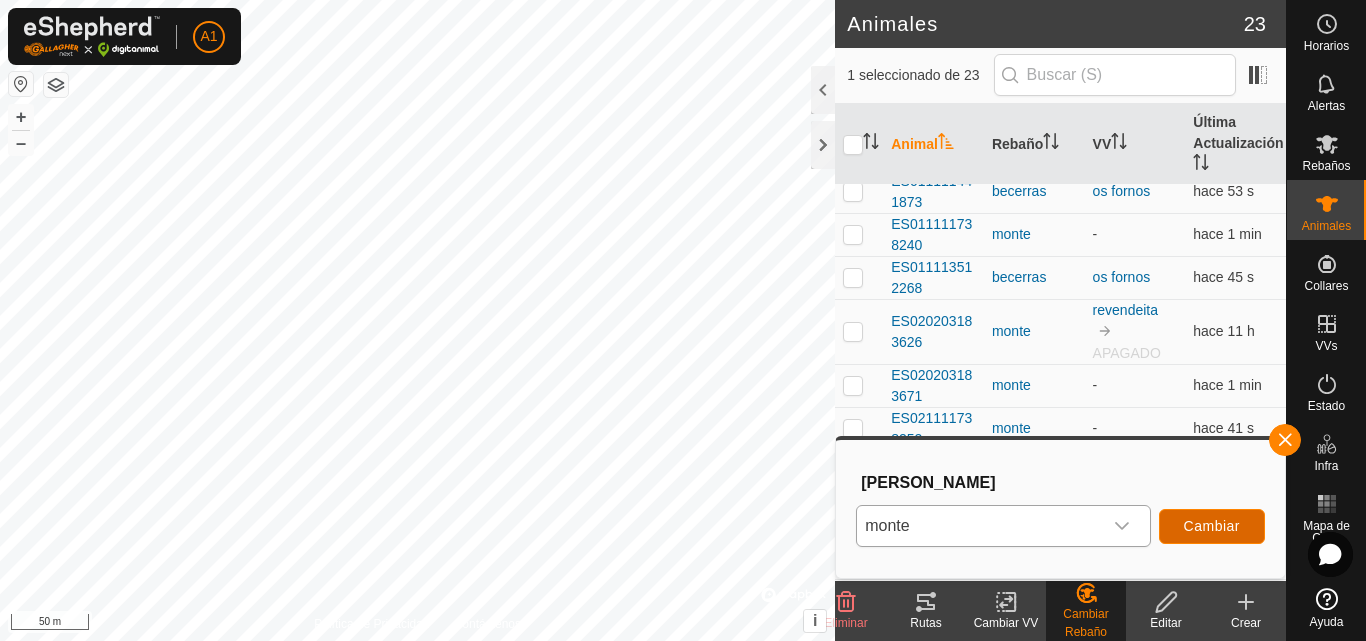 click on "Cambiar" at bounding box center [1212, 526] 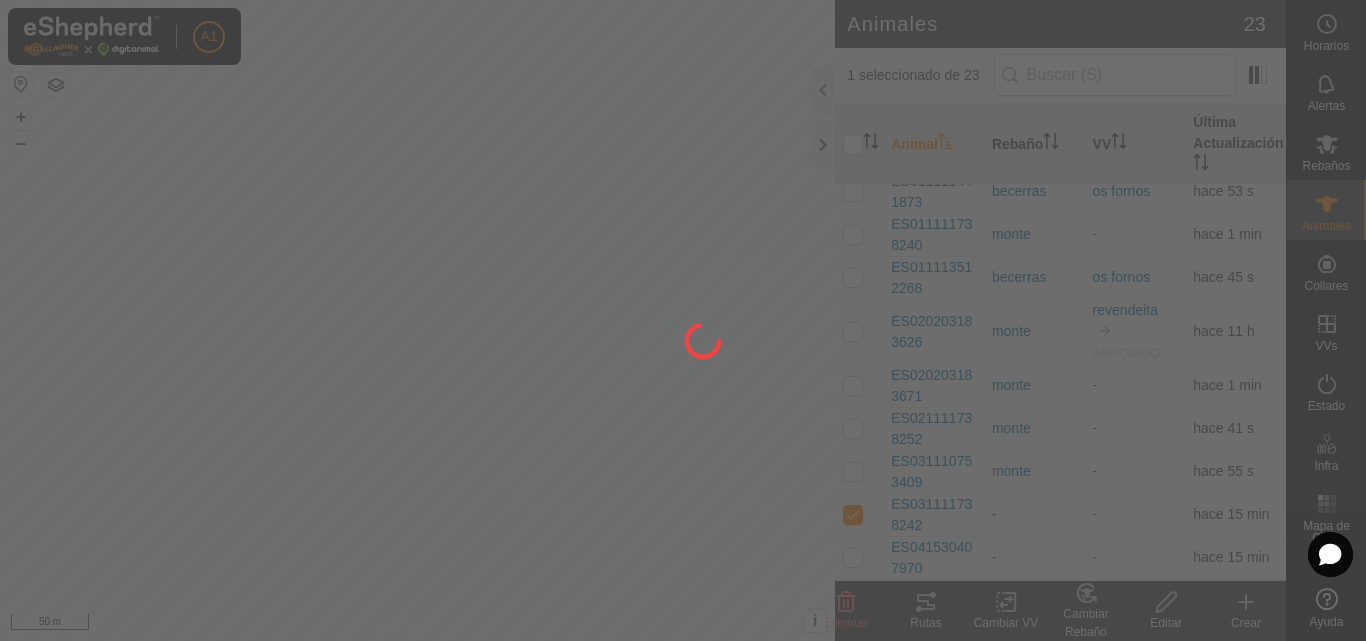 checkbox on "false" 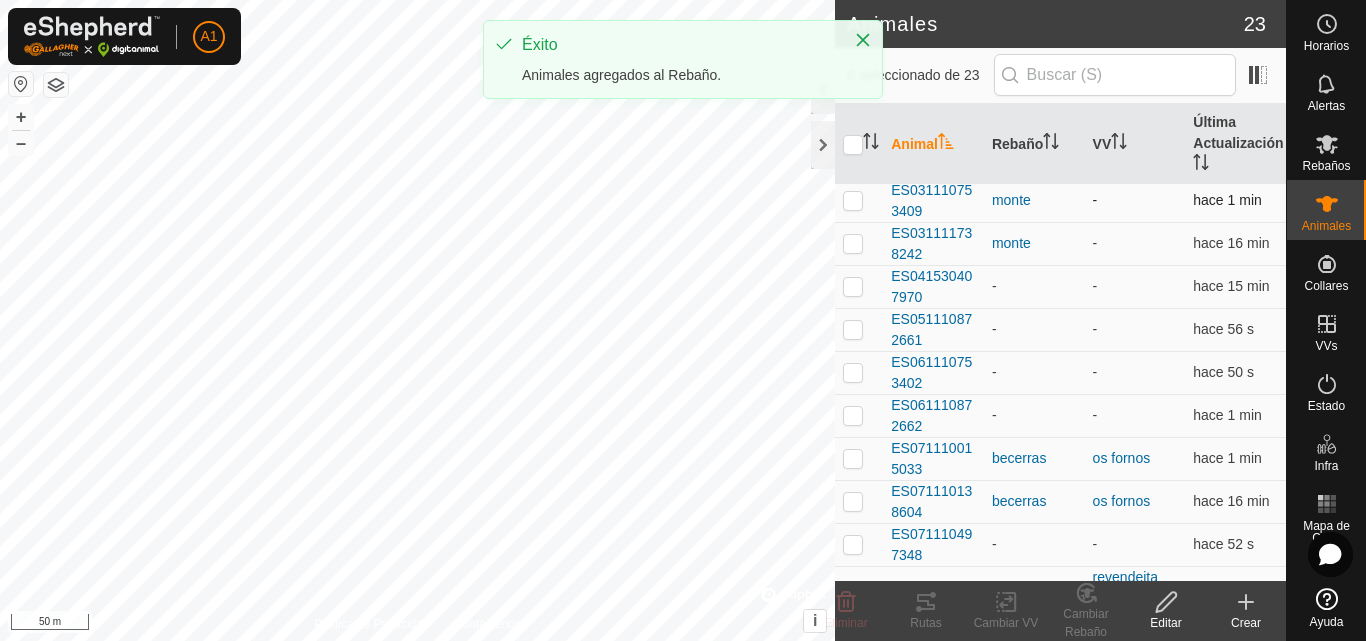 scroll, scrollTop: 400, scrollLeft: 0, axis: vertical 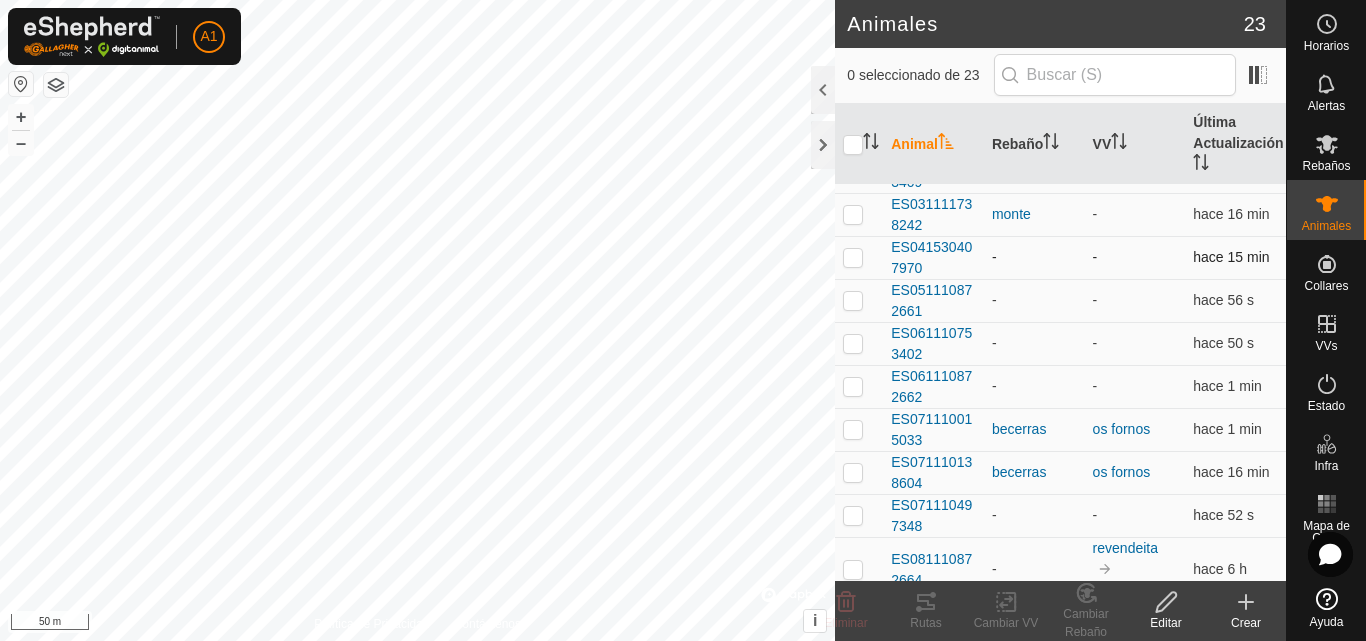 click at bounding box center (859, 257) 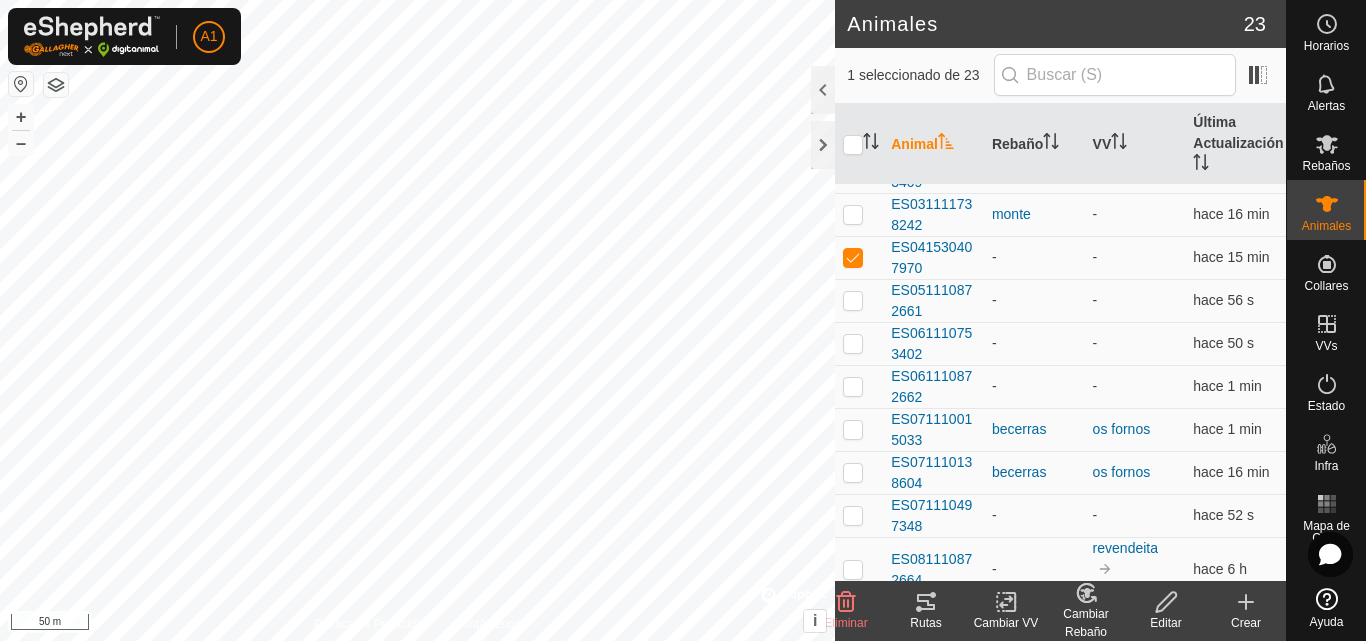 click on "Cambiar Rebaño" 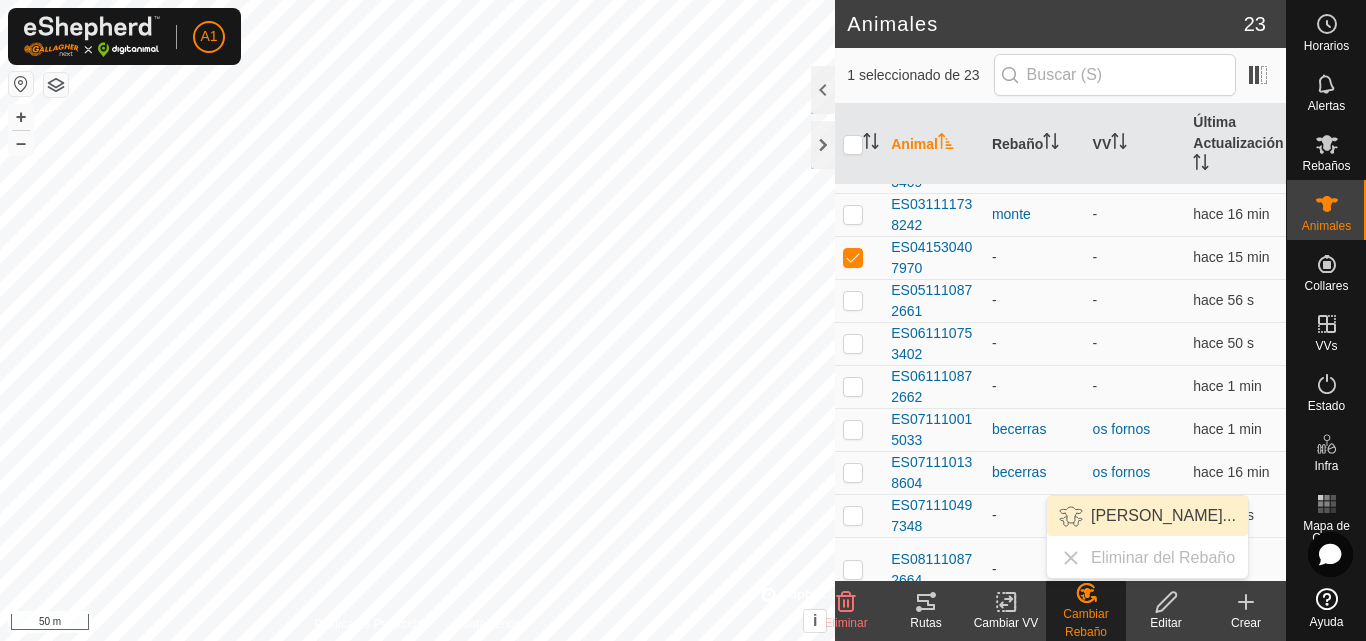 click on "Elegir Rebaño..." at bounding box center (1147, 516) 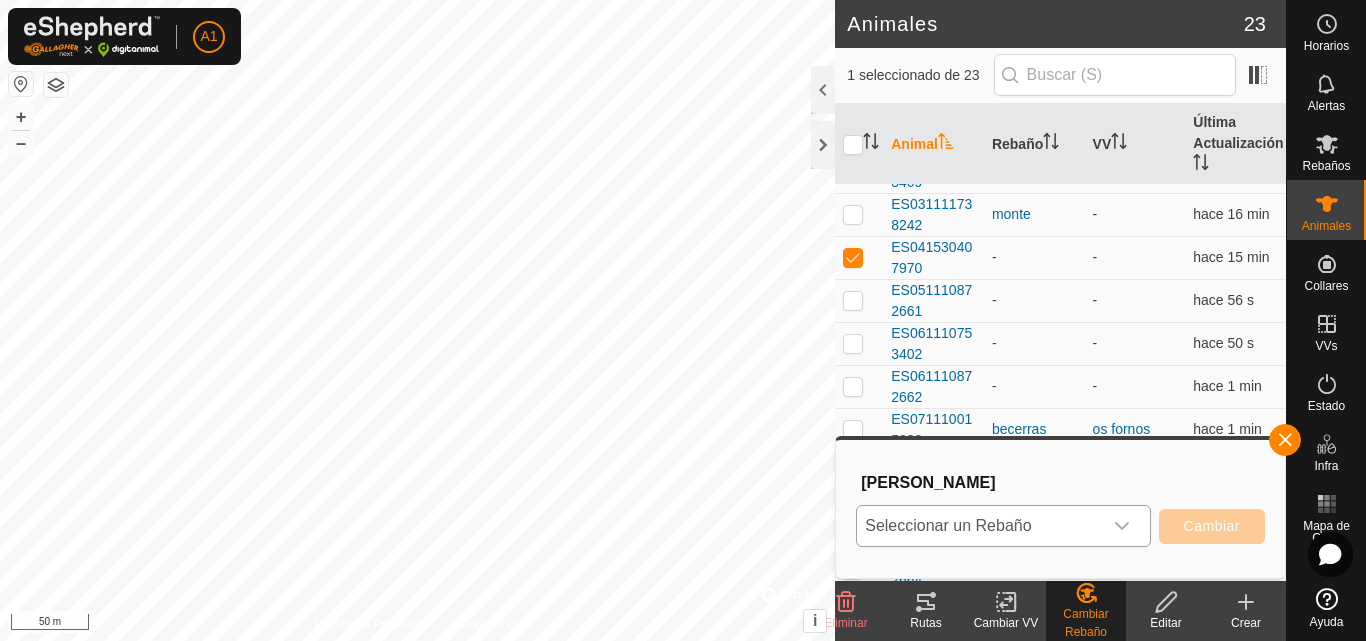 click 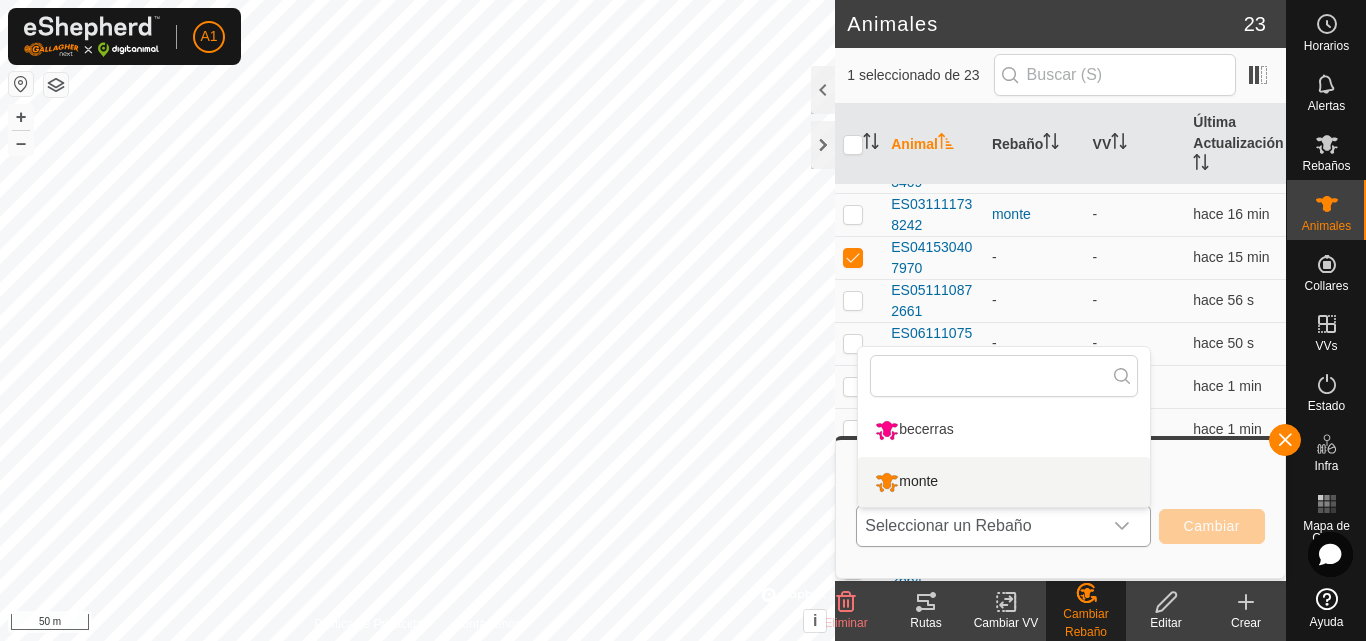 click on "monte" at bounding box center [1004, 482] 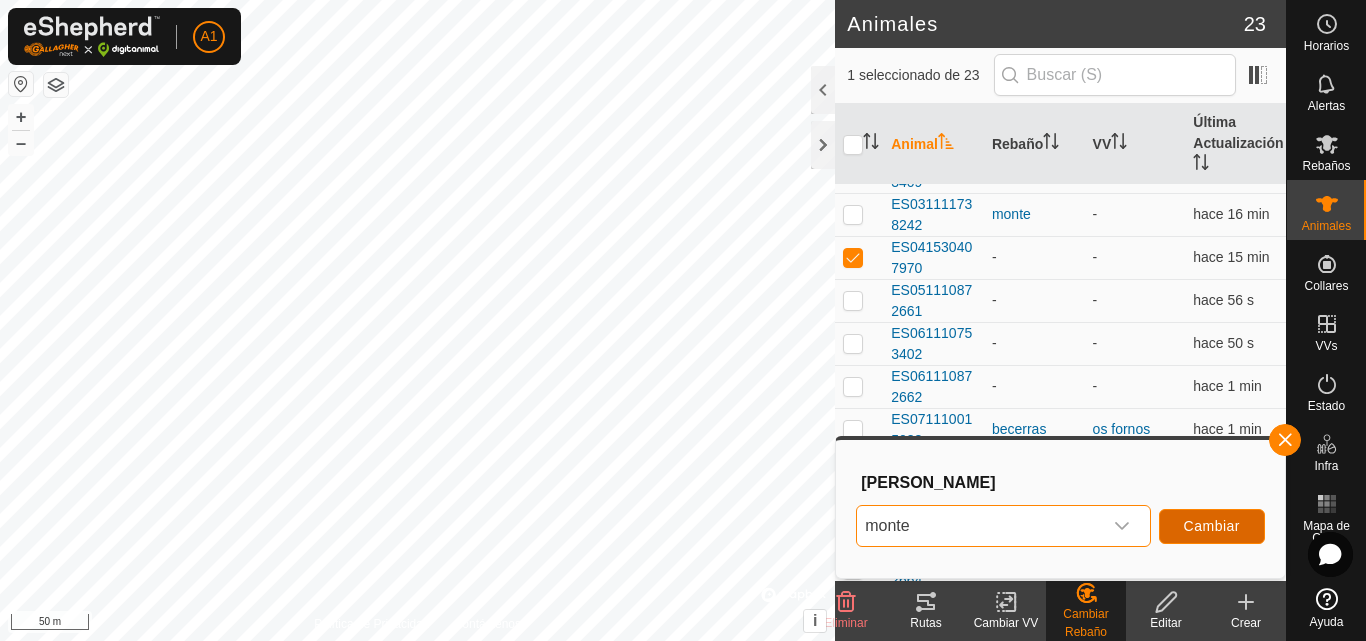 click on "Cambiar" at bounding box center (1212, 526) 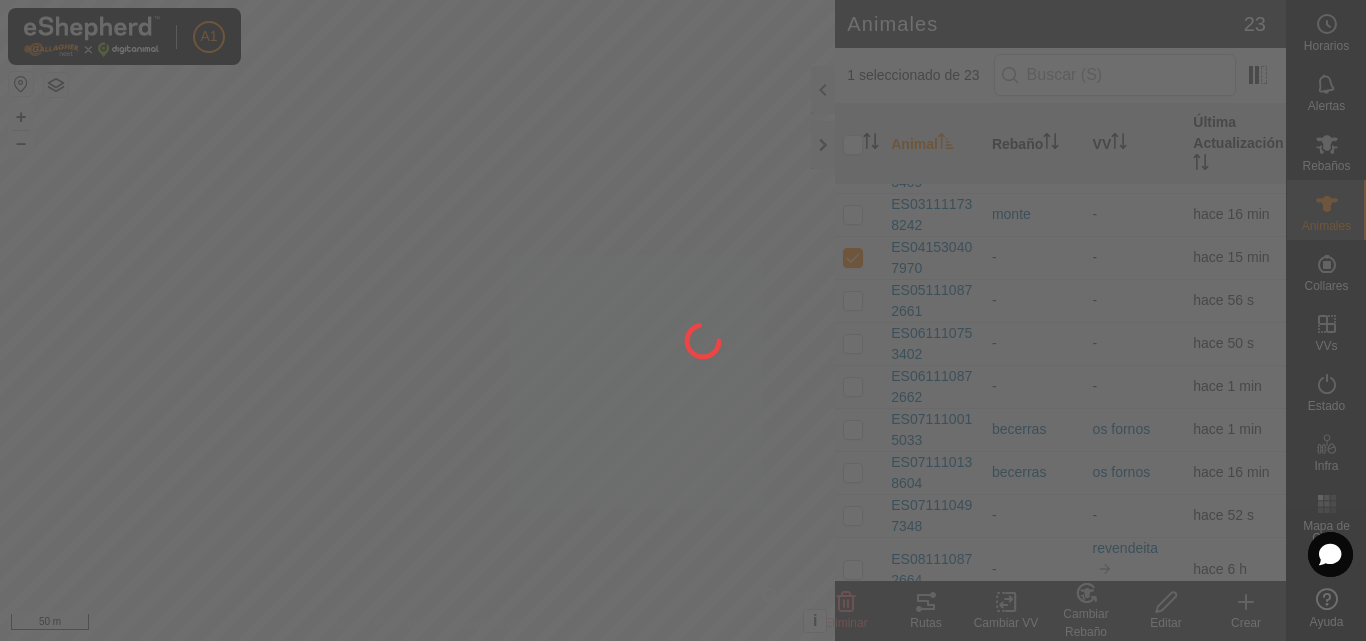 checkbox on "false" 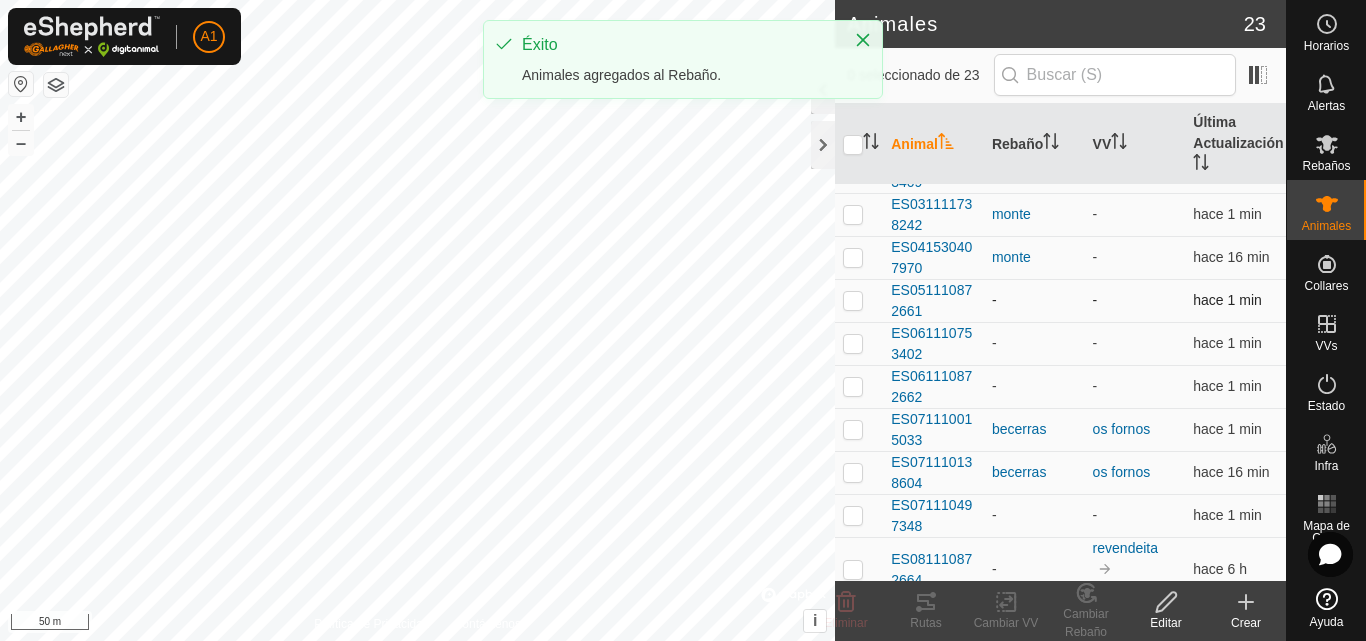 click at bounding box center [853, 300] 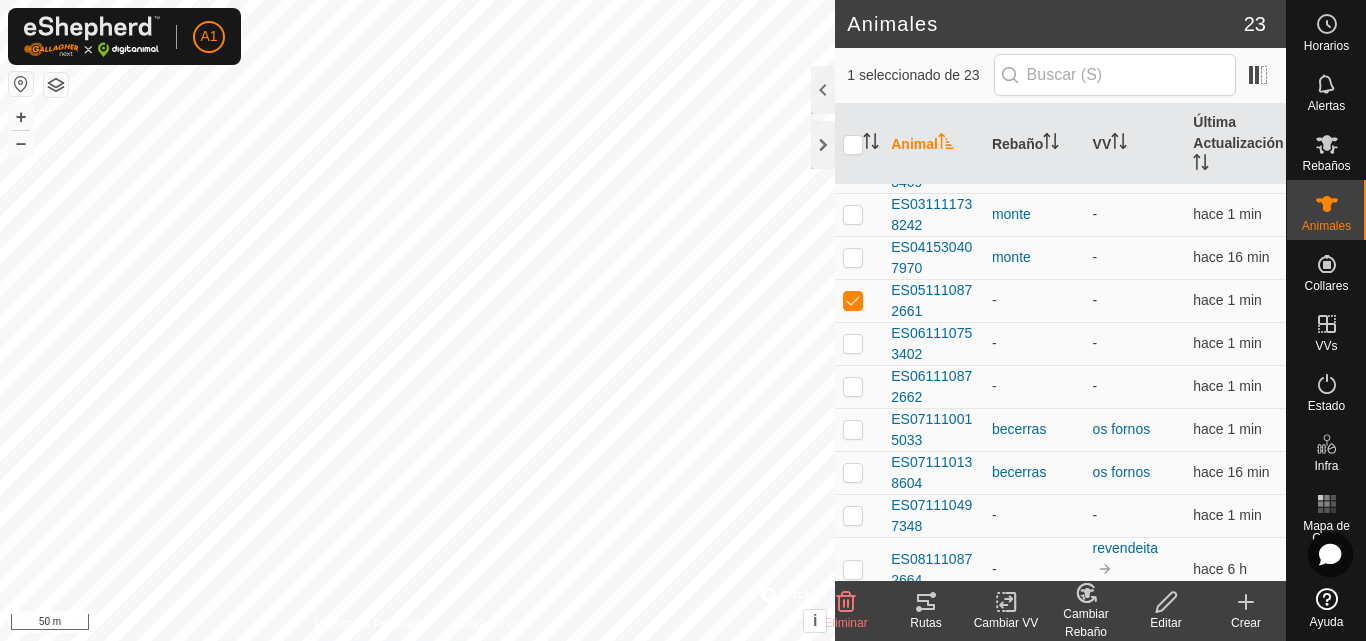 click 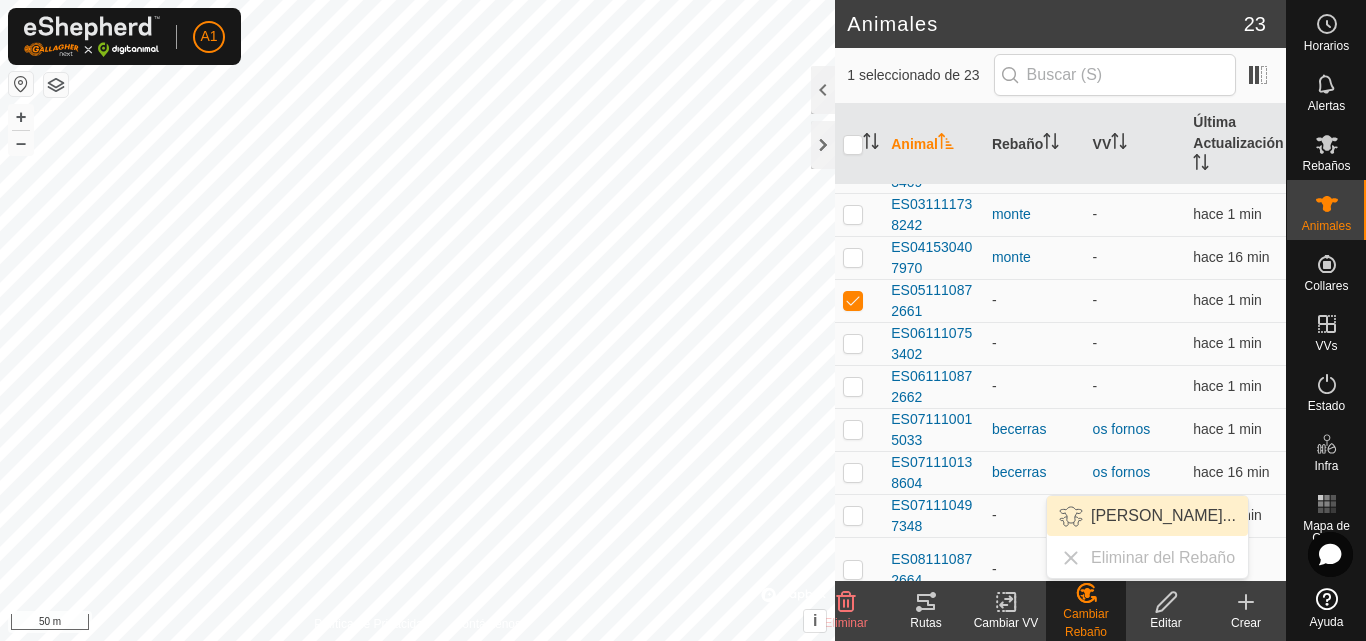 click on "Elegir Rebaño..." at bounding box center (1147, 516) 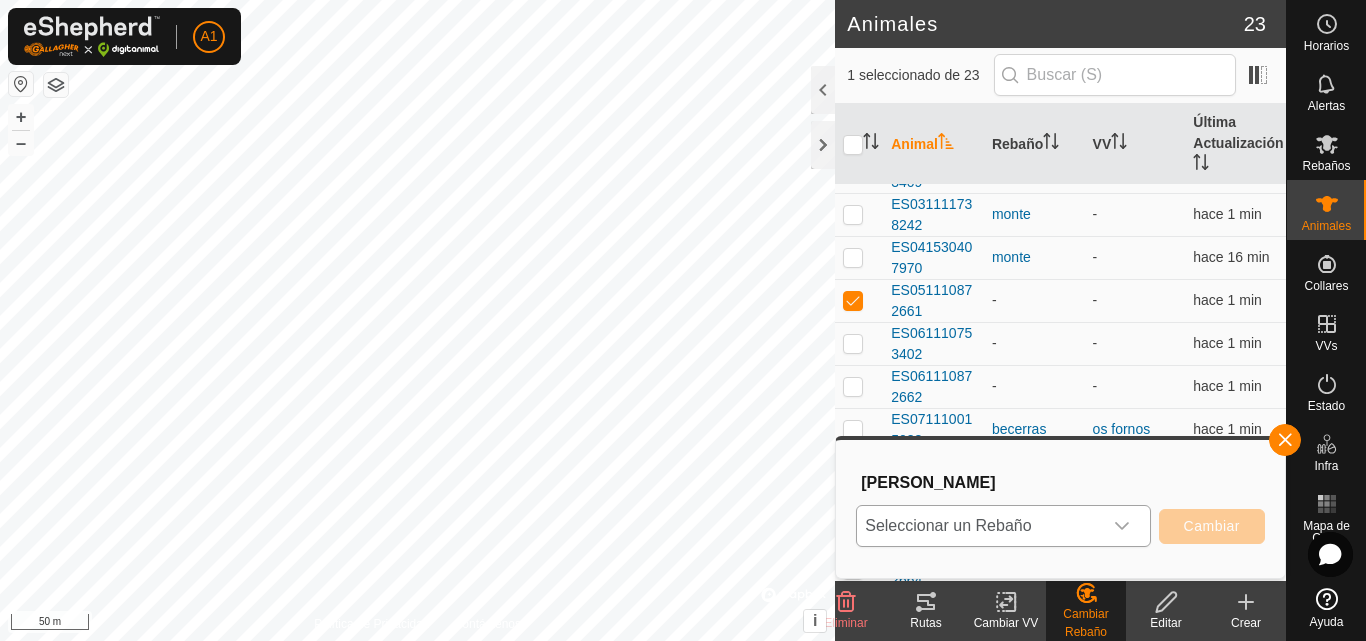 click at bounding box center (1122, 526) 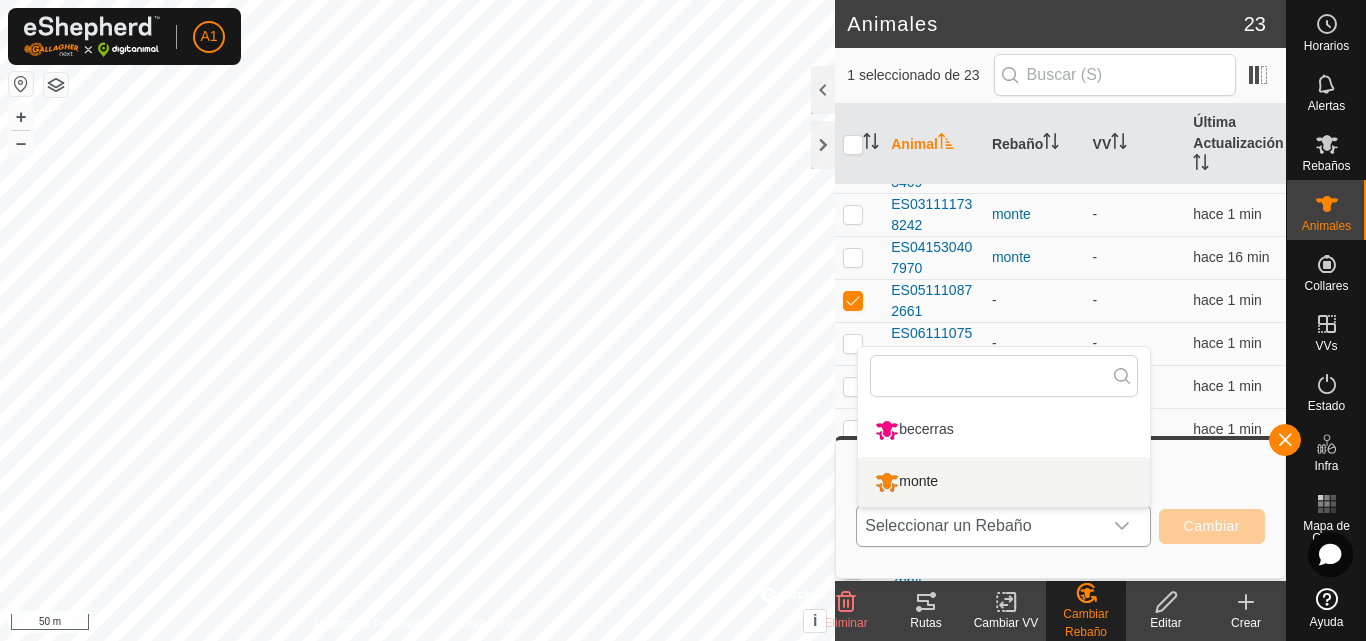 click on "monte" at bounding box center [1004, 482] 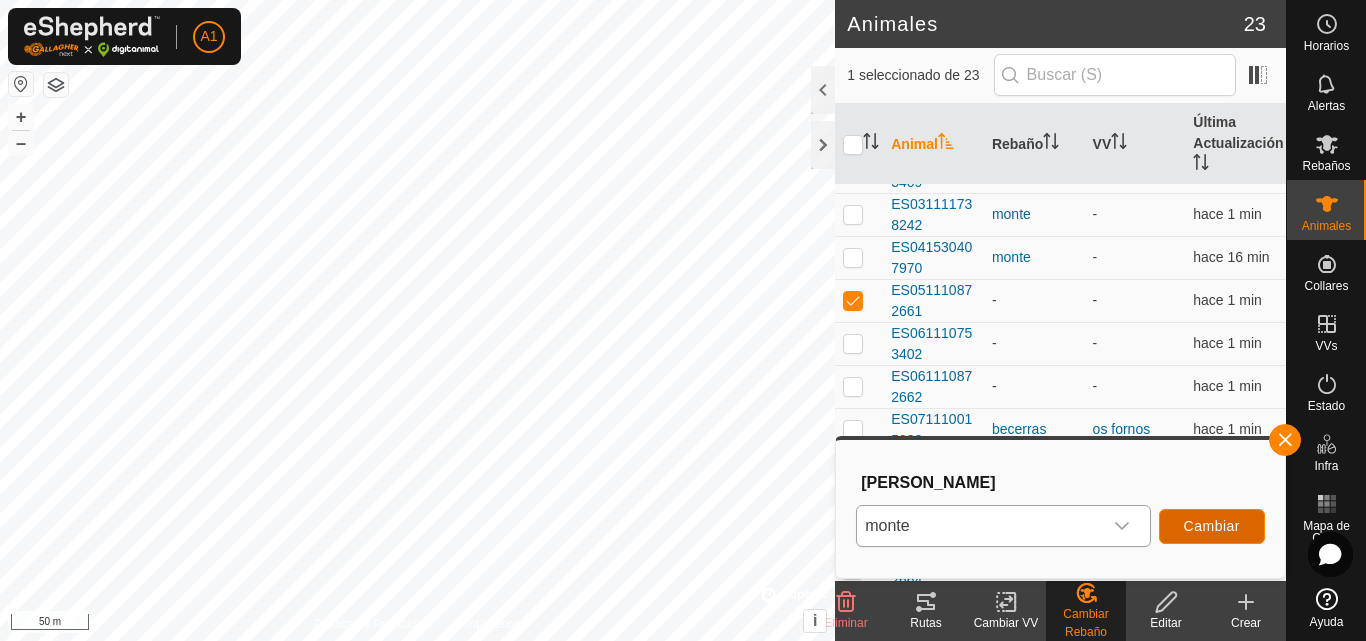 click on "Cambiar" at bounding box center (1212, 526) 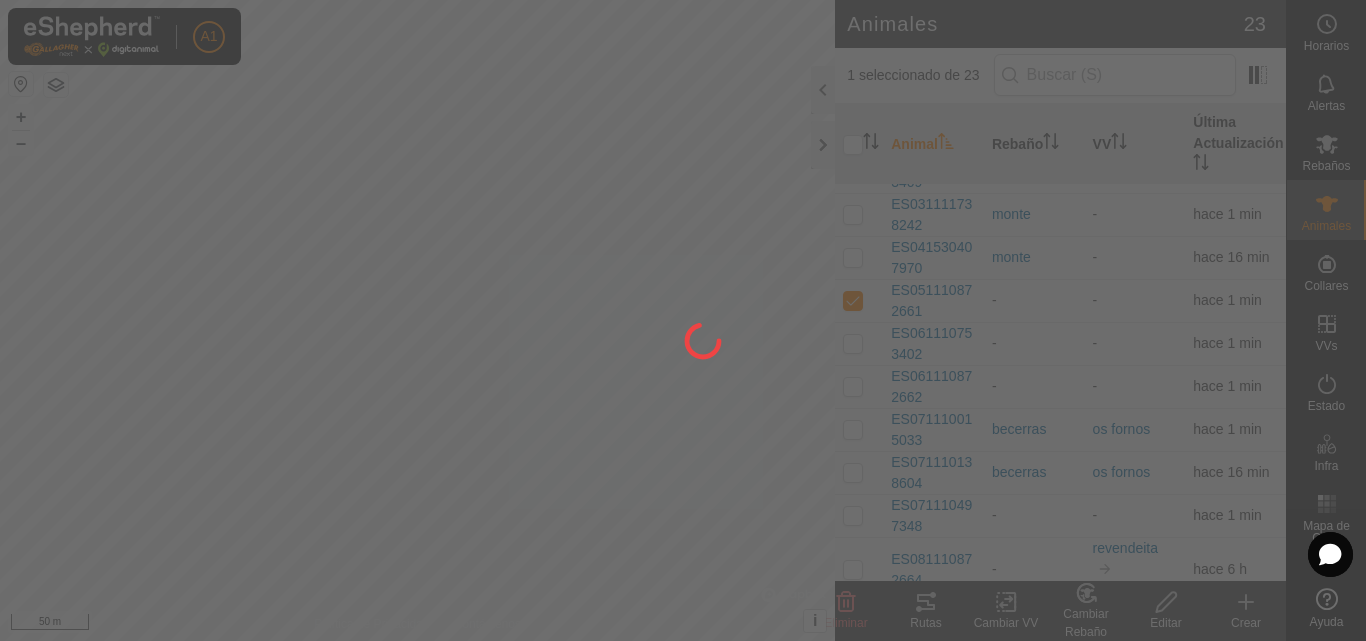 checkbox on "false" 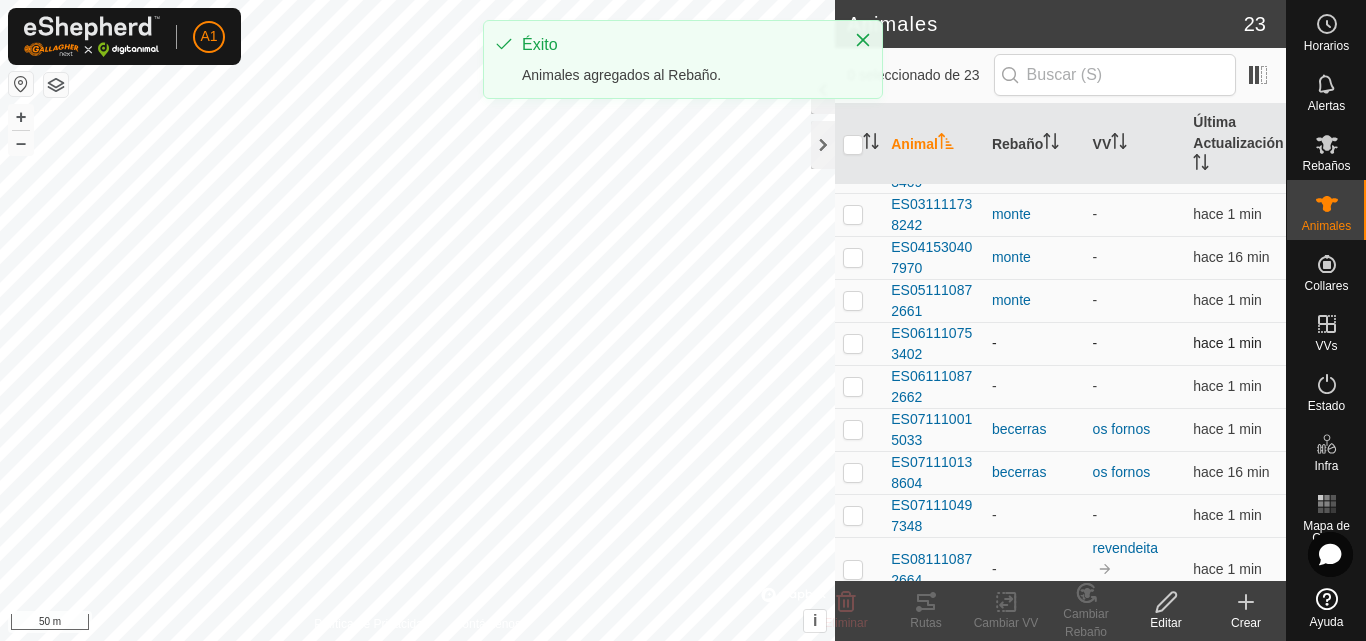 click at bounding box center [853, 343] 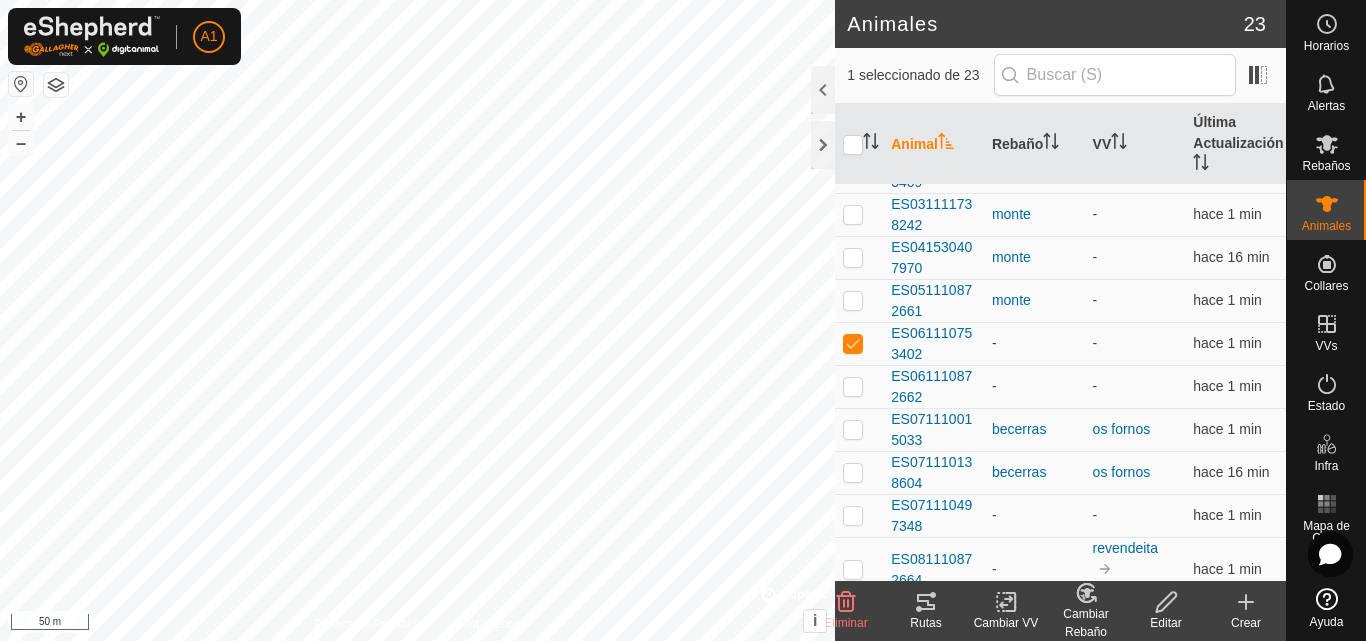 click on "Cambiar Rebaño" 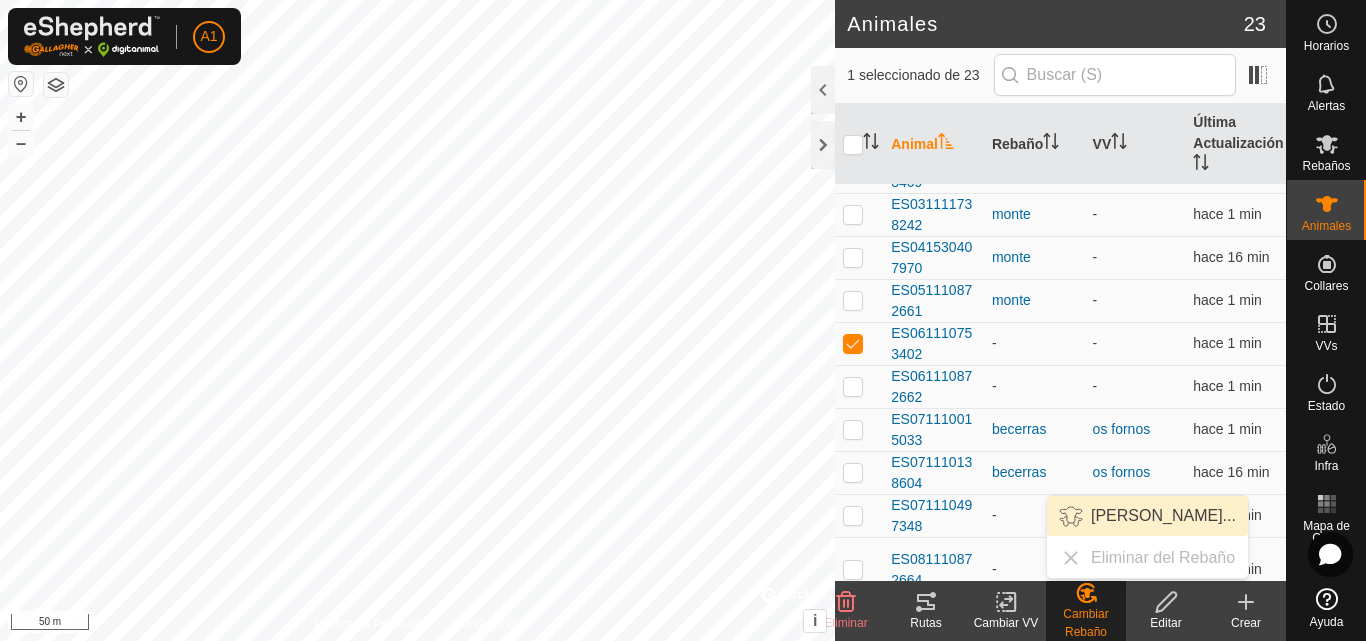 click on "Elegir Rebaño..." at bounding box center (1147, 516) 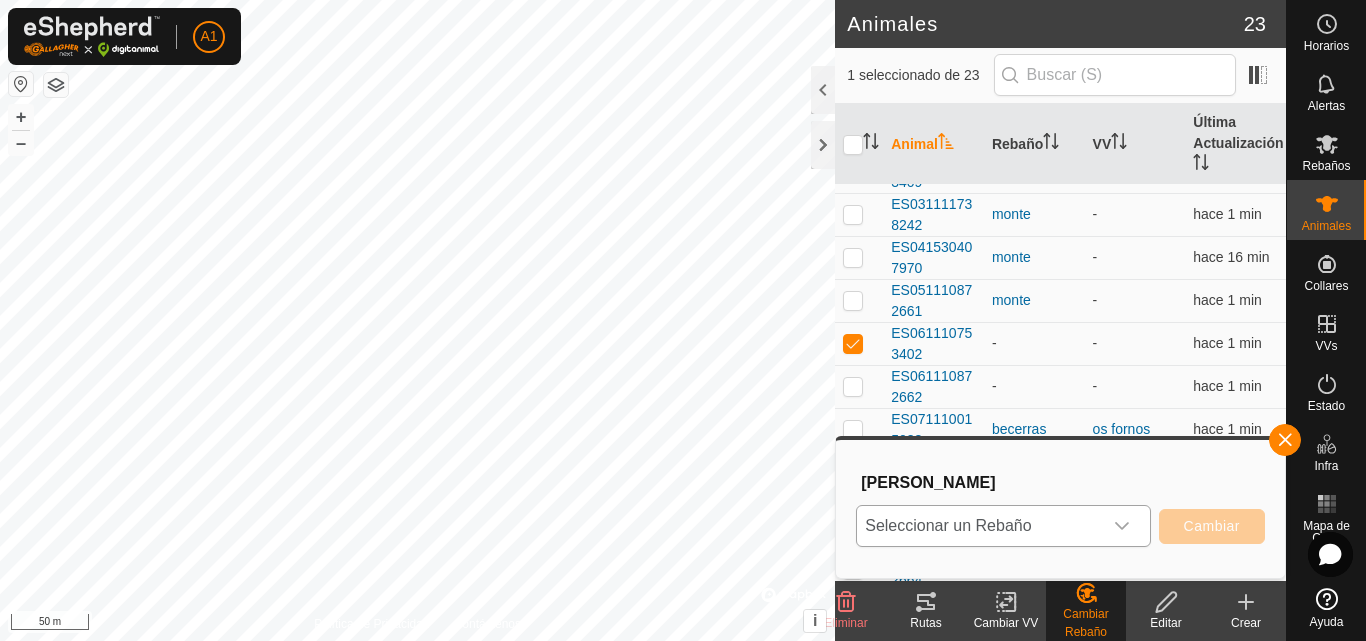 click on "Seleccionar un Rebaño" at bounding box center [979, 526] 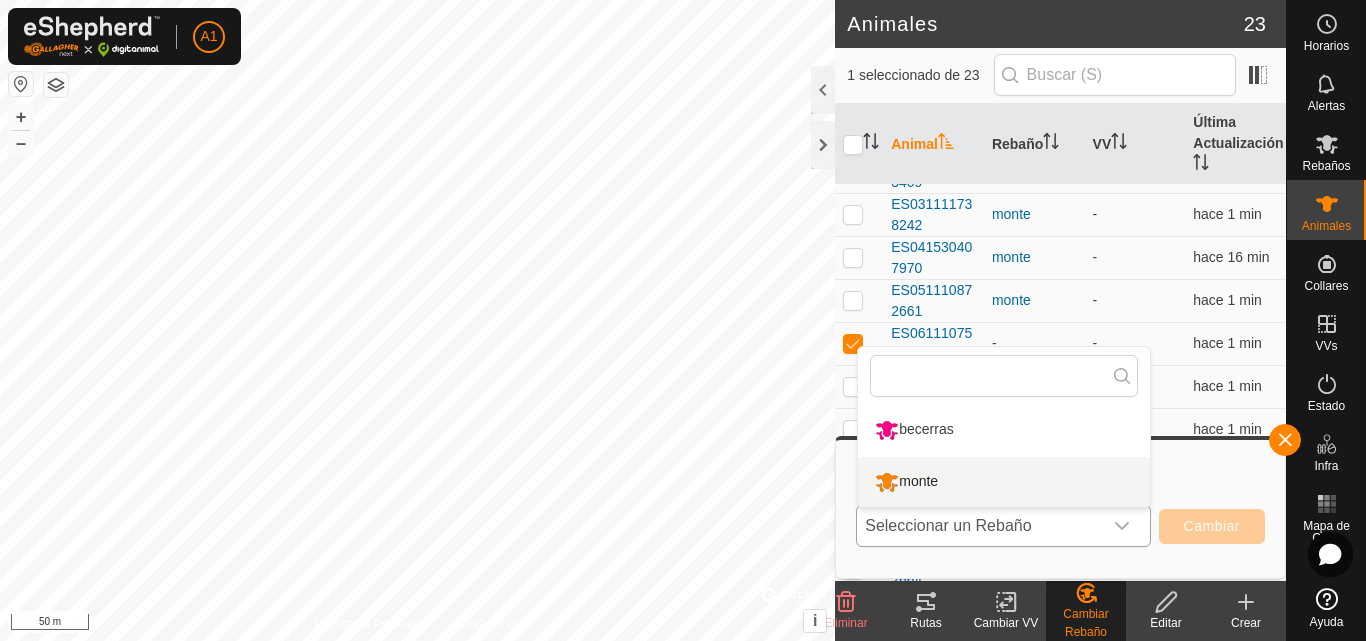 click on "monte" at bounding box center (1004, 482) 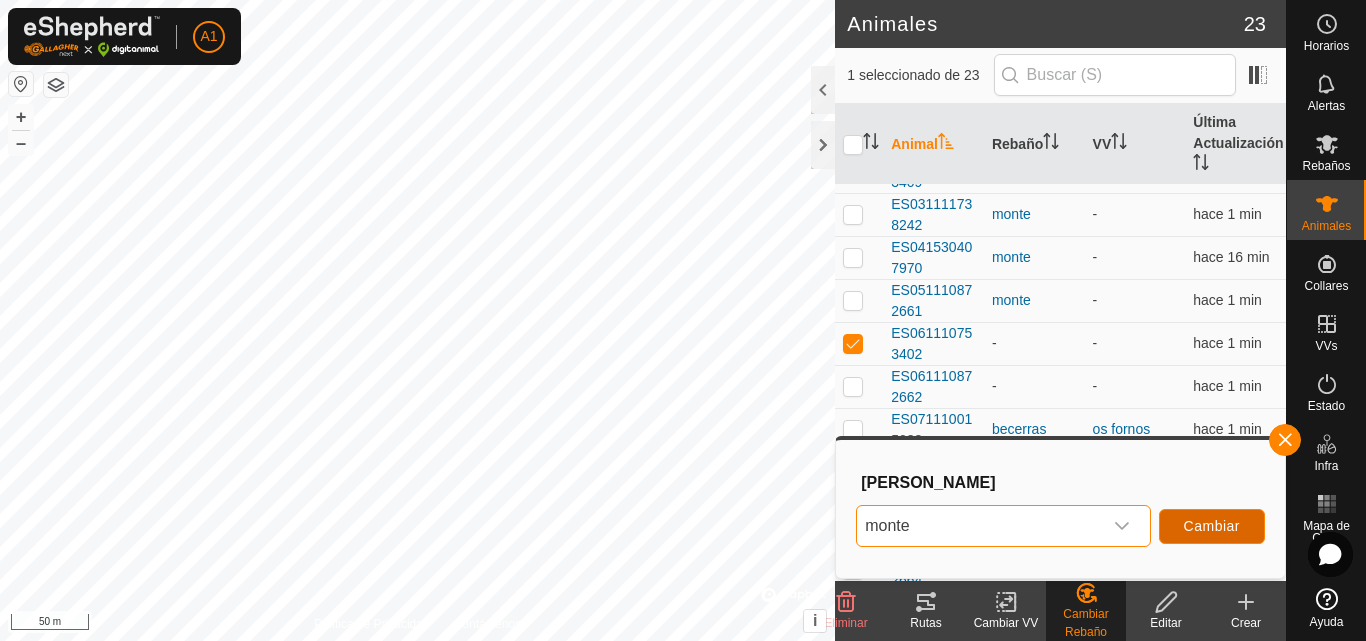 click on "Cambiar" at bounding box center (1212, 526) 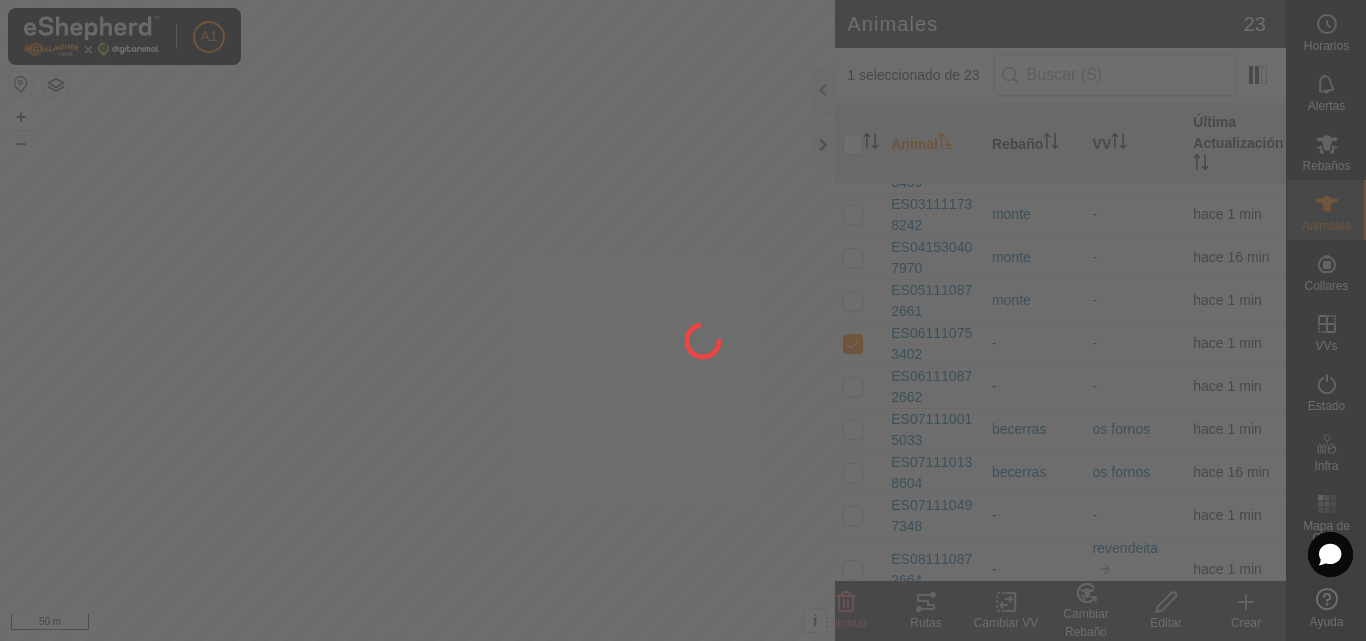 checkbox on "false" 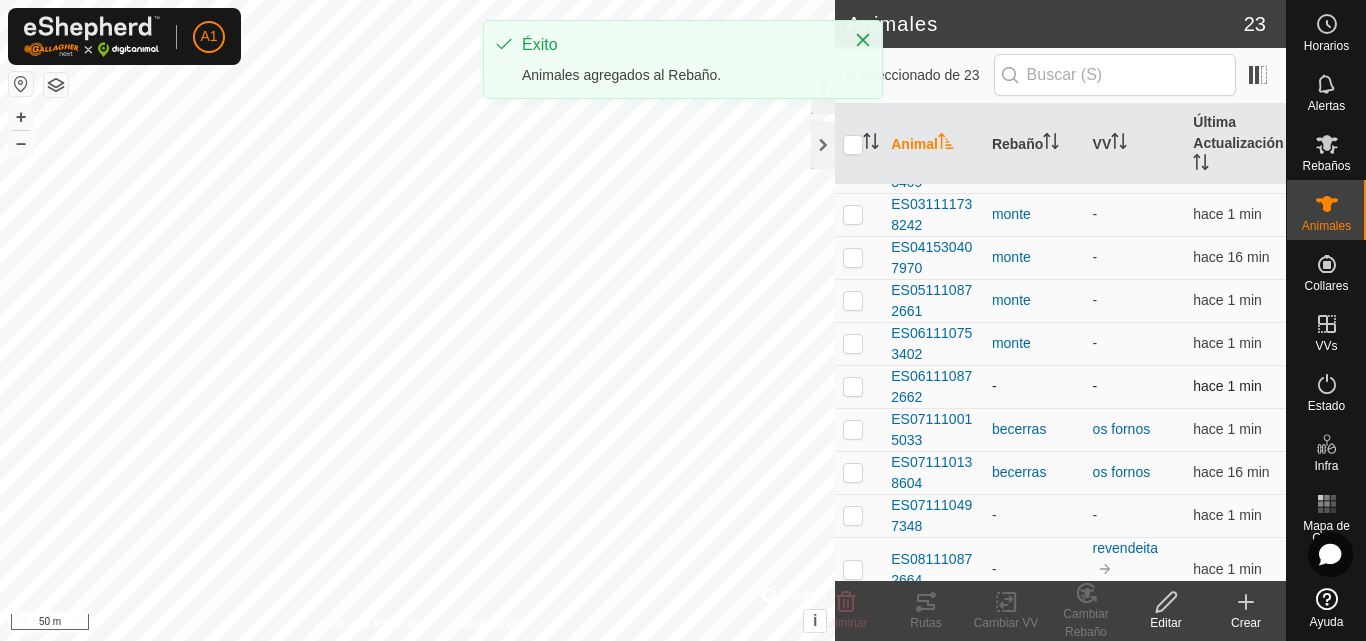 click at bounding box center [853, 386] 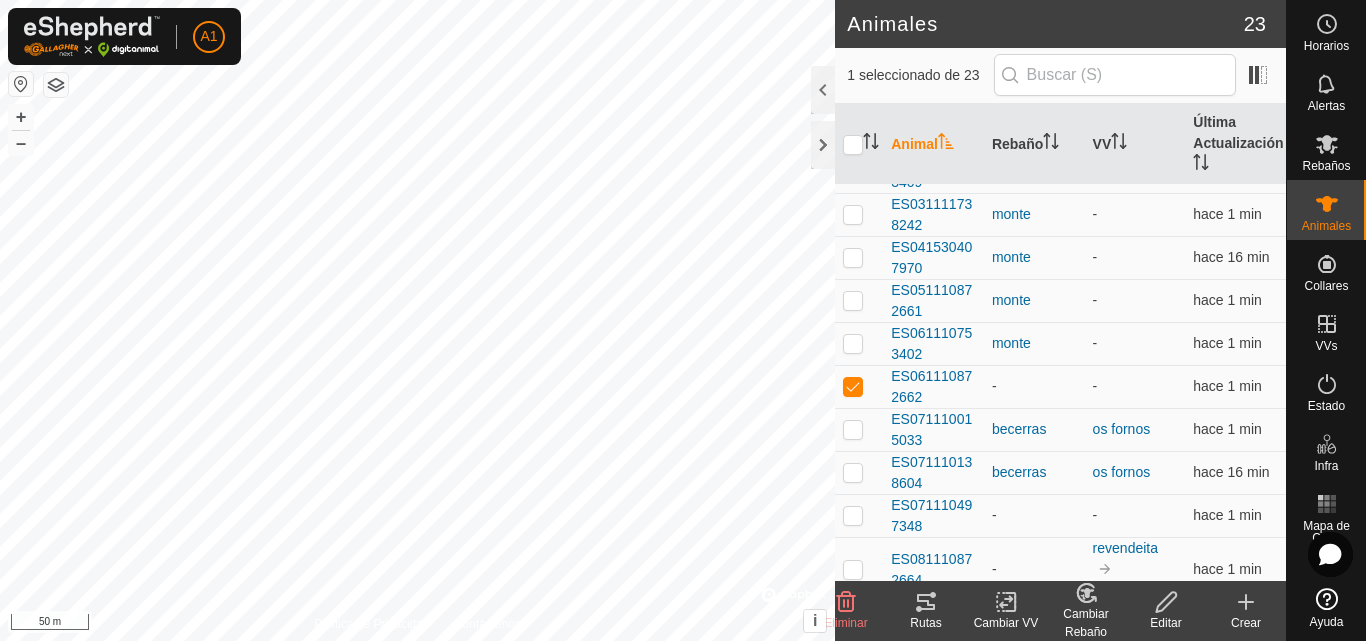 click 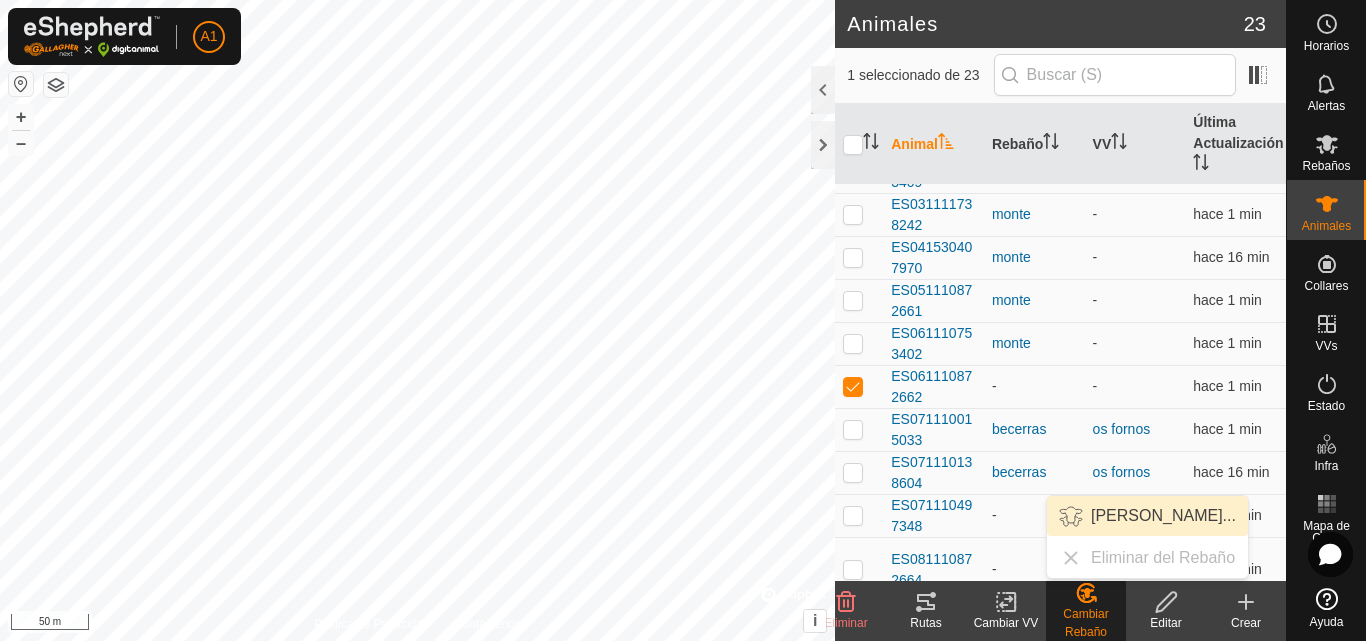 click on "Elegir Rebaño..." at bounding box center [1147, 516] 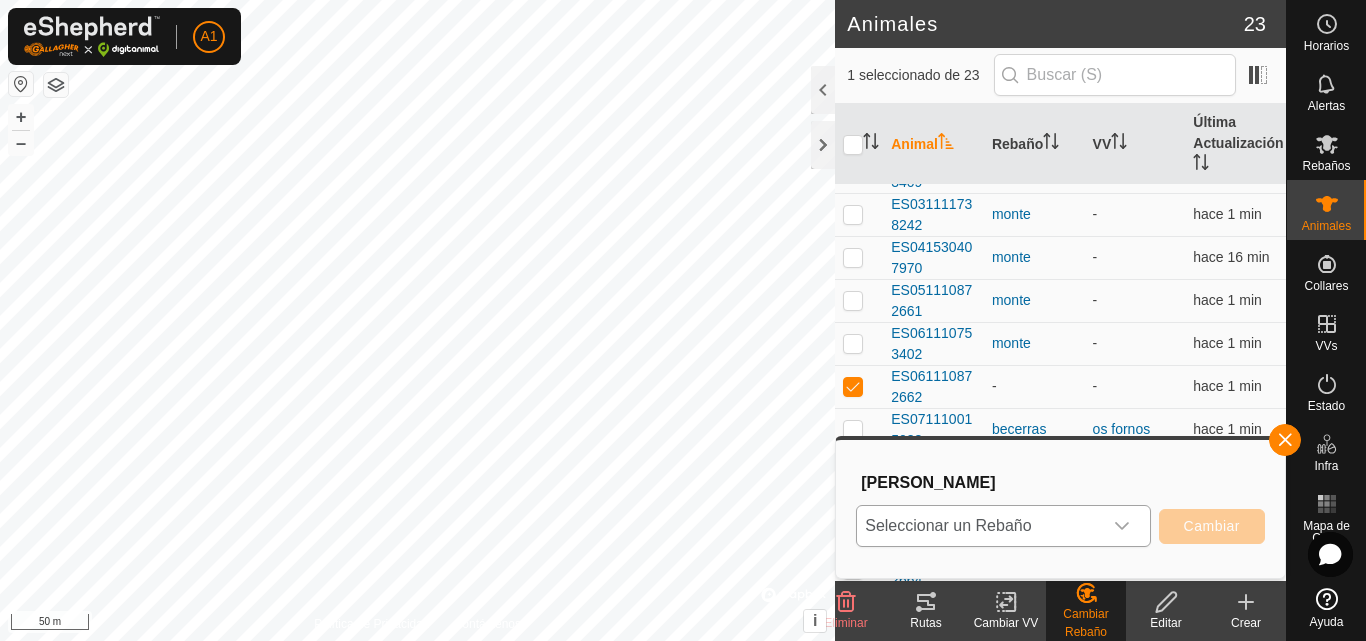 click at bounding box center (1122, 526) 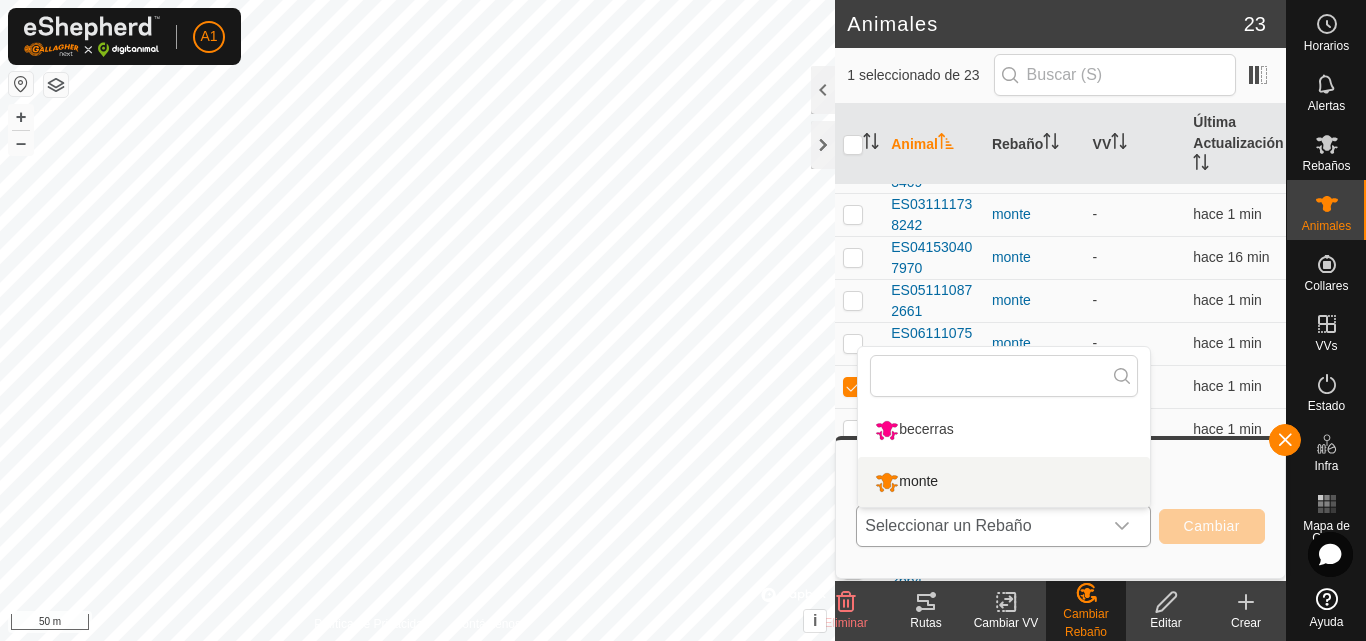 click on "monte" at bounding box center (1004, 482) 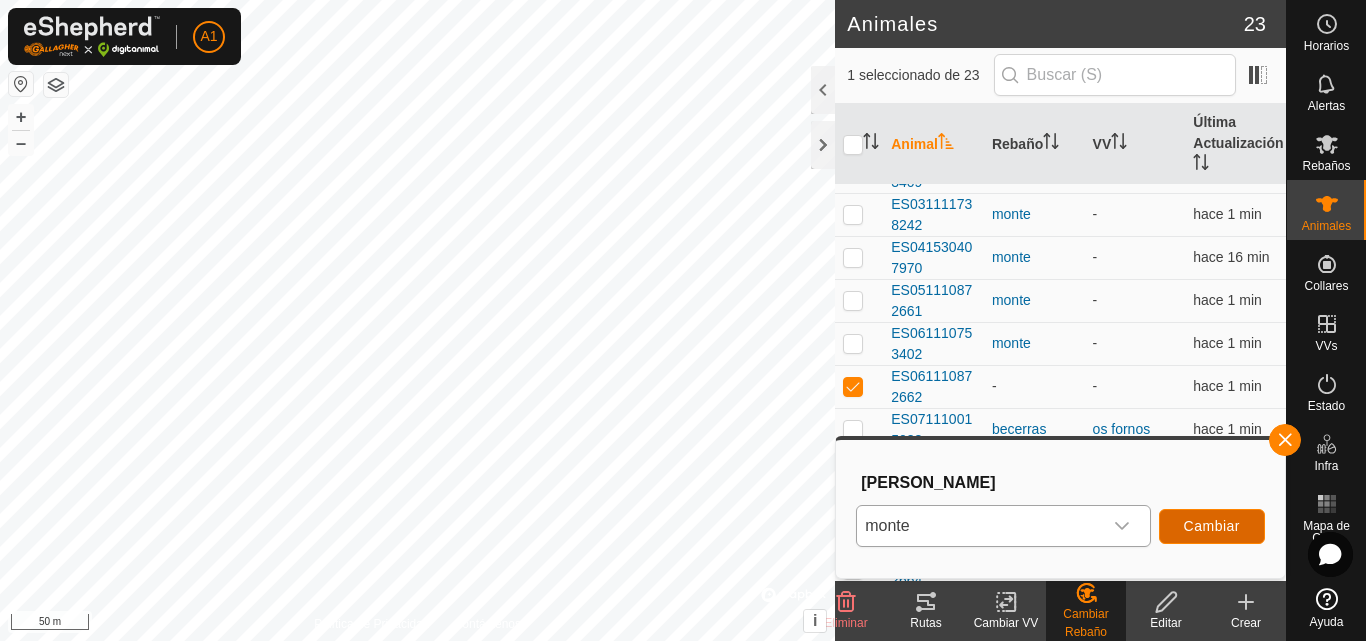 click on "Cambiar" at bounding box center [1212, 526] 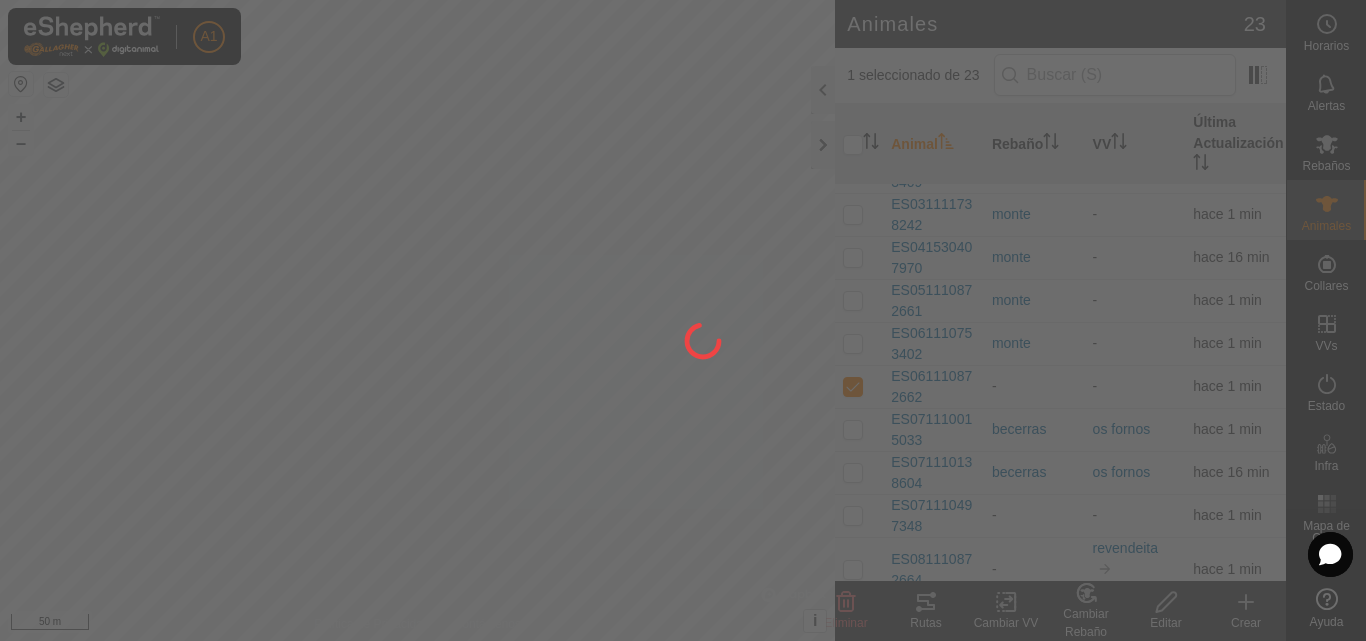checkbox on "false" 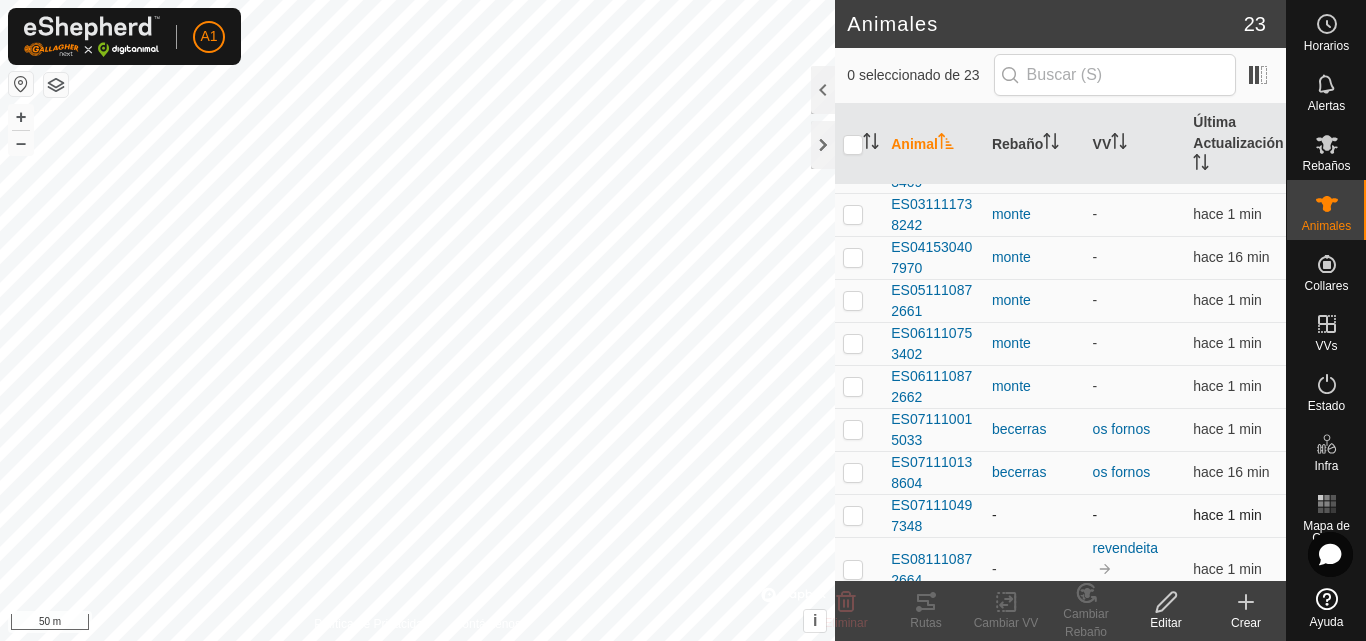 click at bounding box center [853, 515] 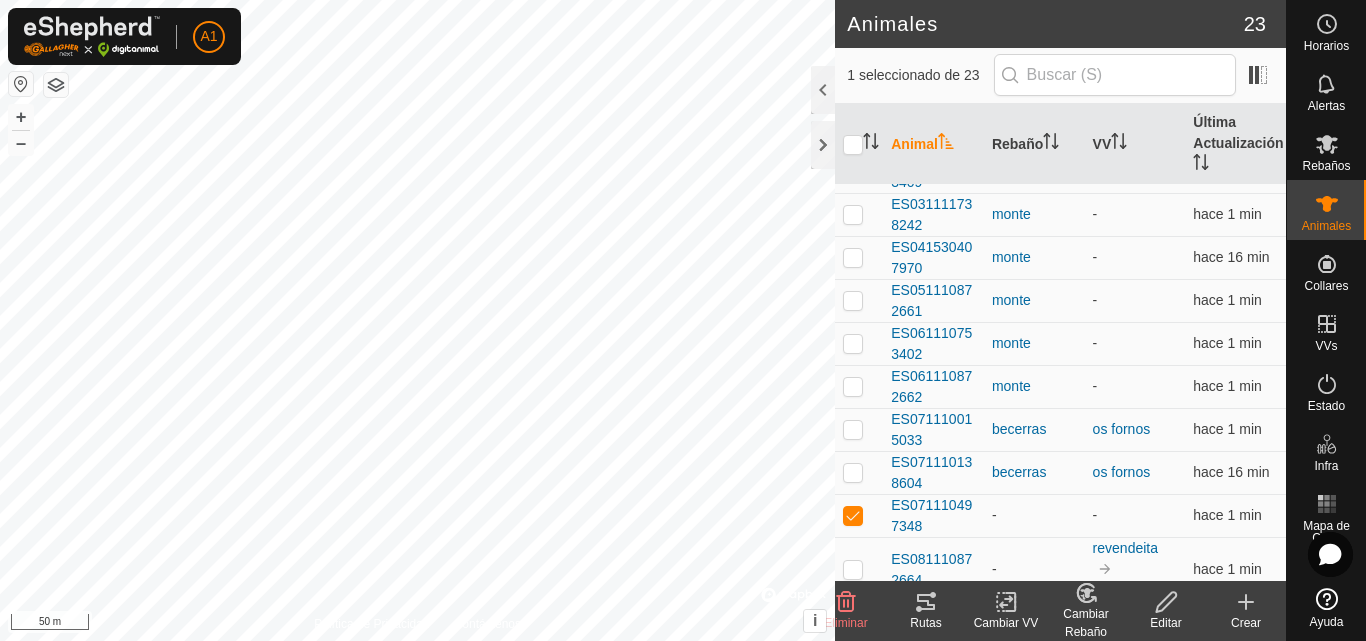 click 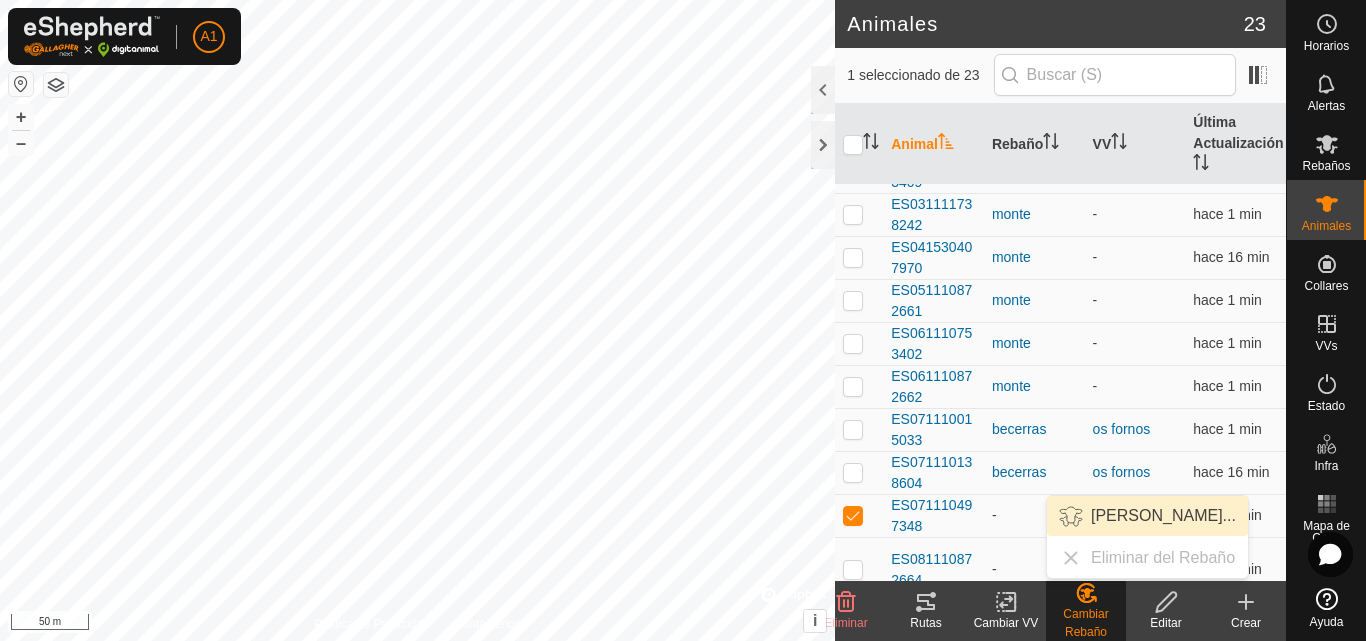 click on "Elegir Rebaño..." at bounding box center (1147, 516) 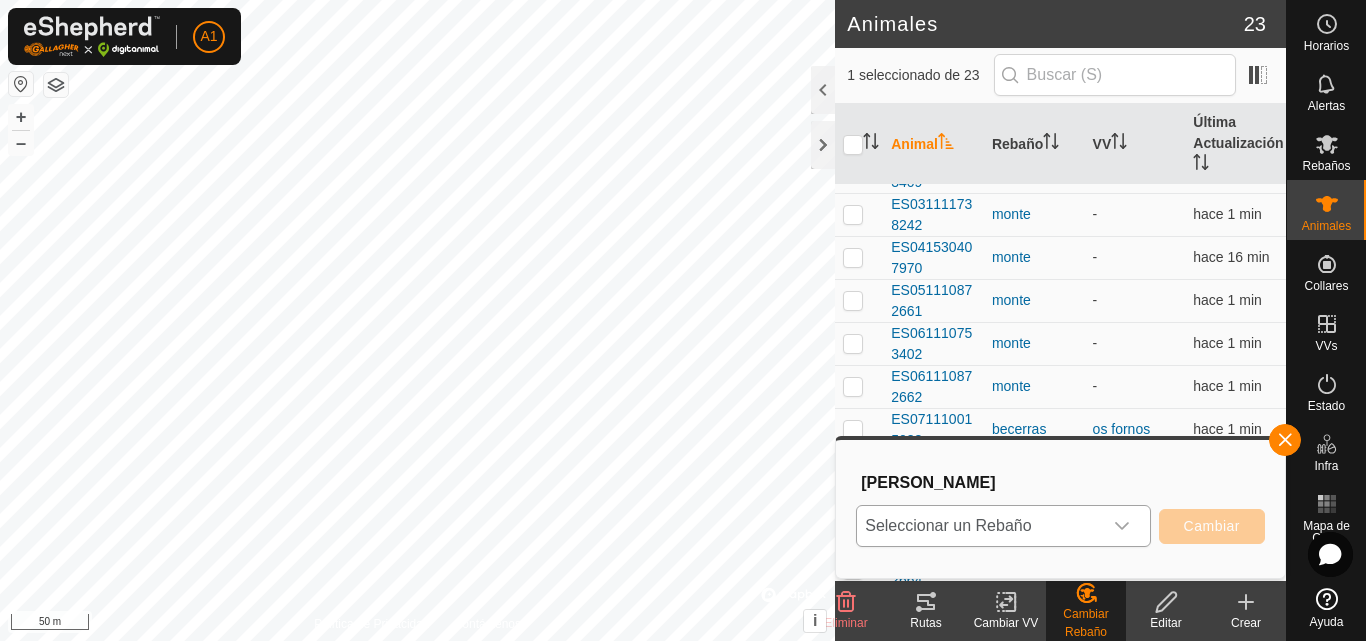 click 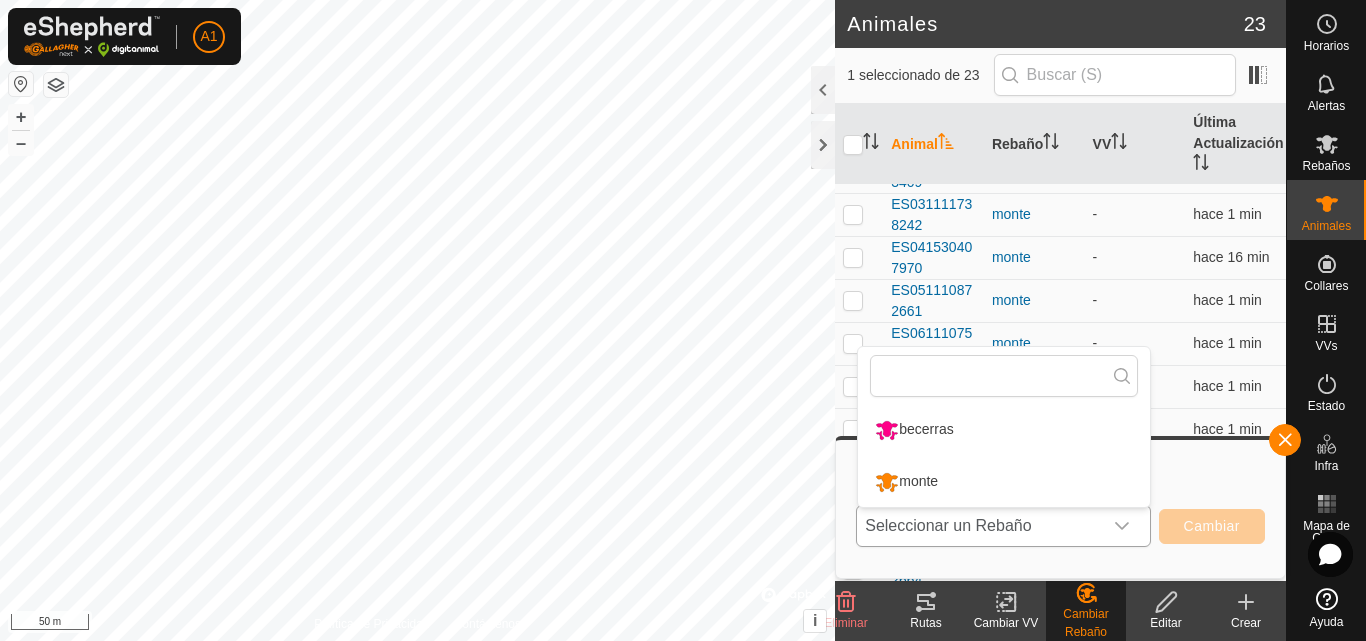 click on "monte" at bounding box center (1004, 482) 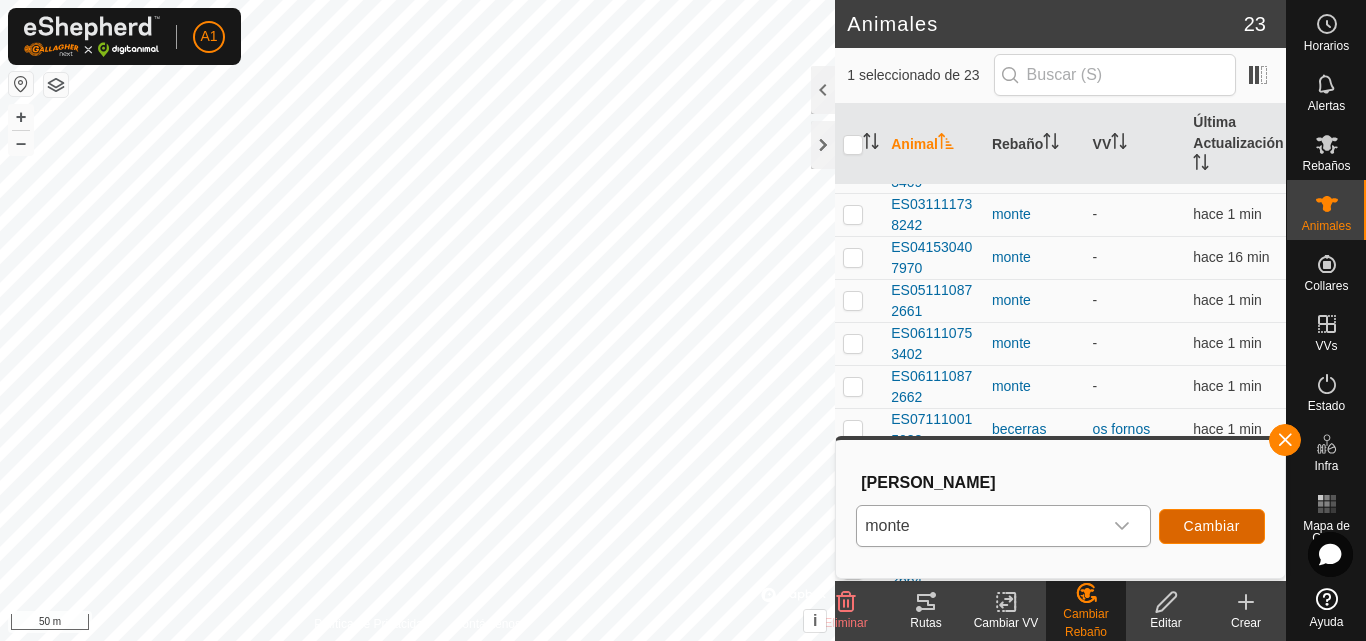 click on "Cambiar" at bounding box center [1212, 526] 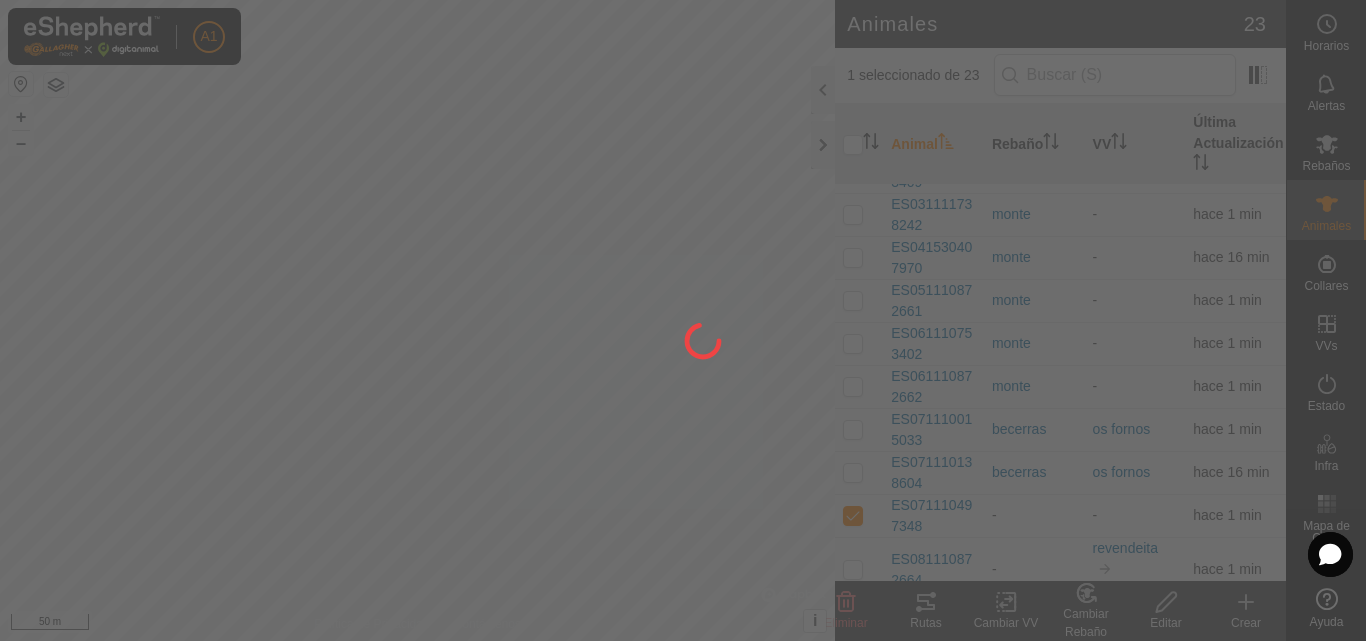 checkbox on "false" 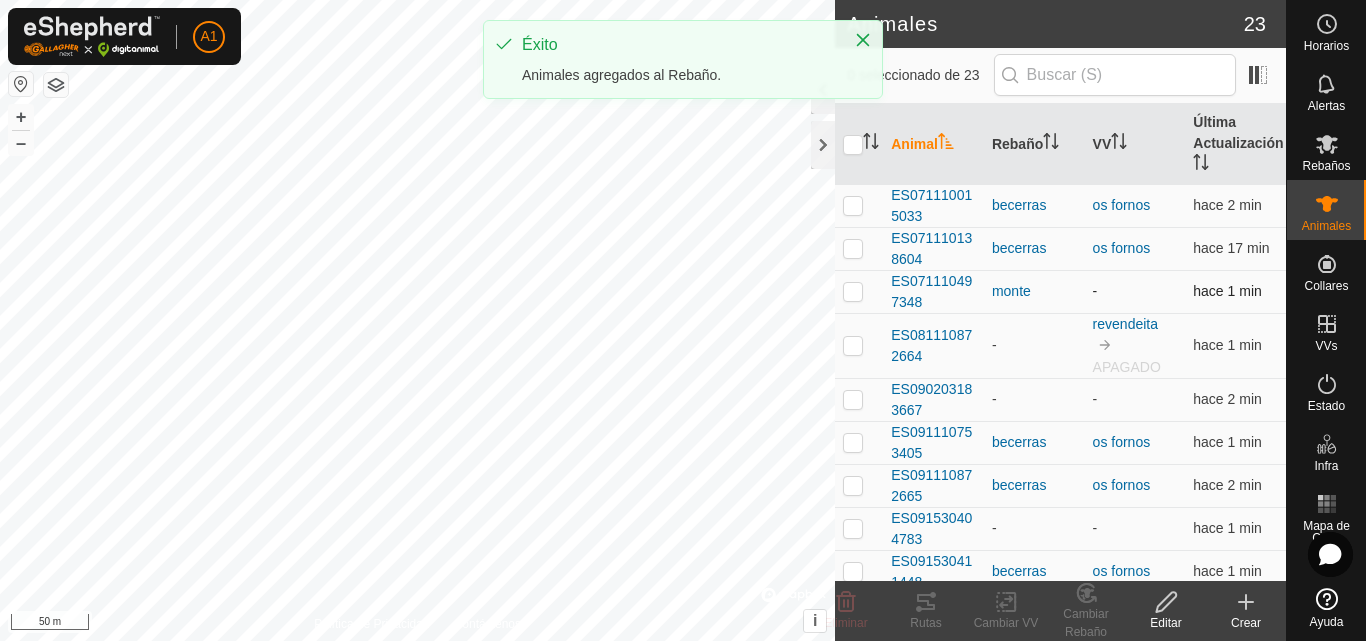 scroll, scrollTop: 637, scrollLeft: 0, axis: vertical 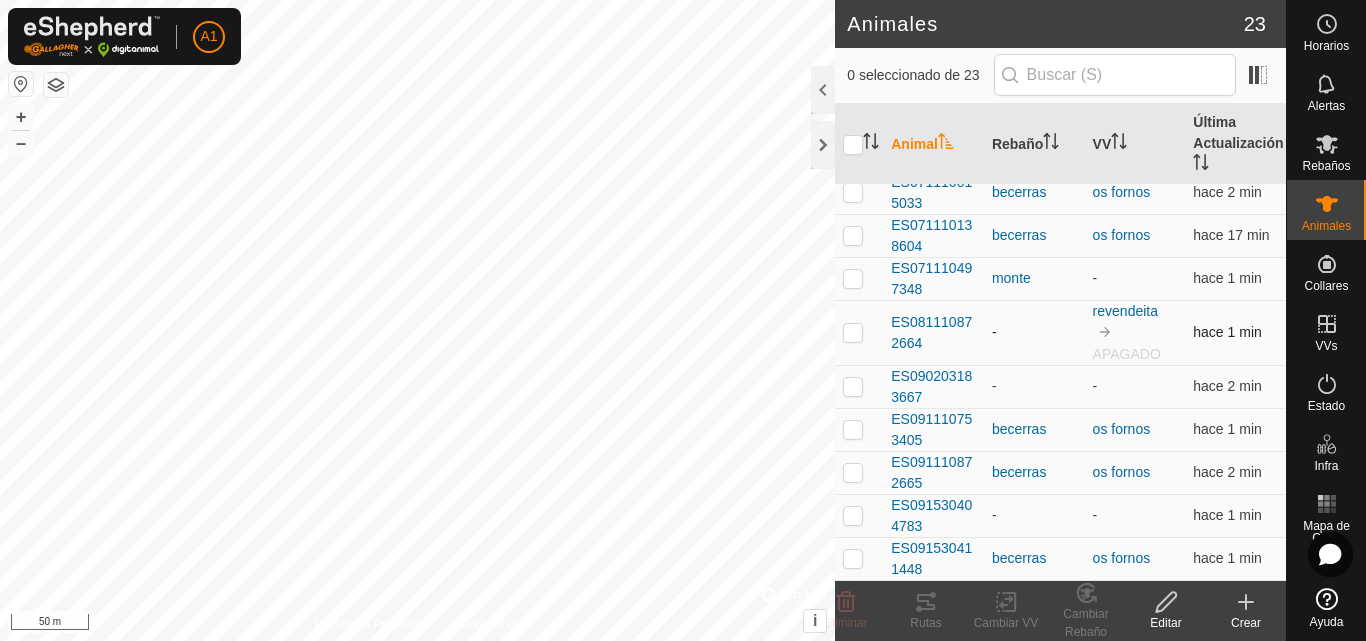 click at bounding box center [853, 332] 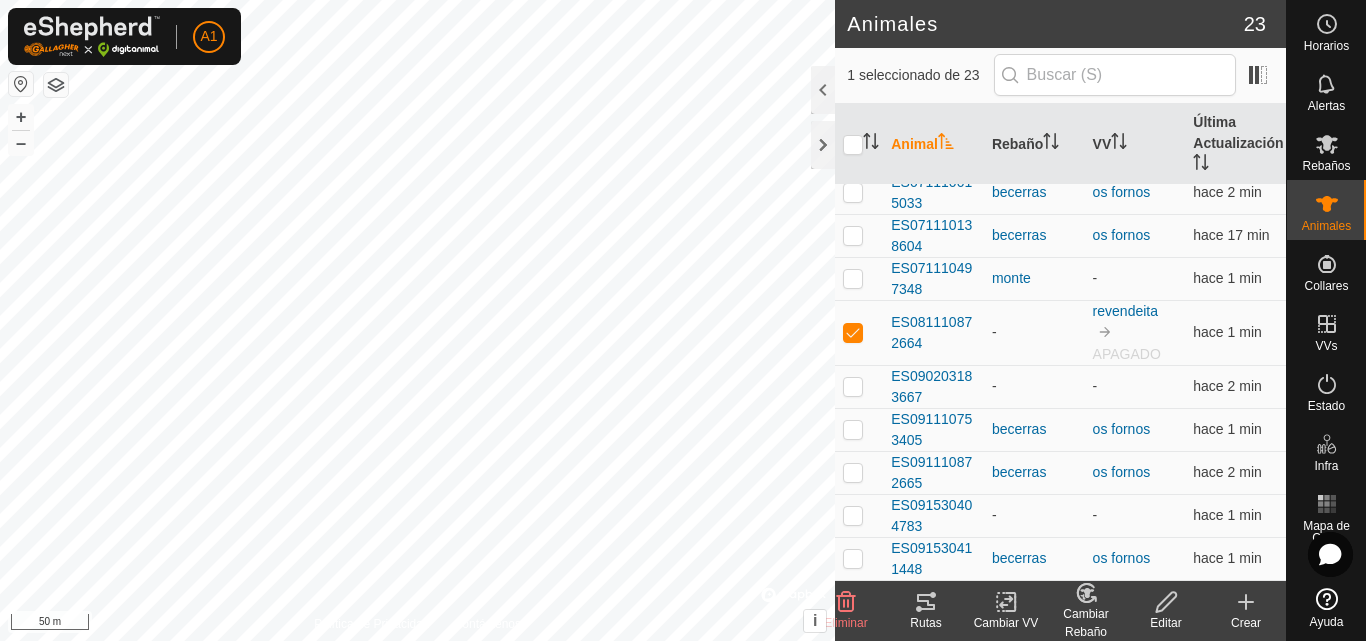 click on "Cambiar Rebaño" 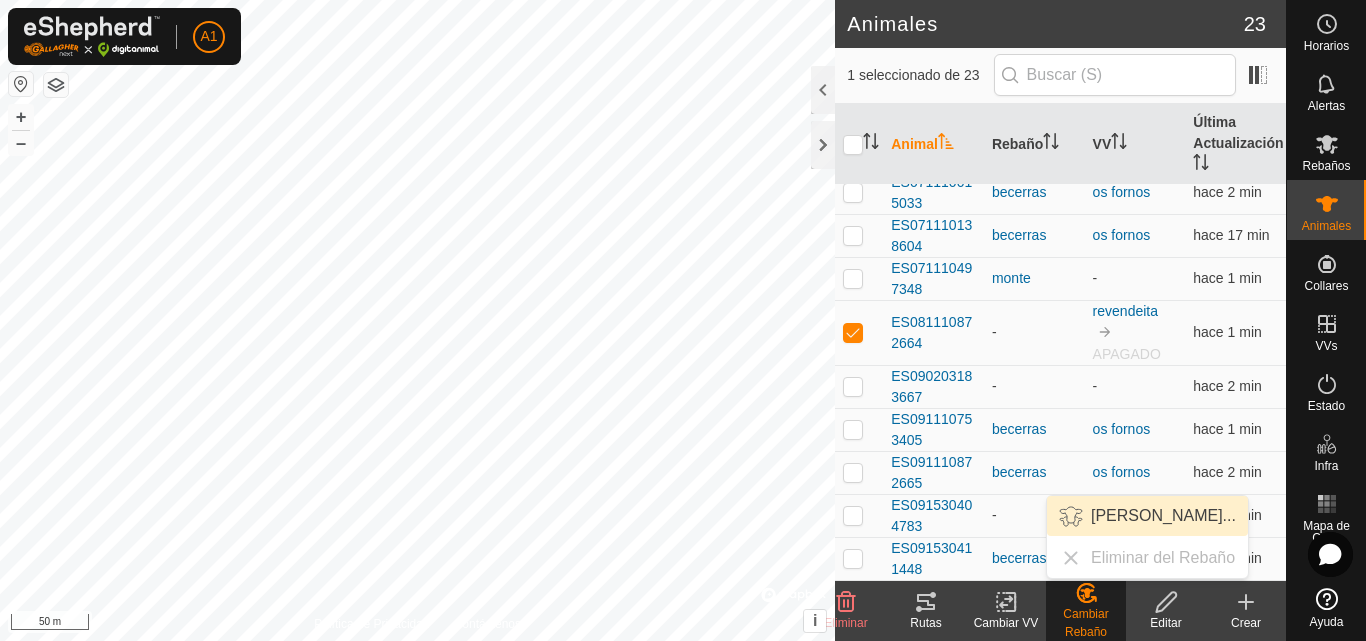 click on "Elegir Rebaño..." at bounding box center [1147, 516] 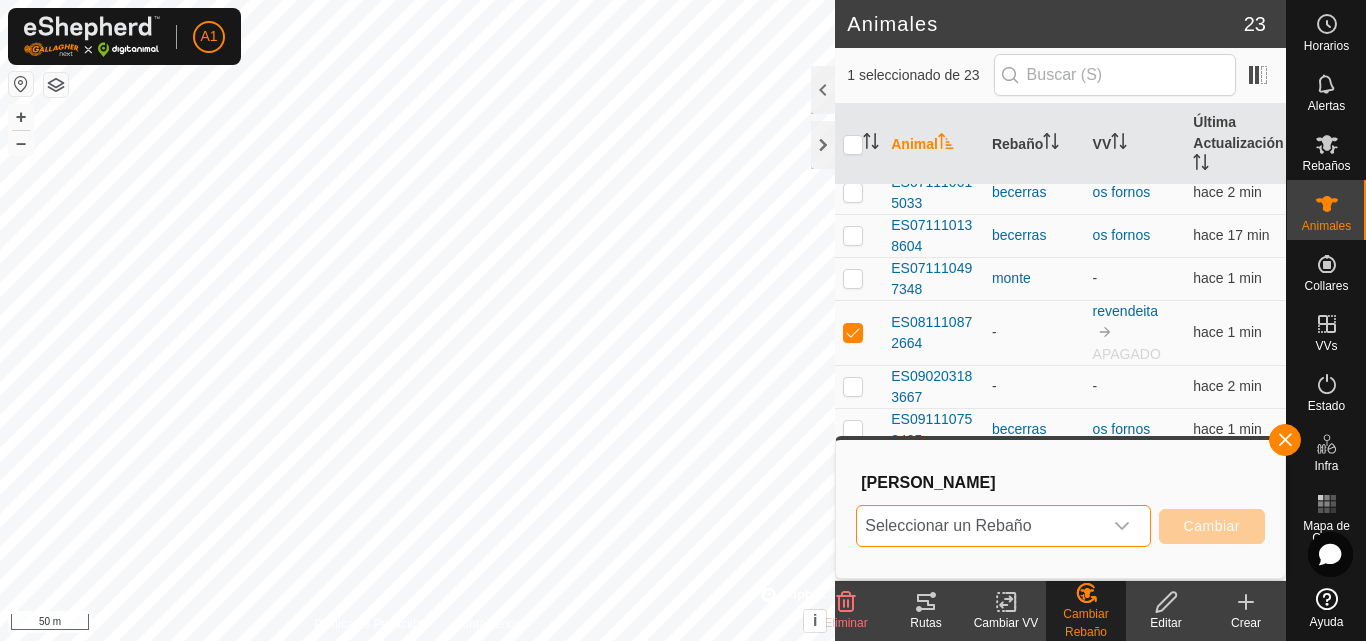 click on "Seleccionar un Rebaño" at bounding box center [979, 526] 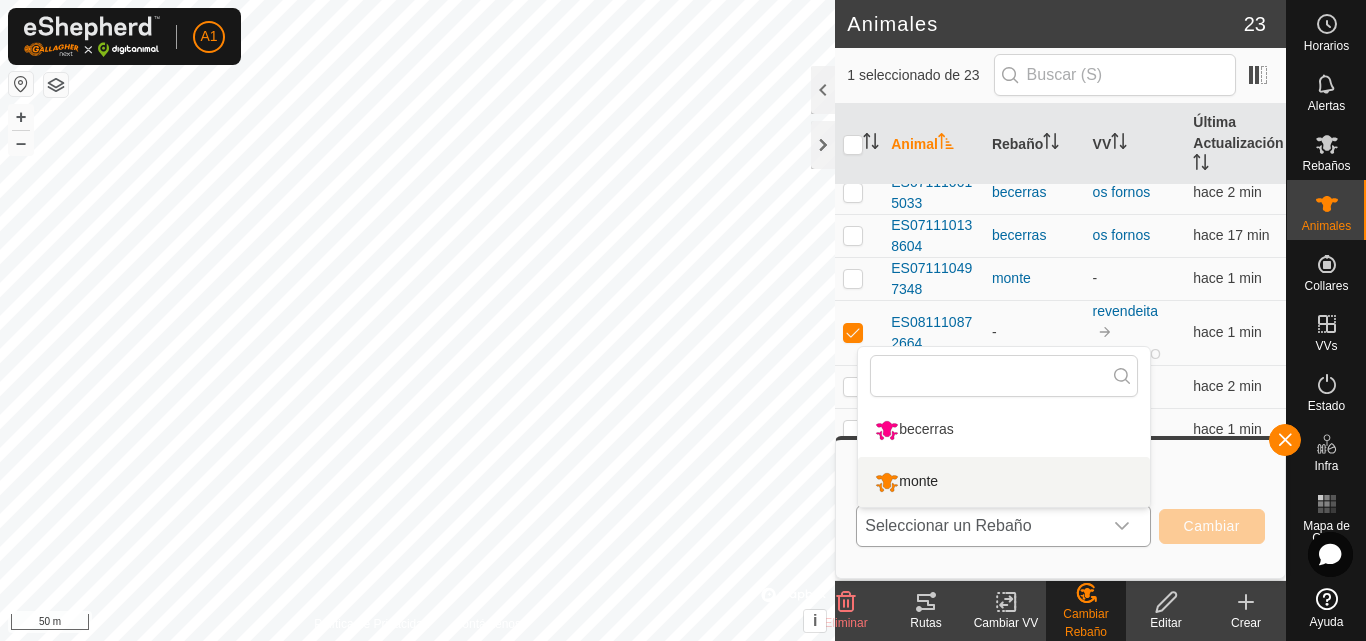 click on "monte" at bounding box center (1004, 482) 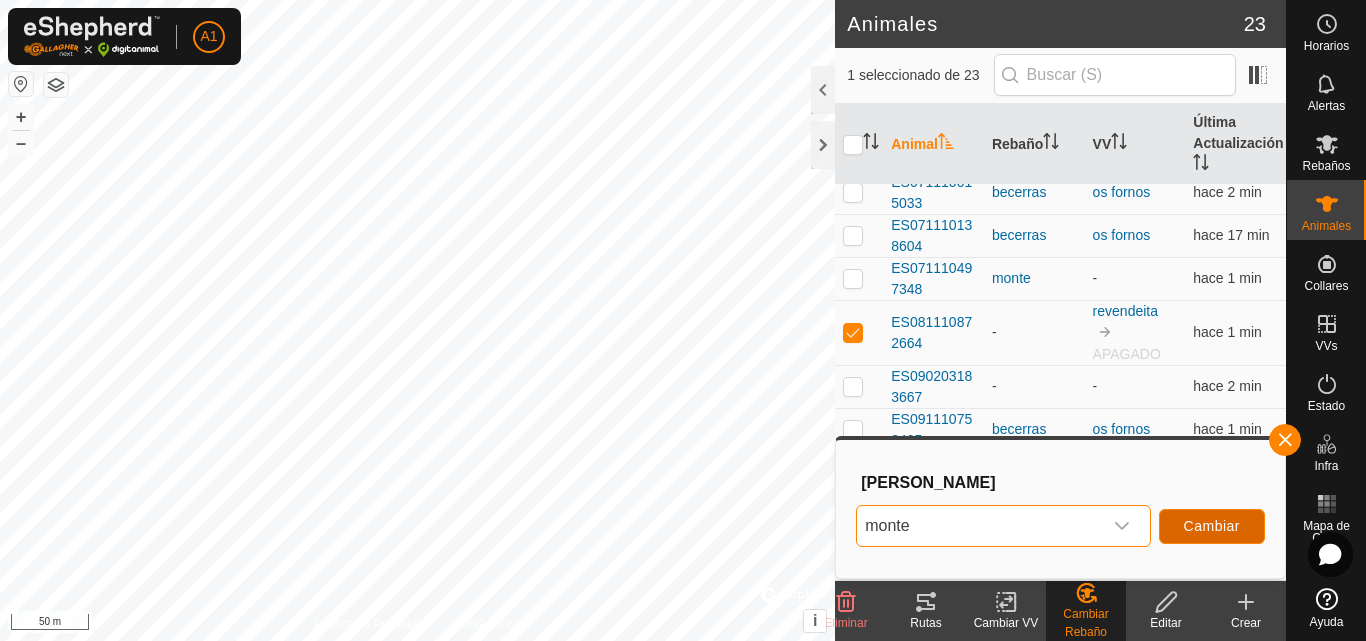 click on "Cambiar" at bounding box center (1212, 526) 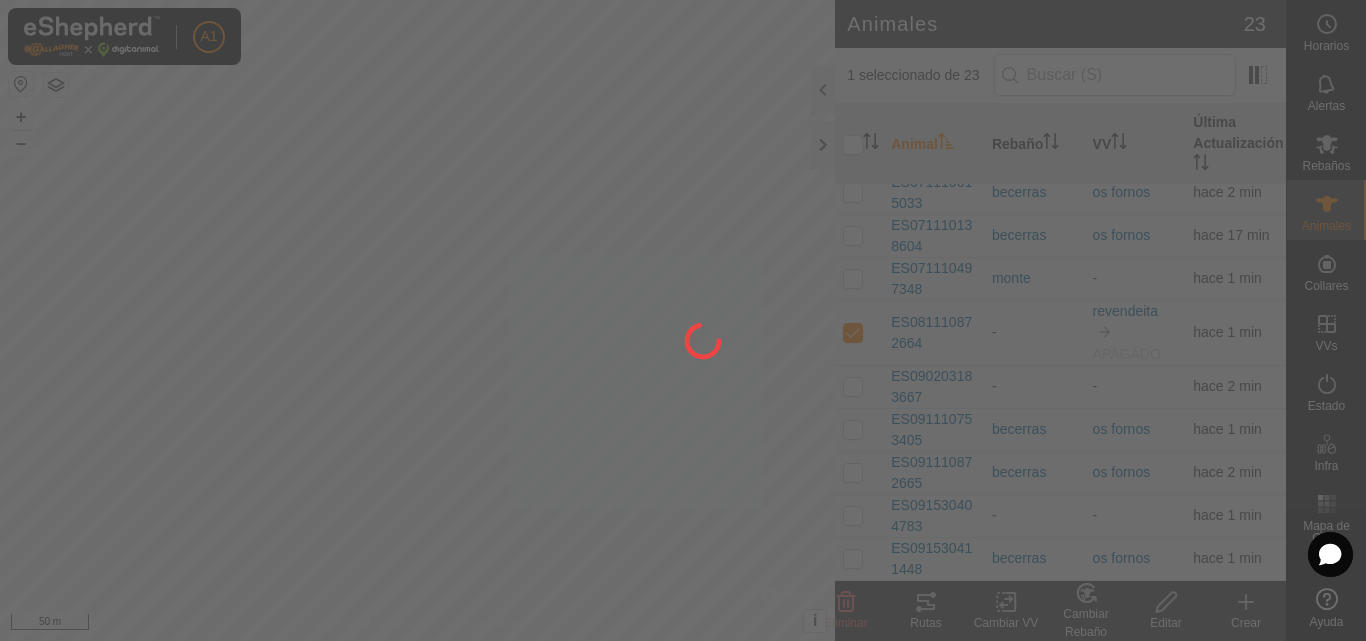 checkbox on "false" 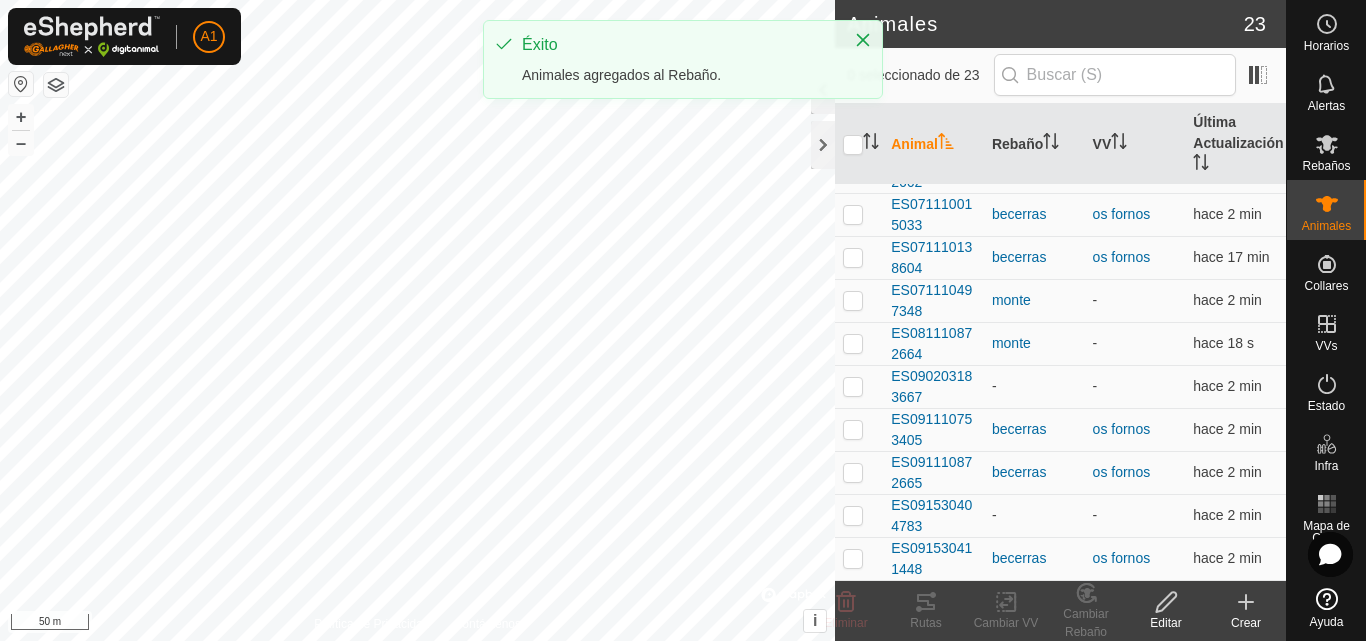 scroll, scrollTop: 615, scrollLeft: 0, axis: vertical 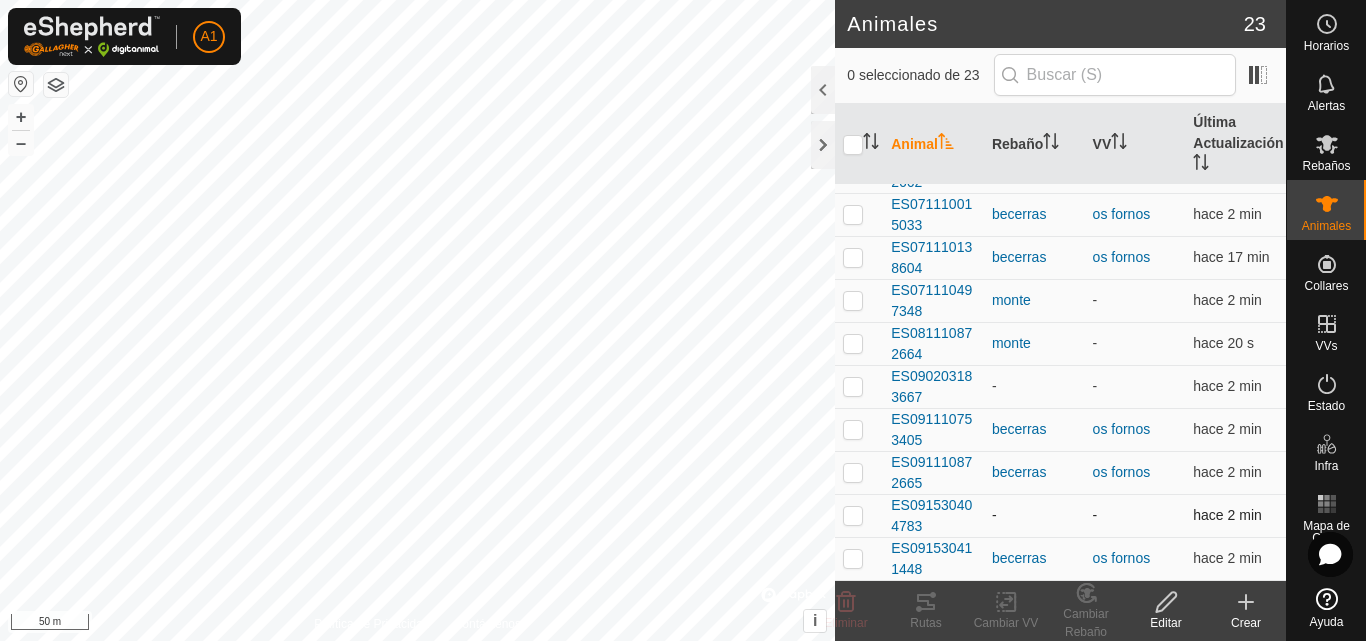 click at bounding box center (853, 515) 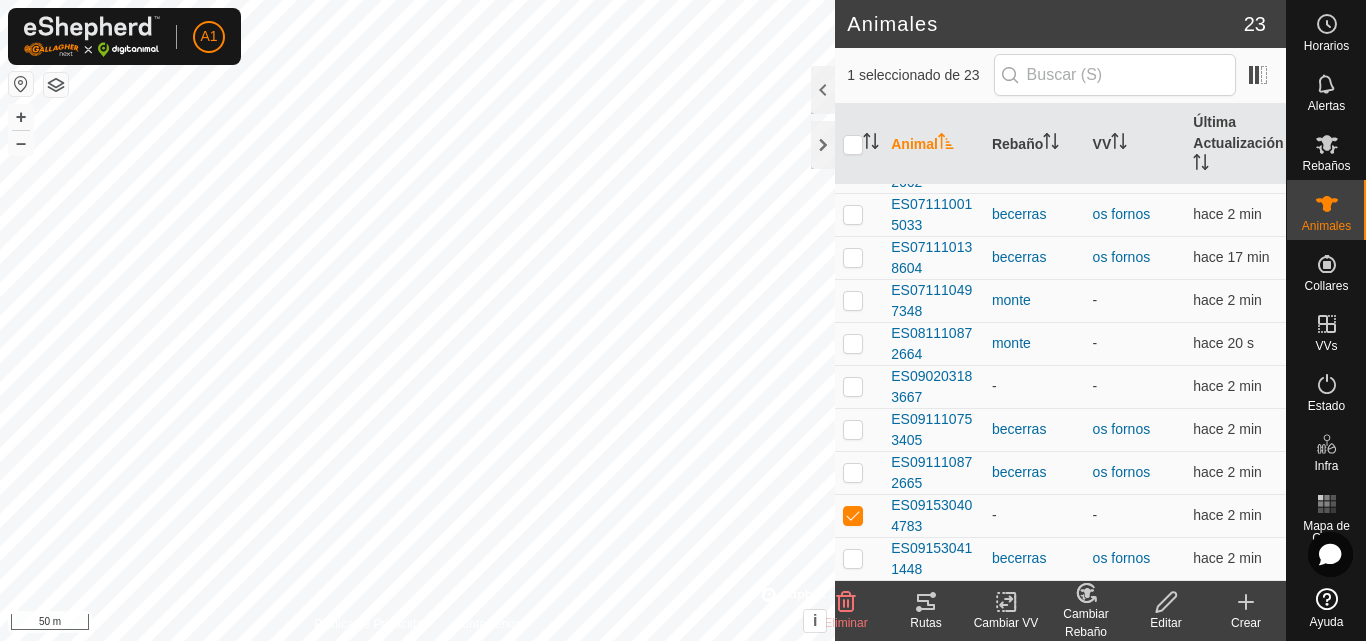 click on "Cambiar Rebaño" 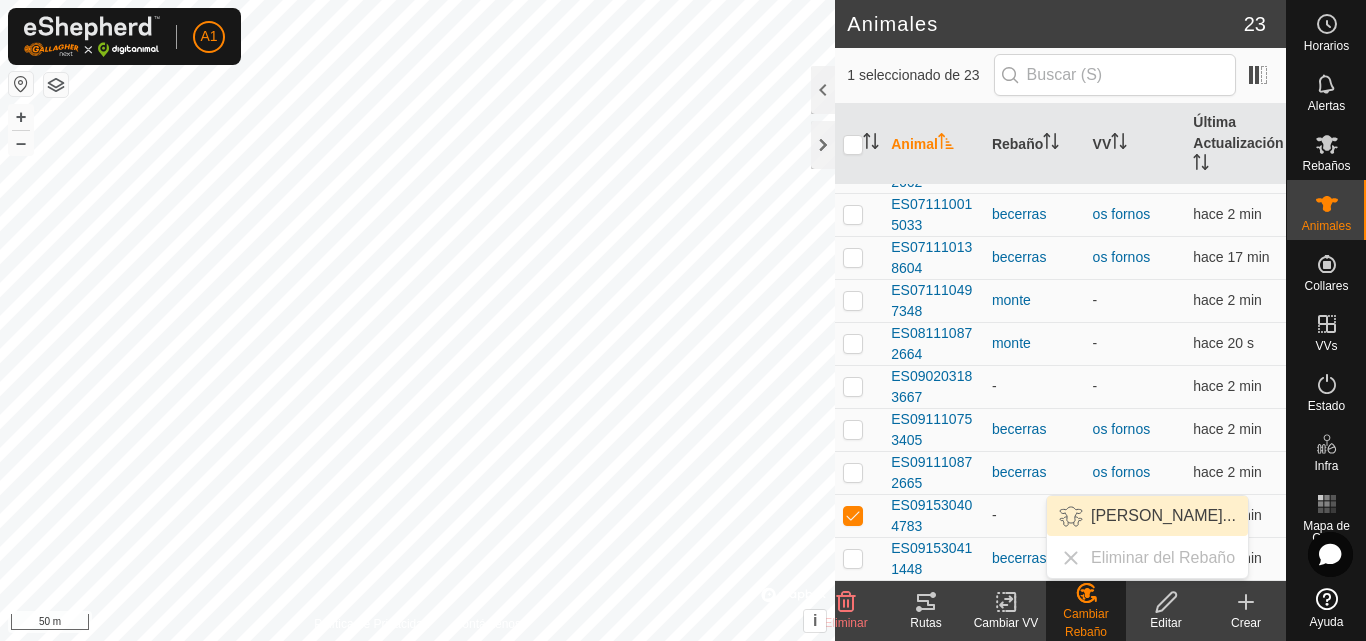 click on "Elegir Rebaño..." at bounding box center (1147, 516) 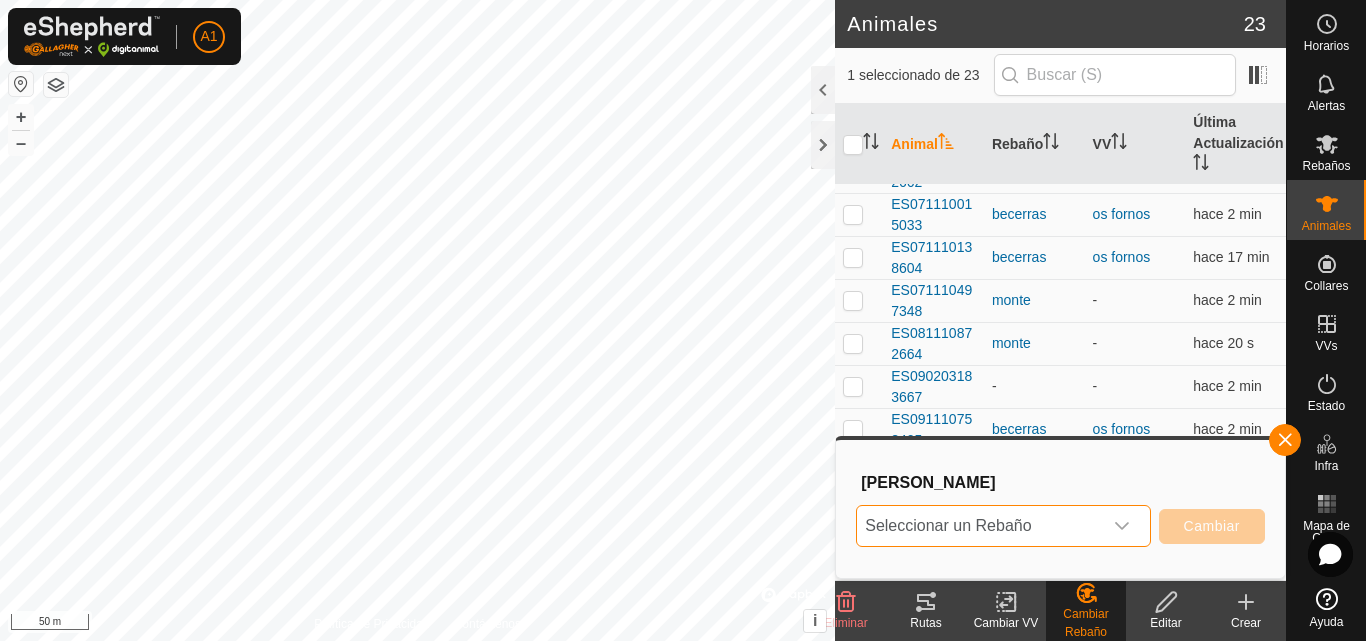click on "Seleccionar un Rebaño" at bounding box center (979, 526) 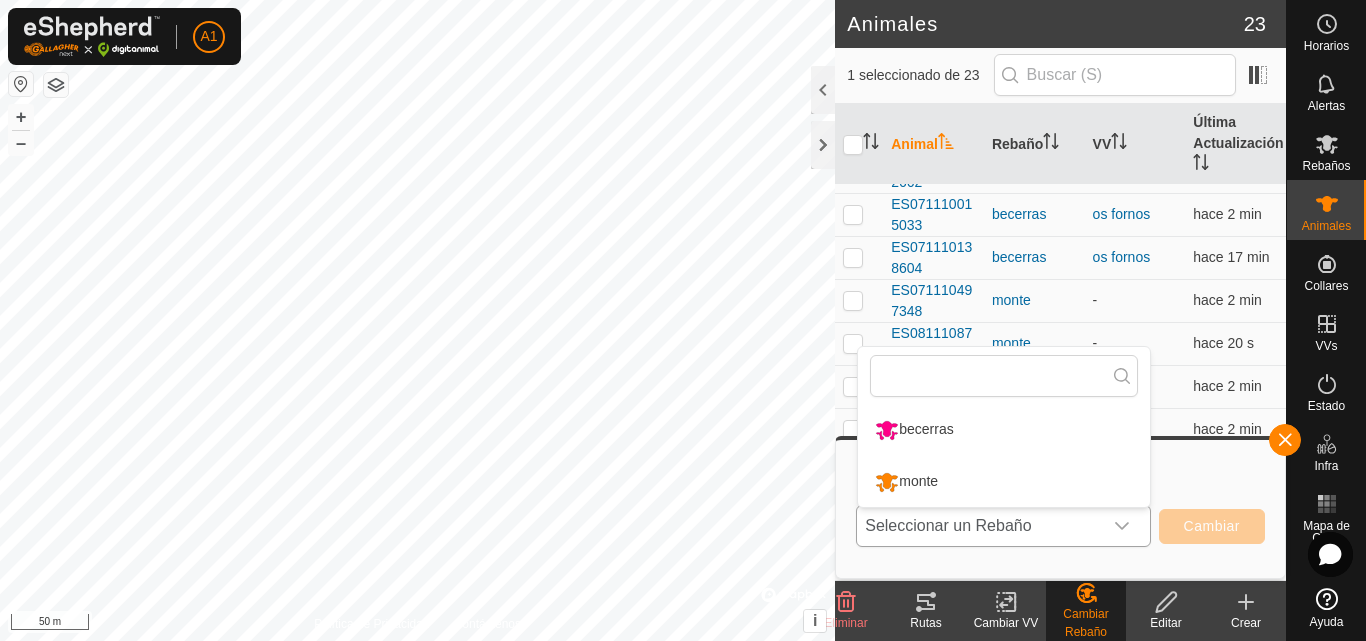 click on "monte" at bounding box center [1004, 482] 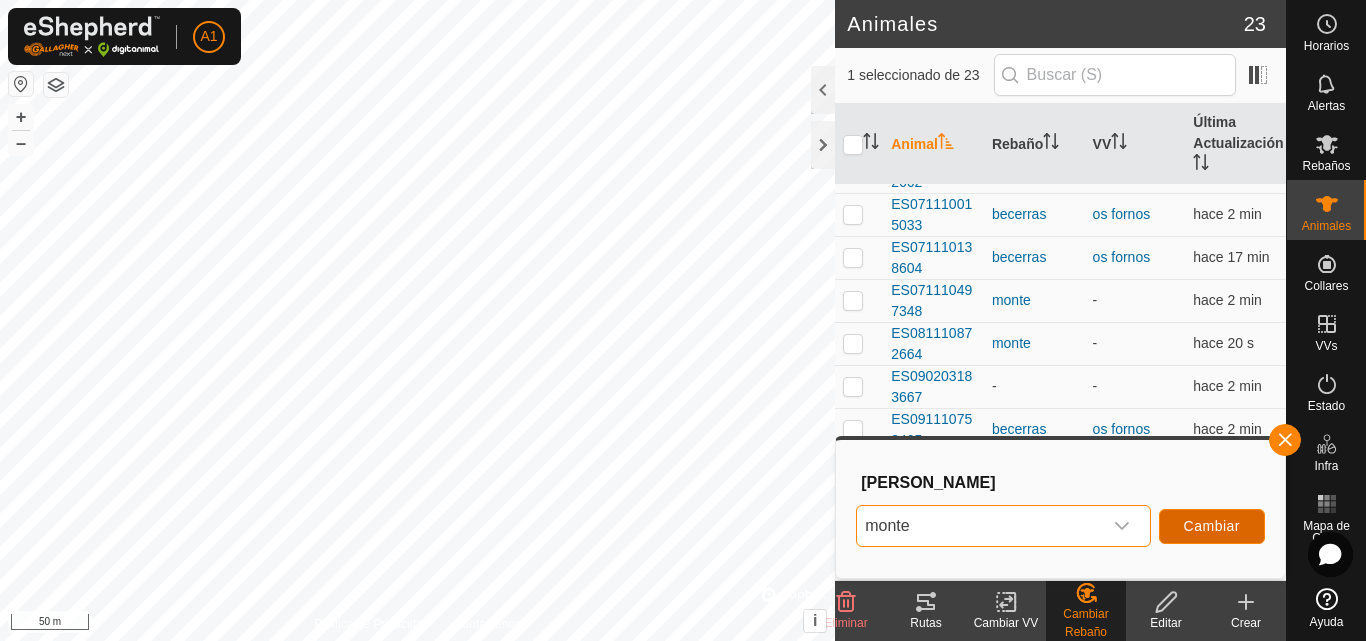 click on "Cambiar" at bounding box center (1212, 526) 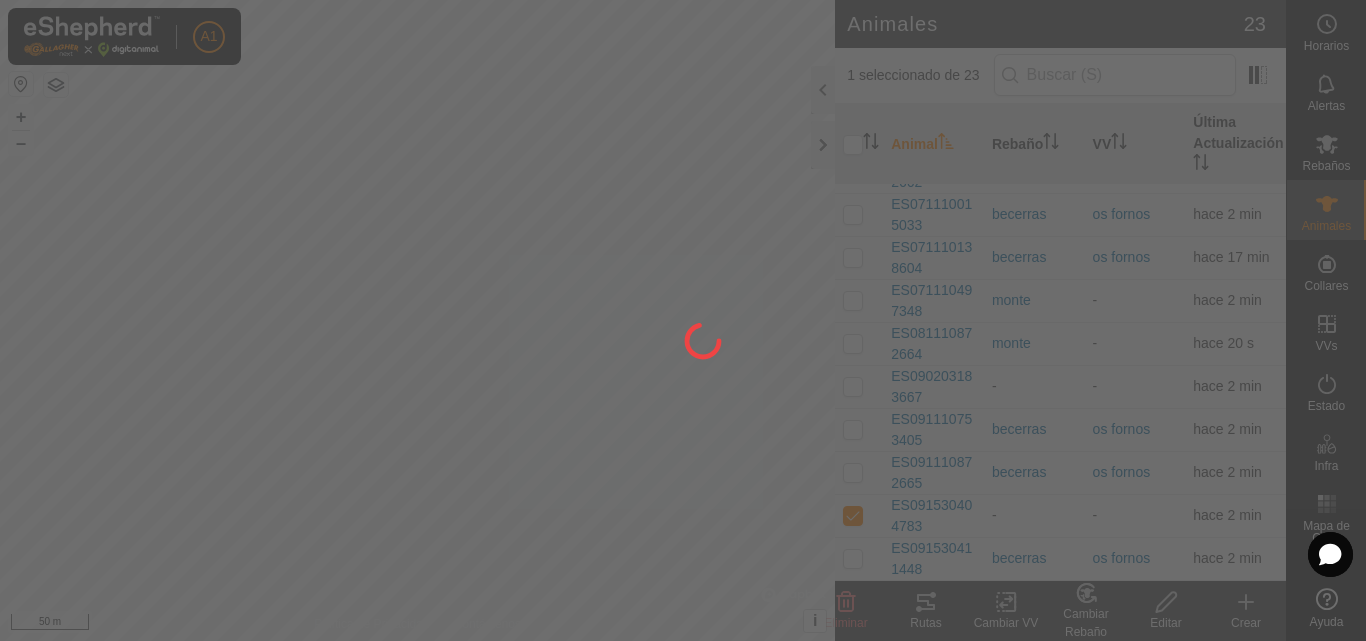 checkbox on "false" 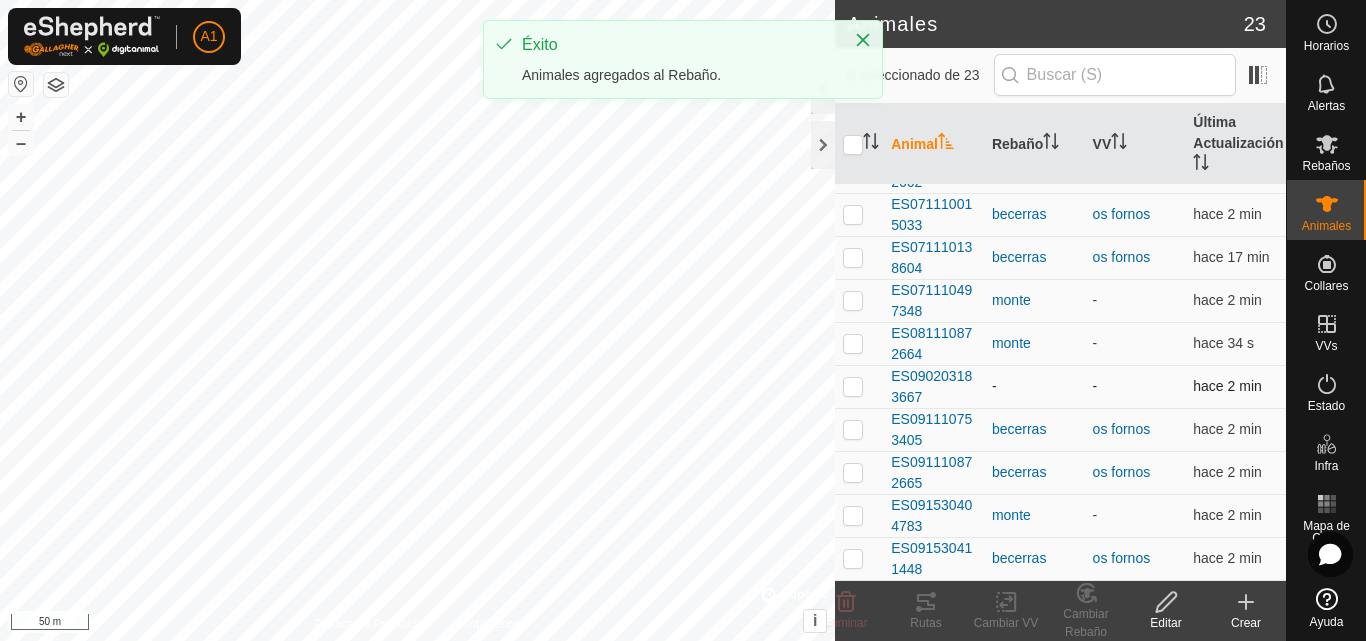 click at bounding box center [853, 386] 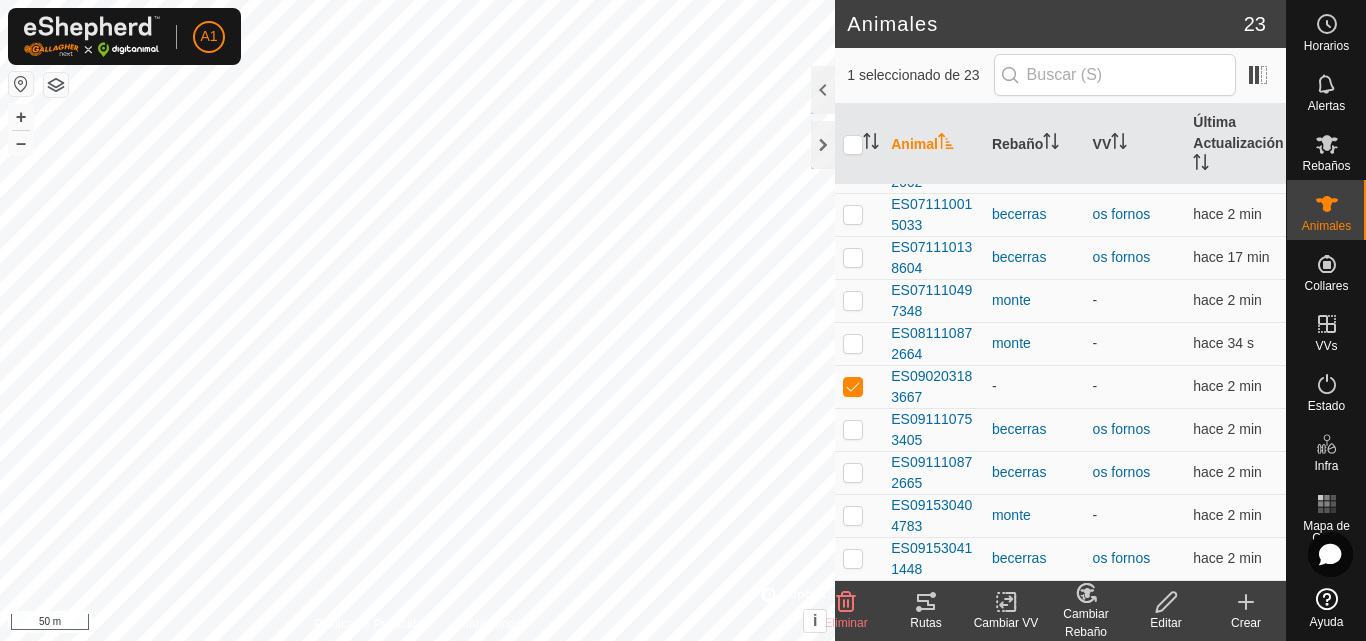 click on "Cambiar Rebaño" 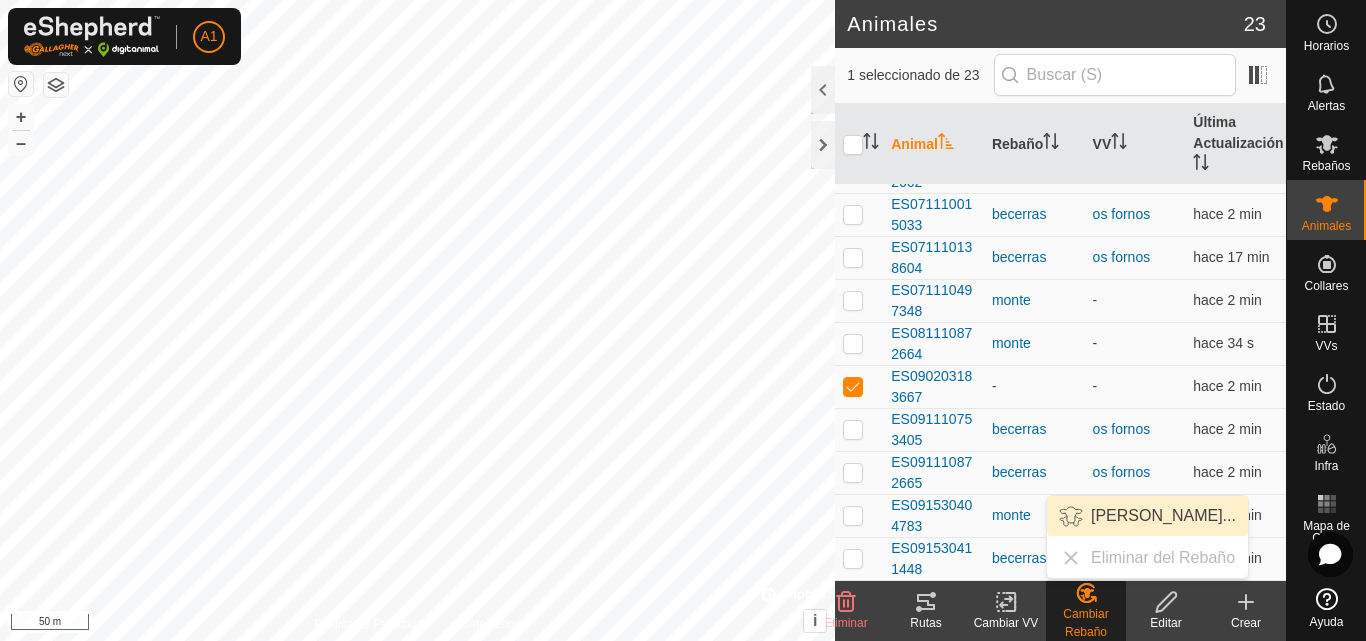 click on "Elegir Rebaño..." at bounding box center [1147, 516] 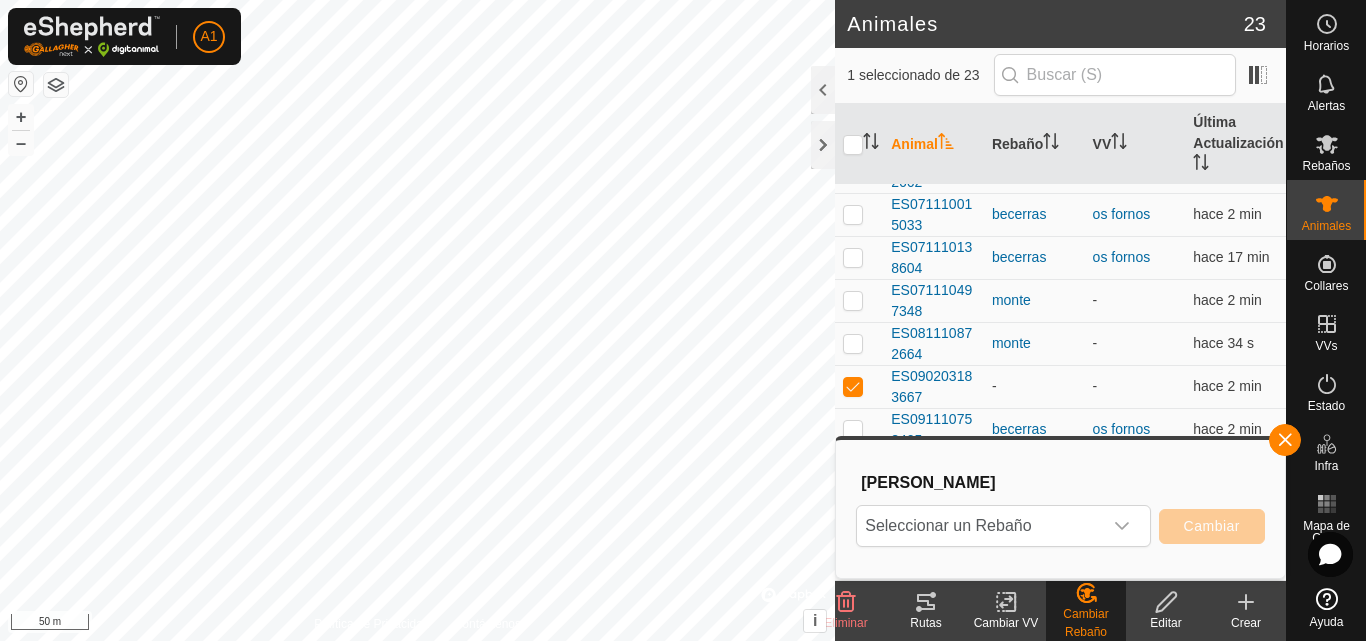 click at bounding box center [1122, 526] 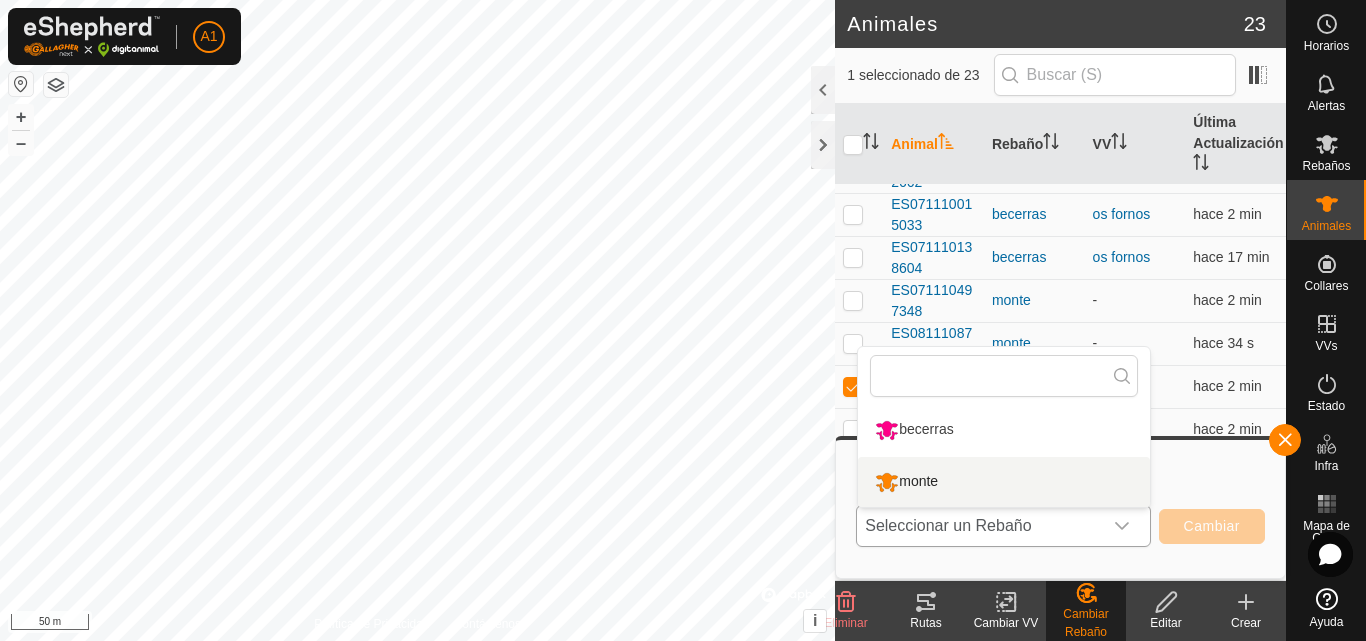 click on "monte" at bounding box center (1004, 482) 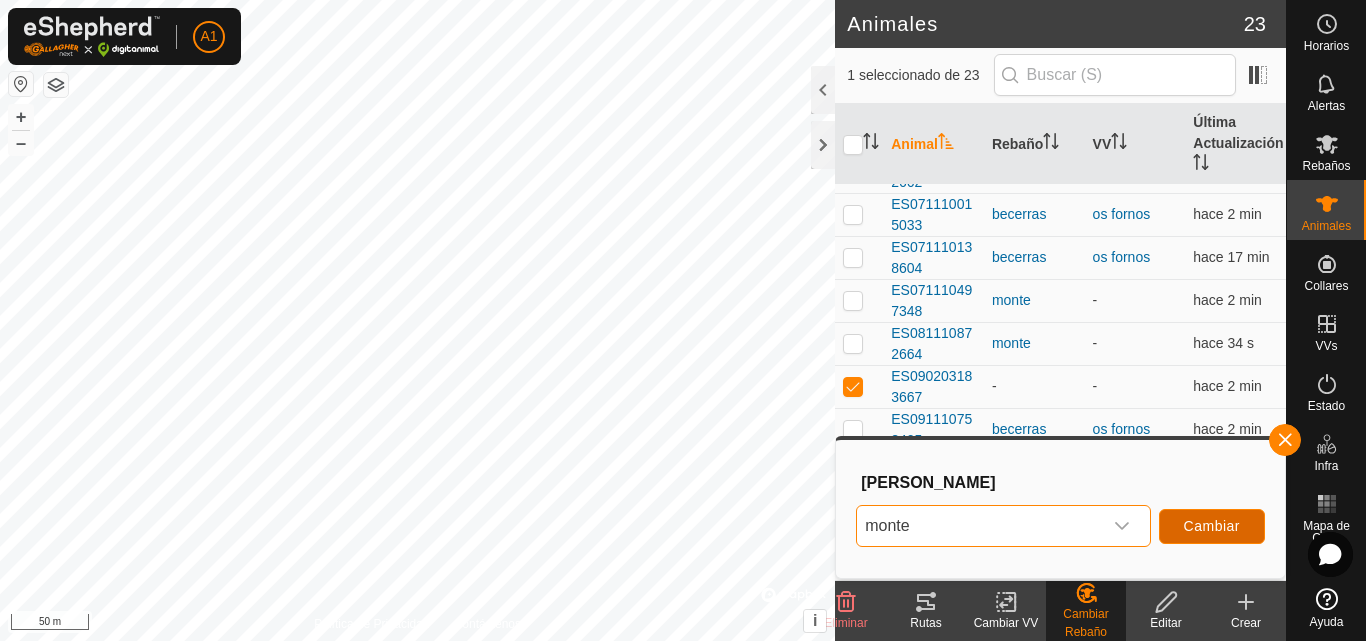 click on "Cambiar" at bounding box center [1212, 526] 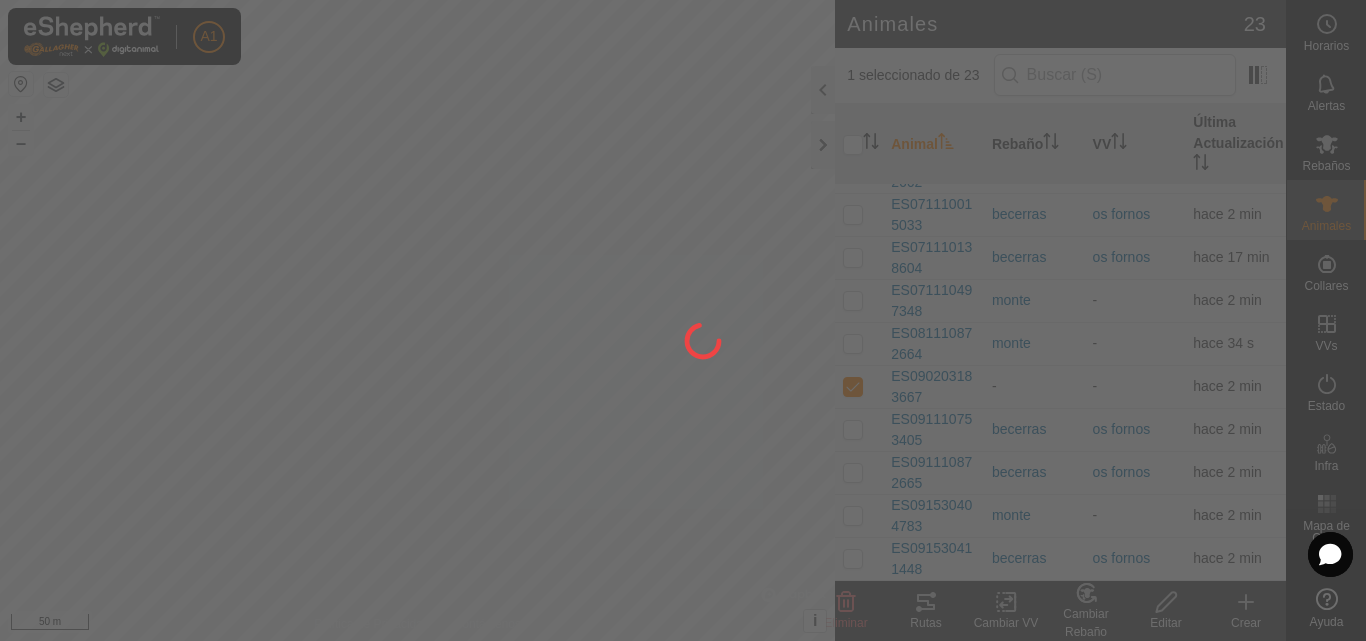 checkbox on "false" 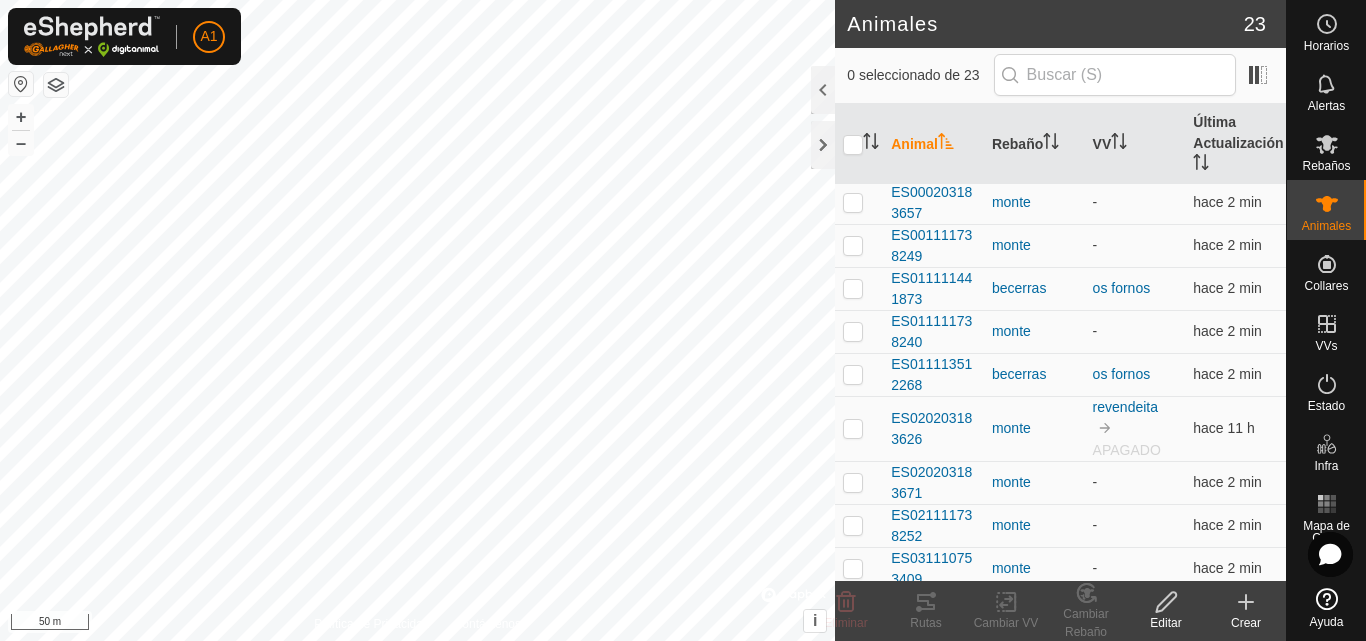 scroll, scrollTop: 0, scrollLeft: 0, axis: both 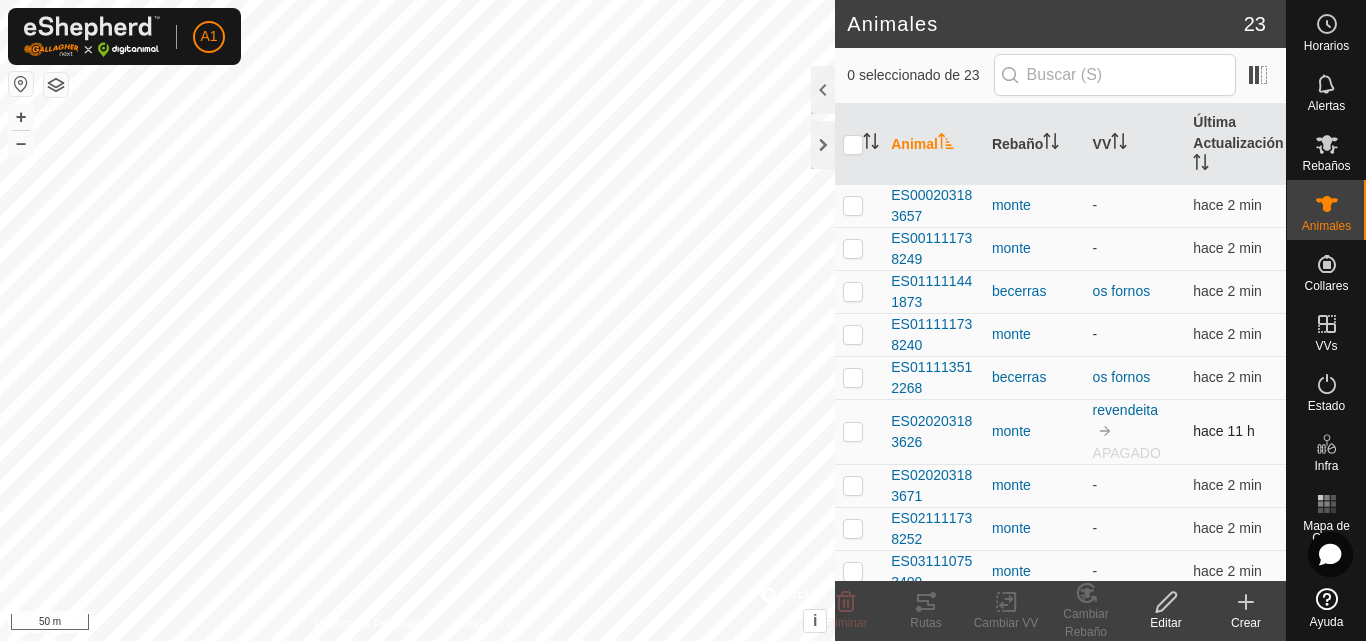 click at bounding box center (853, 431) 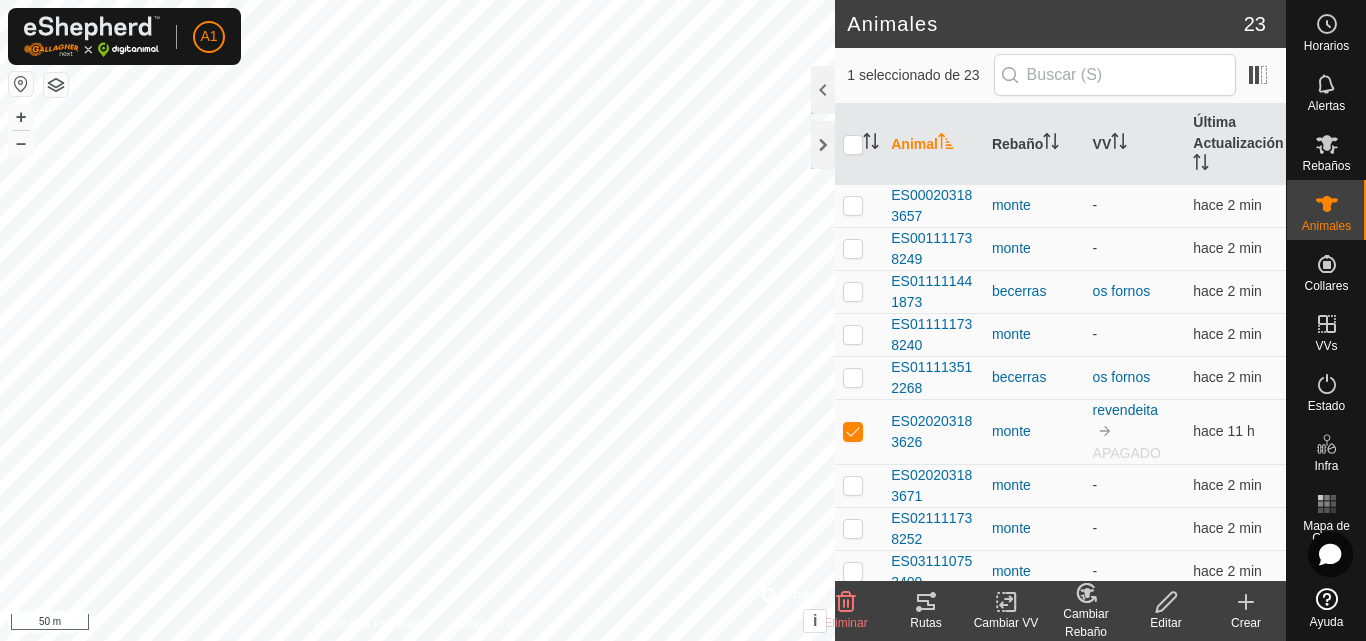 click 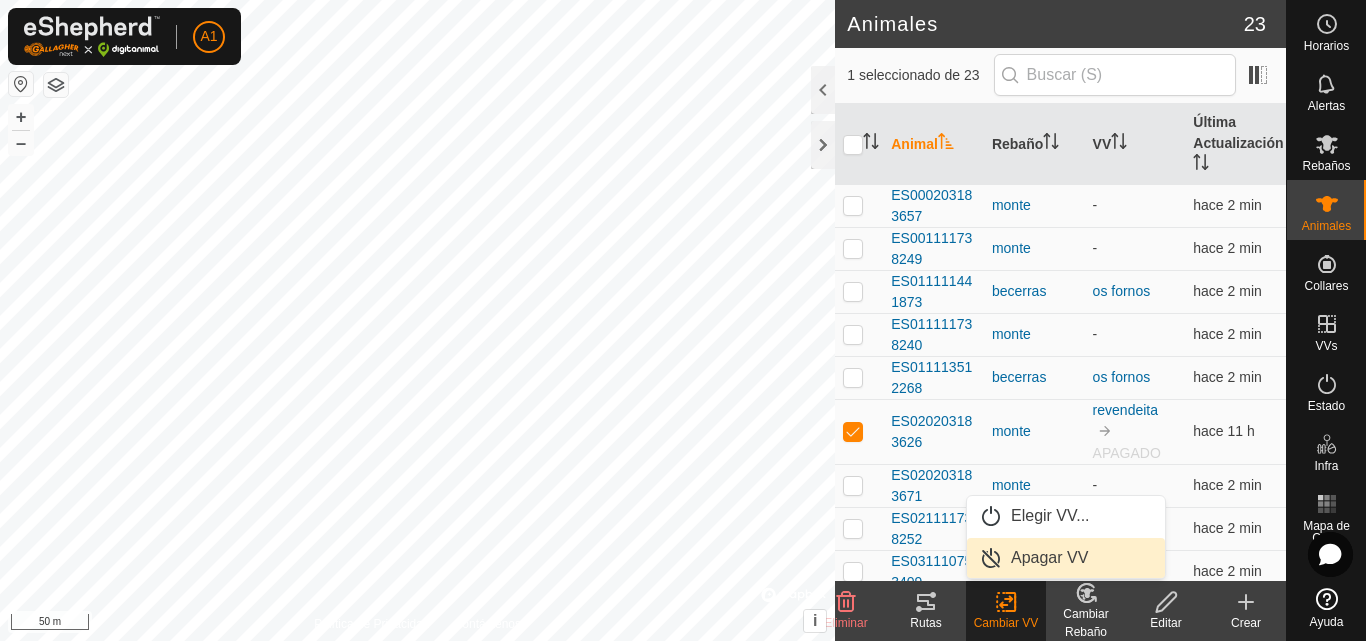 click on "Apagar VV" at bounding box center [1066, 558] 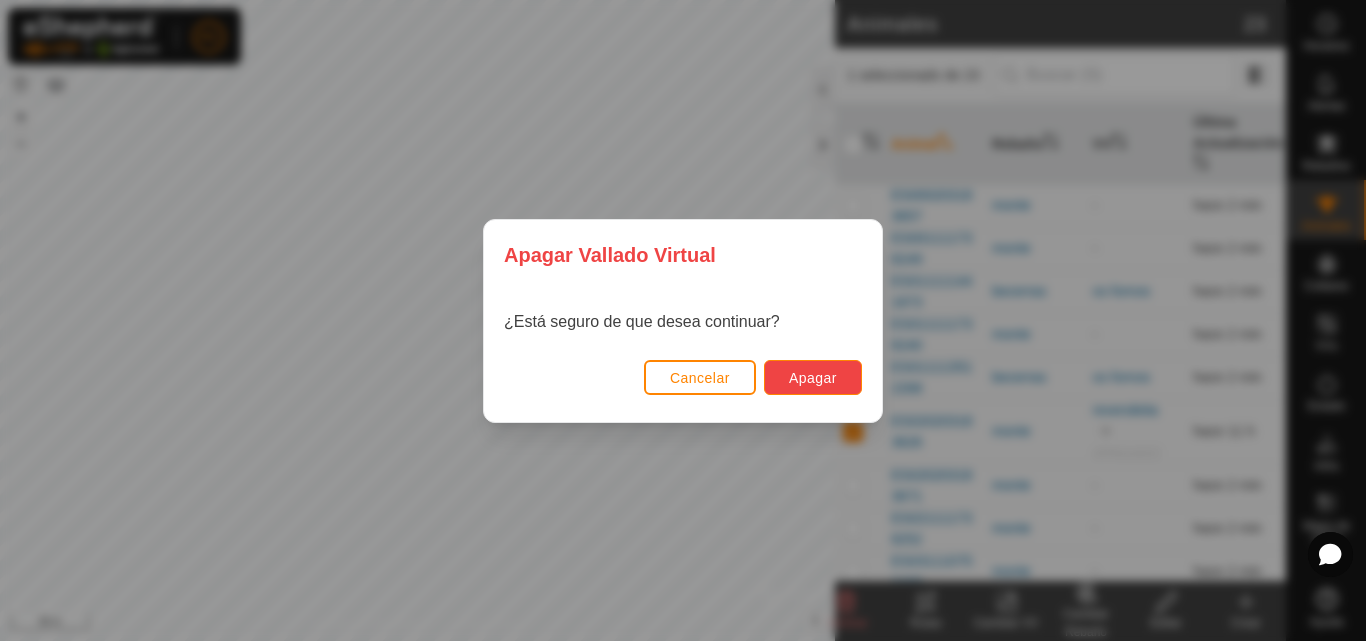 click on "Apagar" at bounding box center (813, 378) 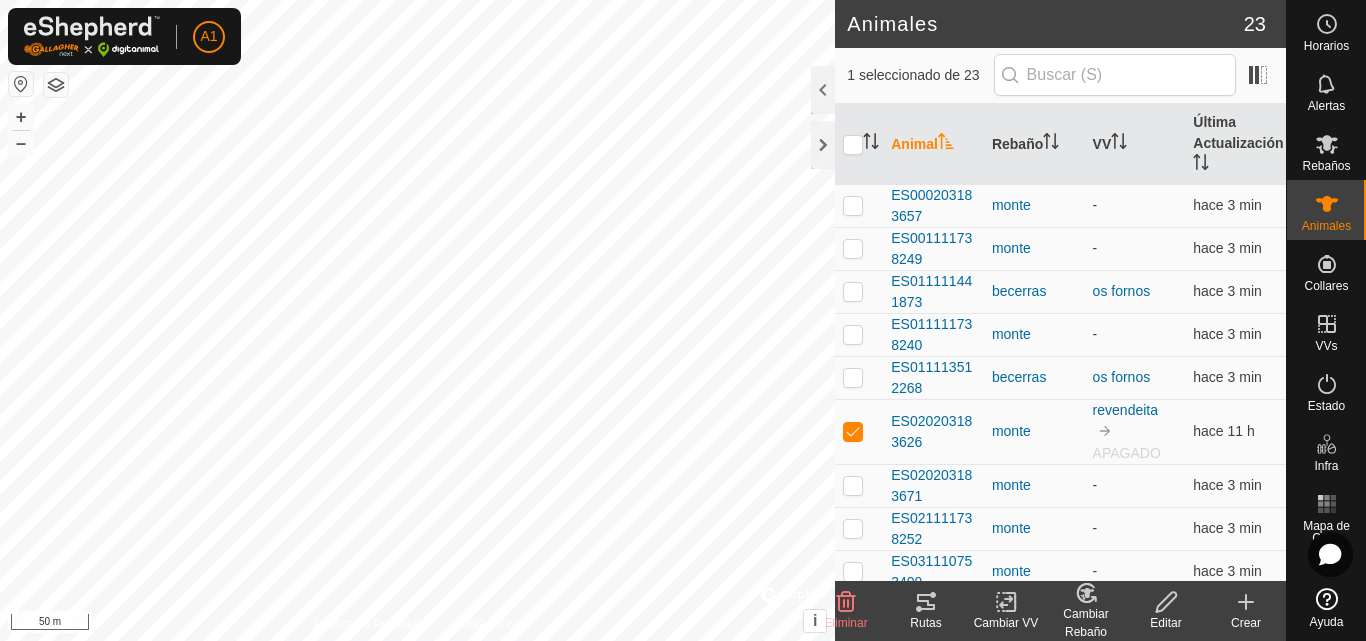 click 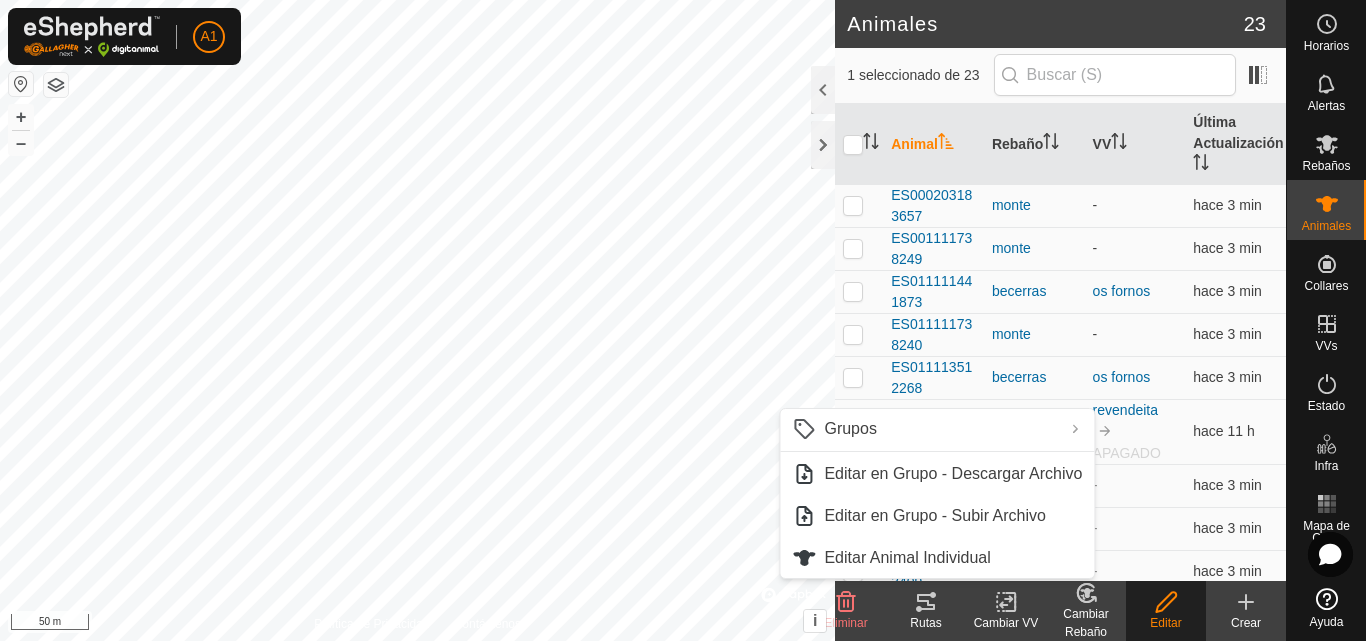 click 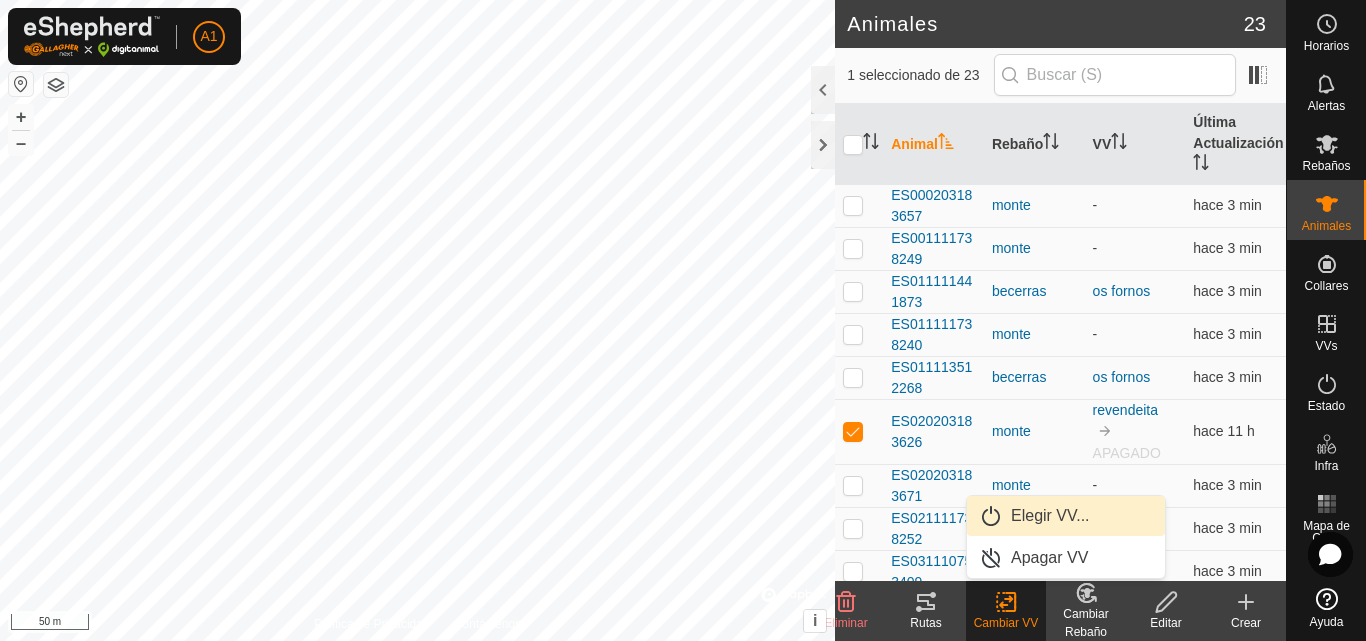 click on "Elegir VV..." at bounding box center (1066, 516) 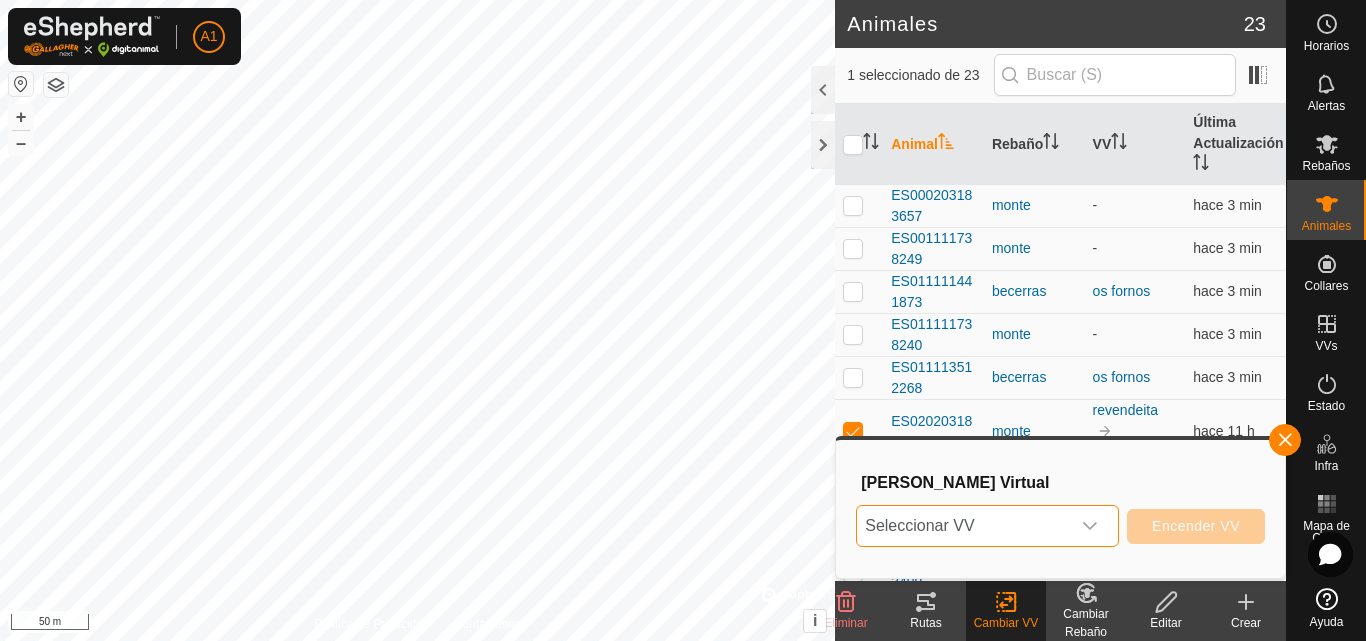click on "Seleccionar VV" at bounding box center [963, 526] 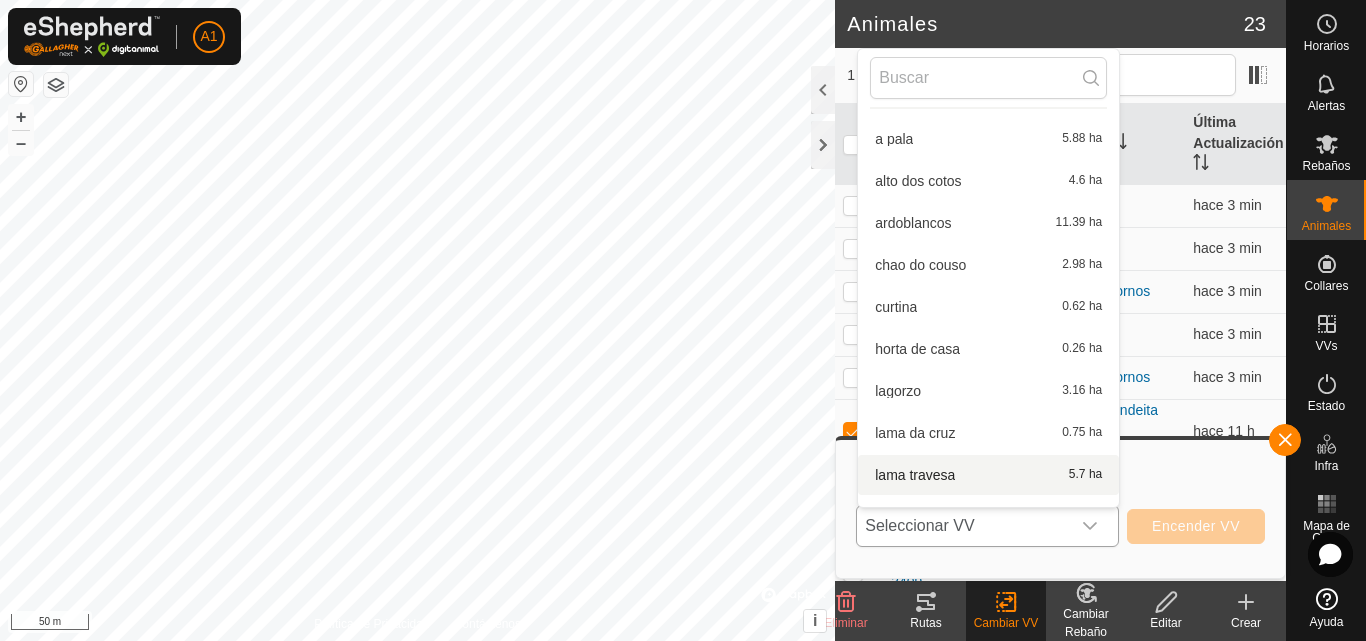 scroll, scrollTop: 0, scrollLeft: 0, axis: both 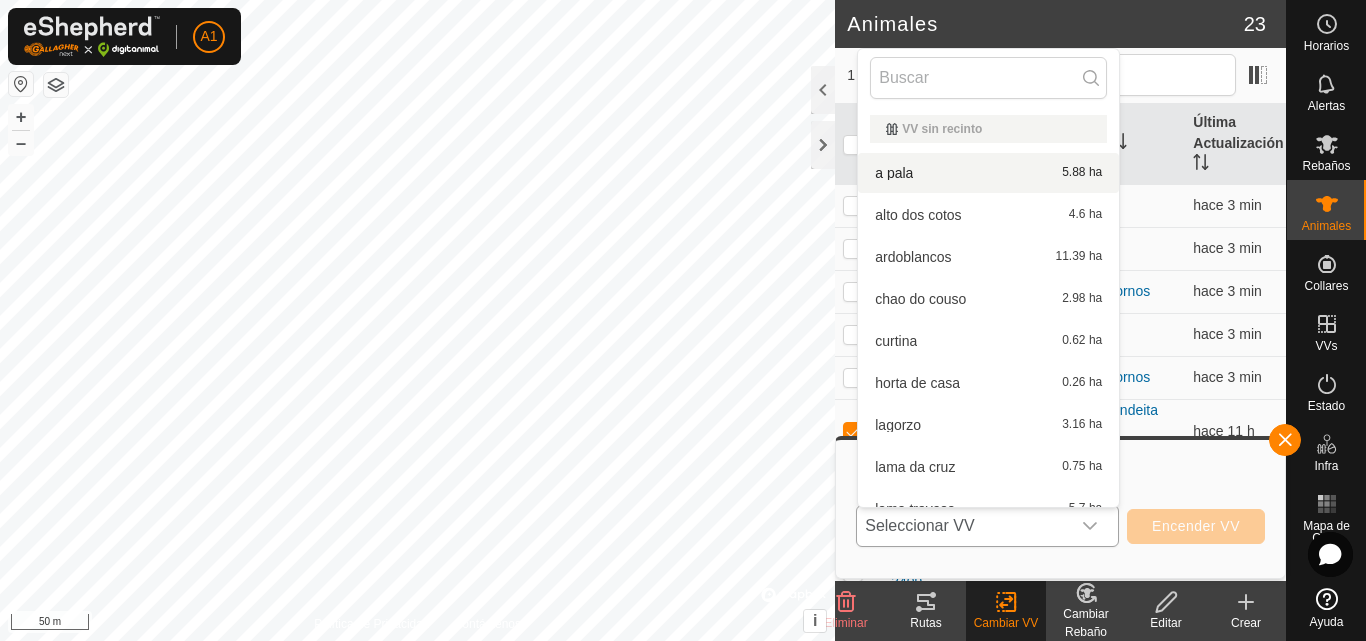 click on "a pala  5.88 ha" at bounding box center [988, 173] 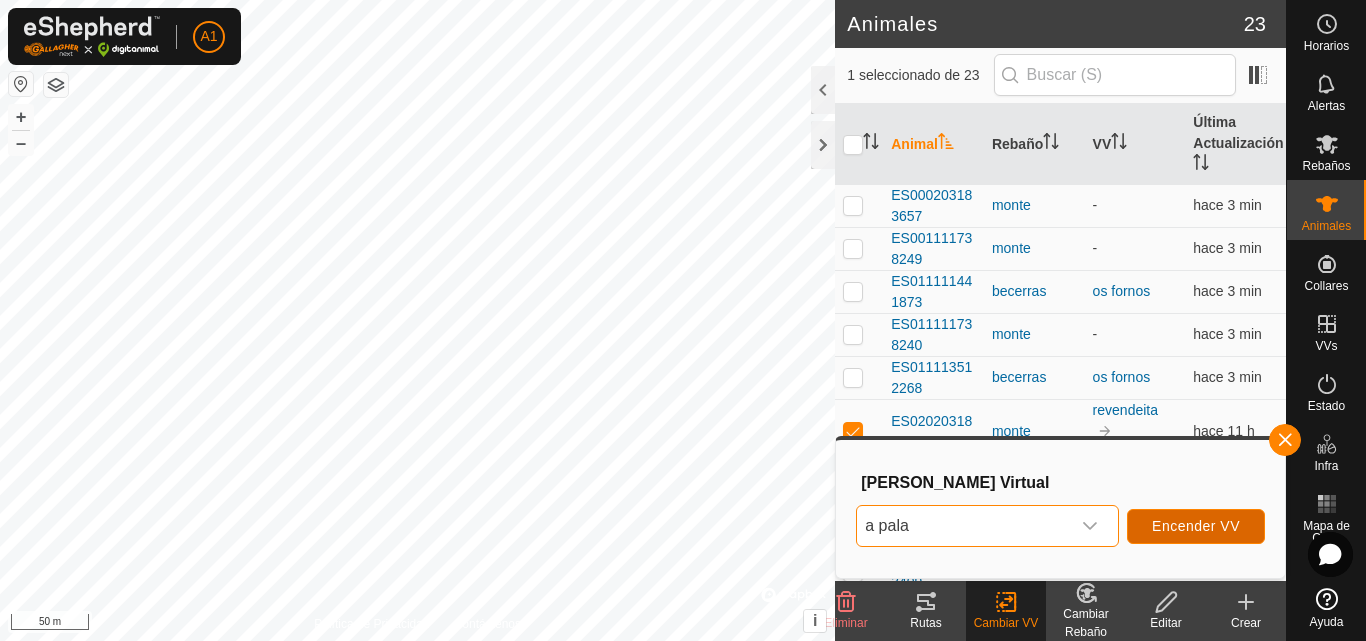 click on "Encender VV" at bounding box center (1196, 526) 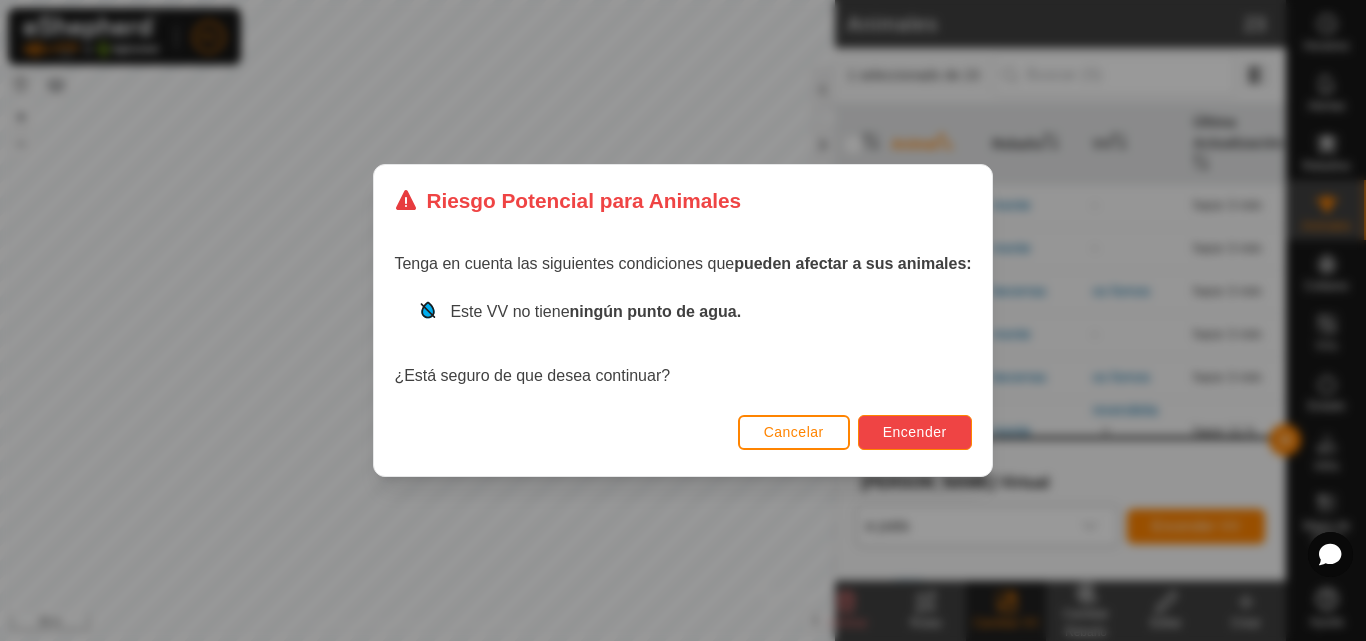 click on "Encender" at bounding box center (915, 432) 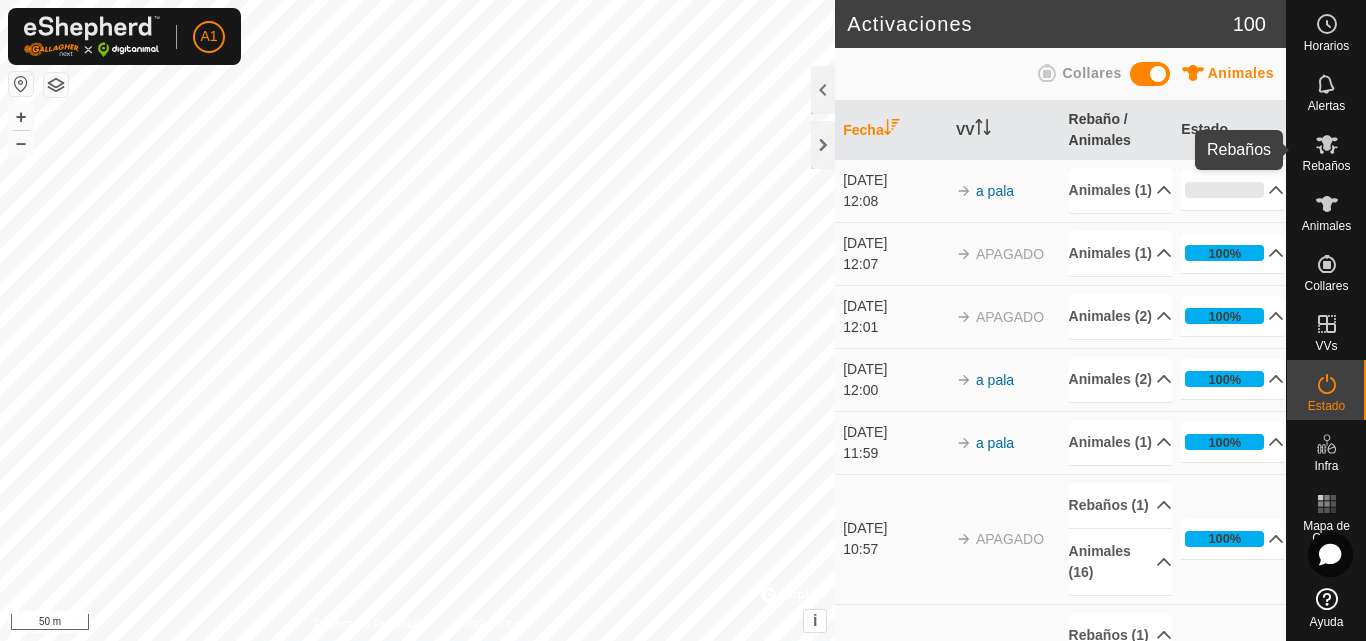 click 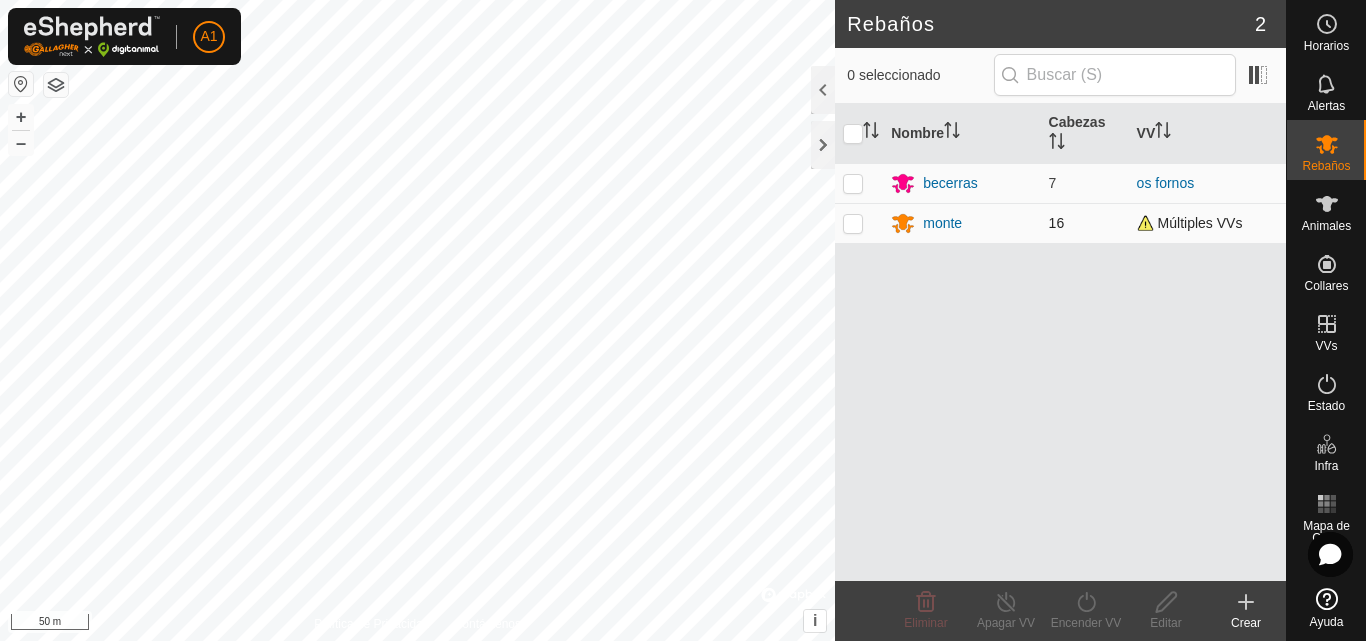 click at bounding box center (853, 223) 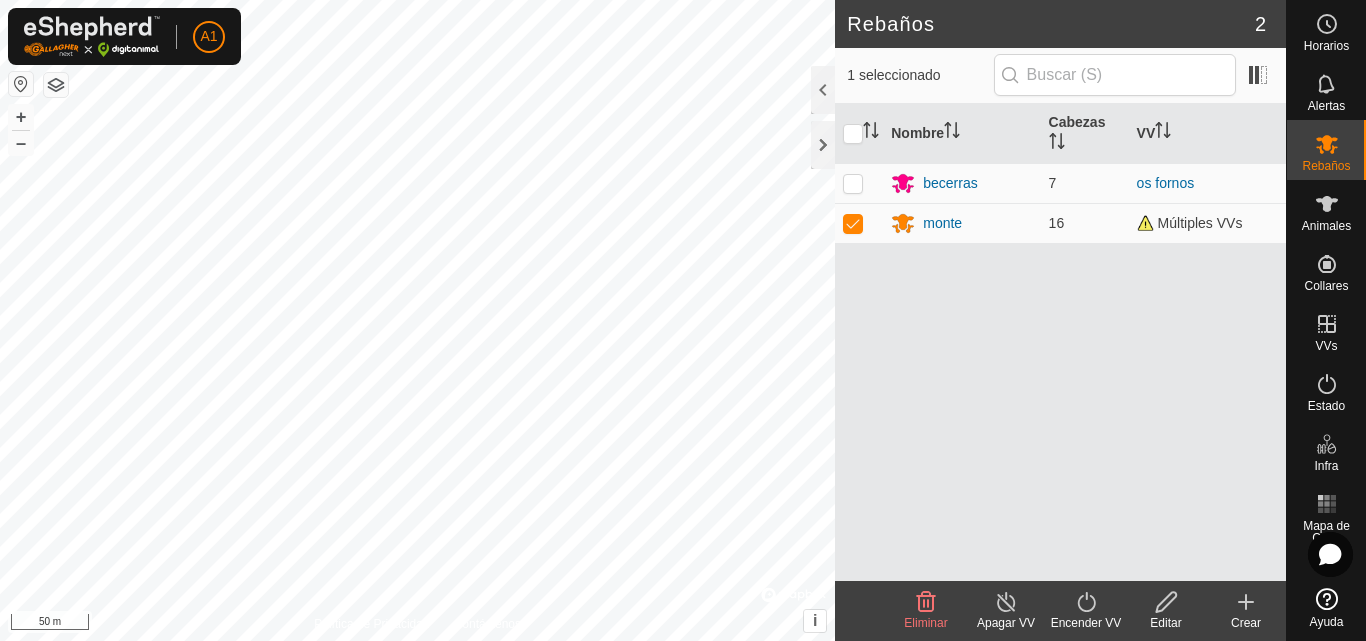 click on "Apagar VV" 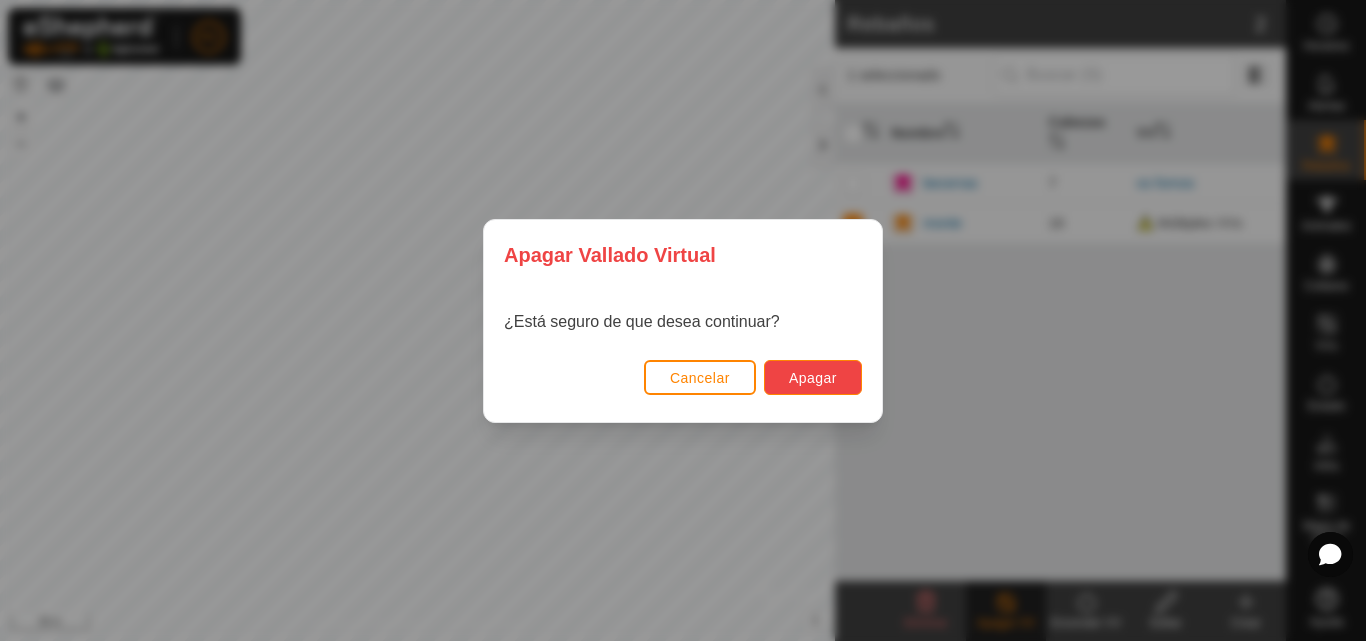 click on "Apagar" at bounding box center [813, 378] 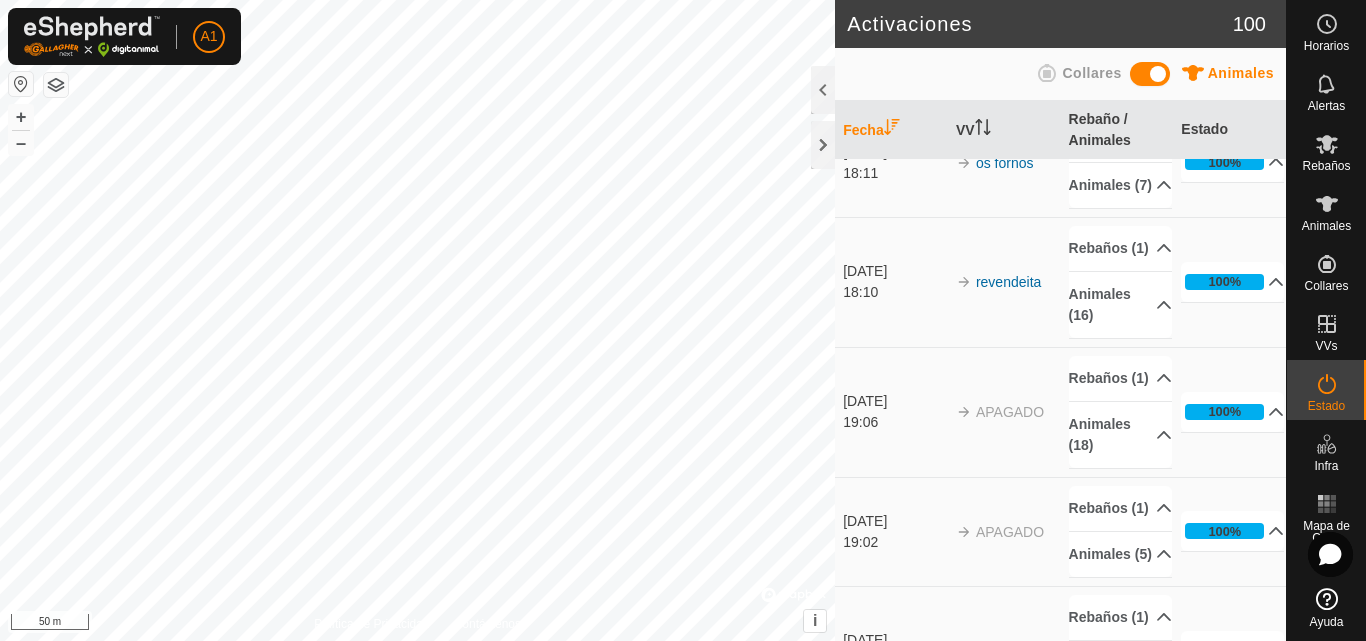 scroll, scrollTop: 1500, scrollLeft: 0, axis: vertical 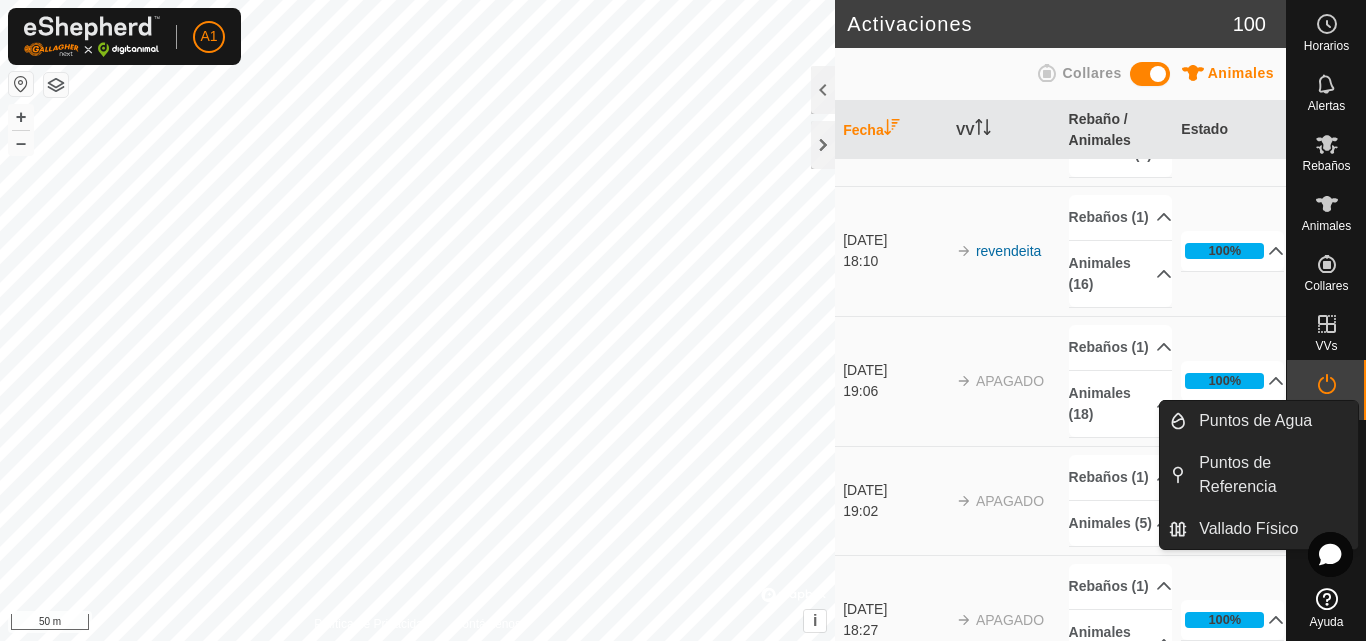 click 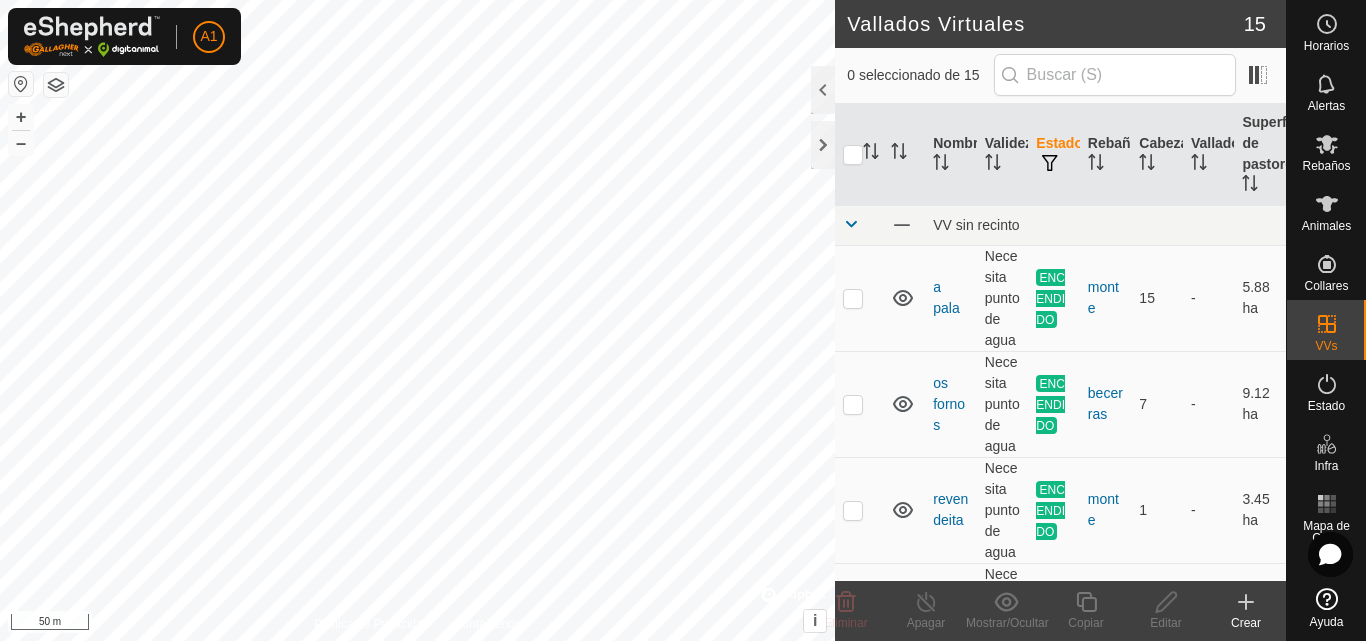 scroll, scrollTop: 0, scrollLeft: 0, axis: both 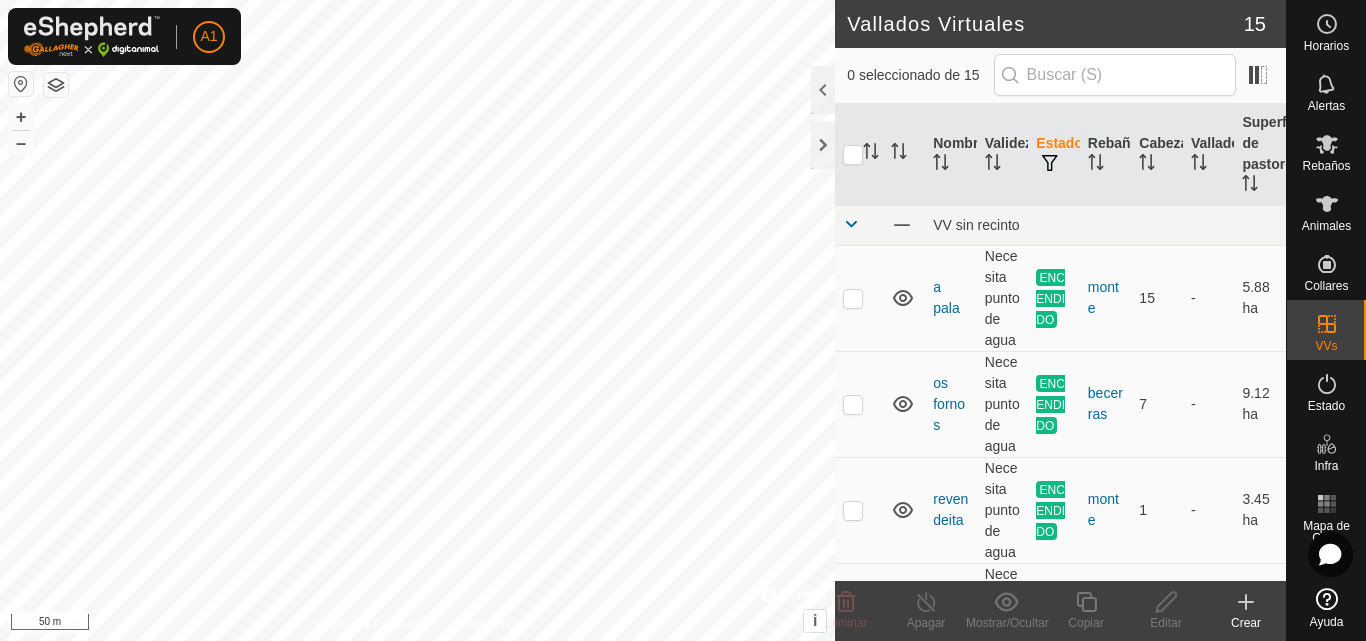 checkbox on "true" 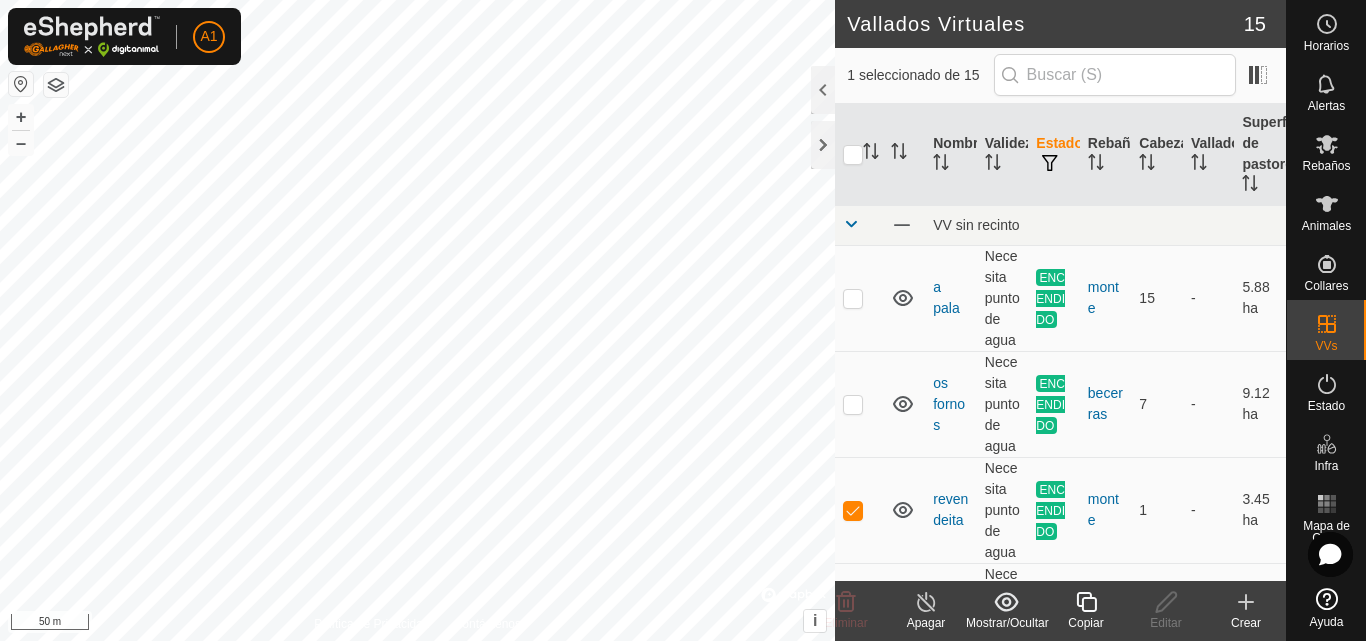 click 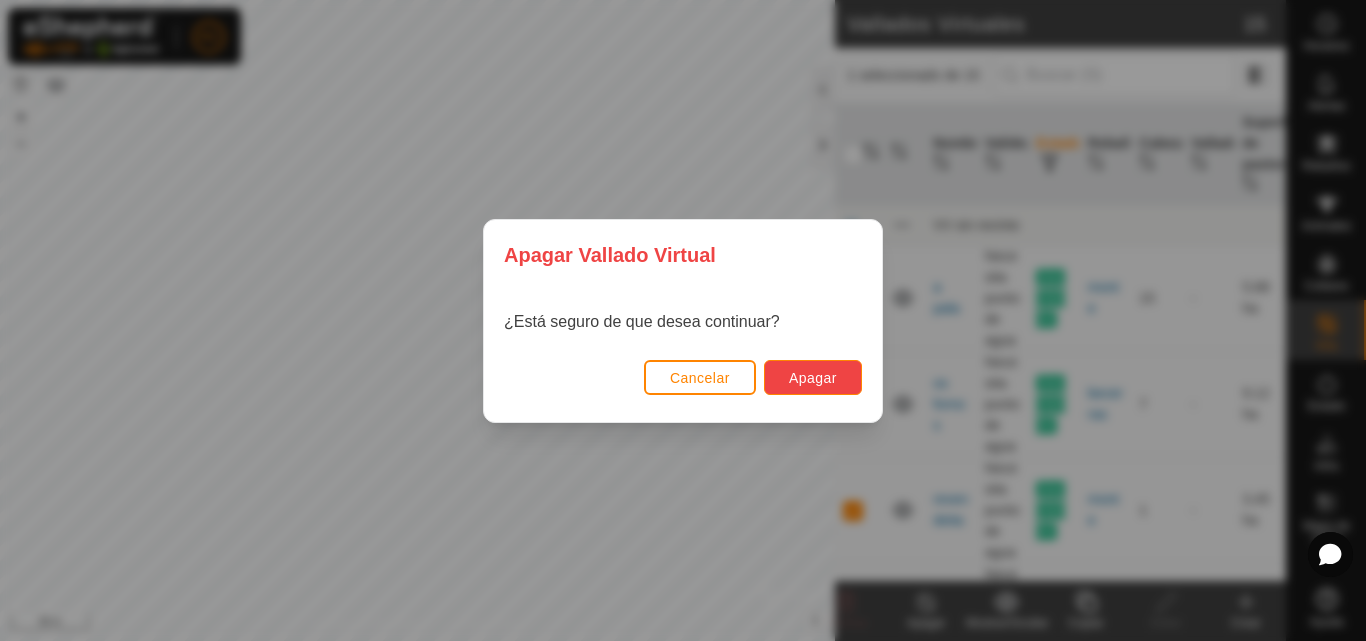 click on "Apagar" at bounding box center (813, 378) 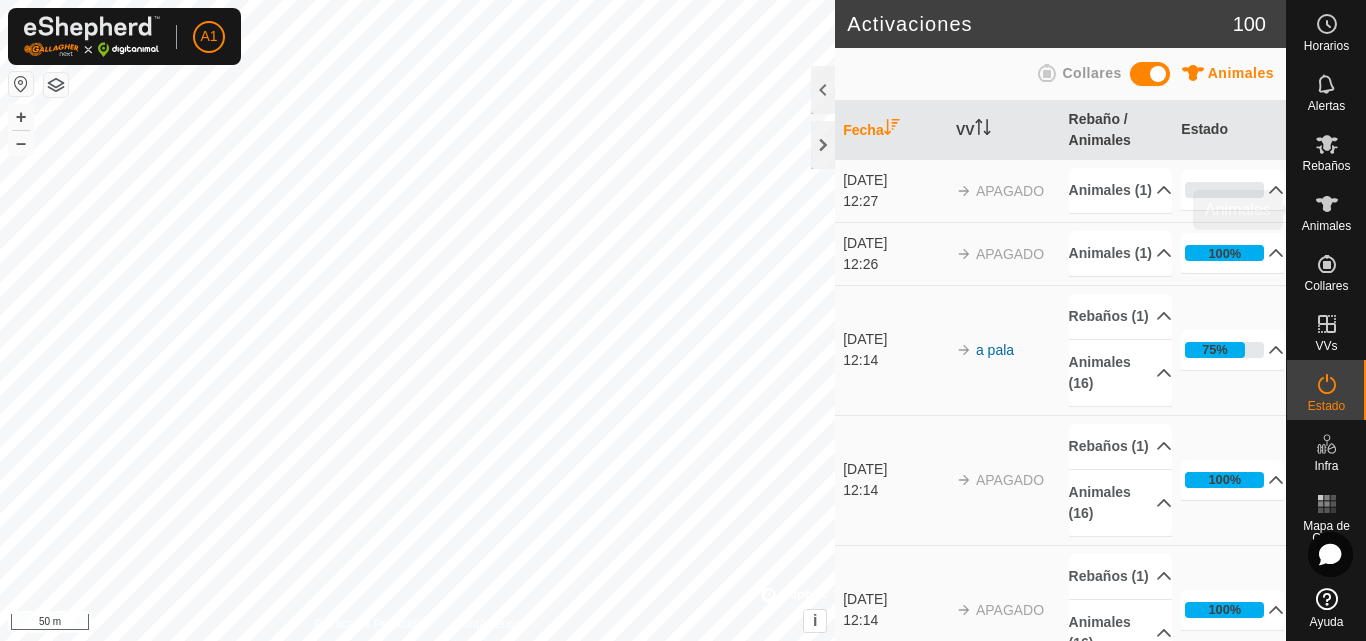 click 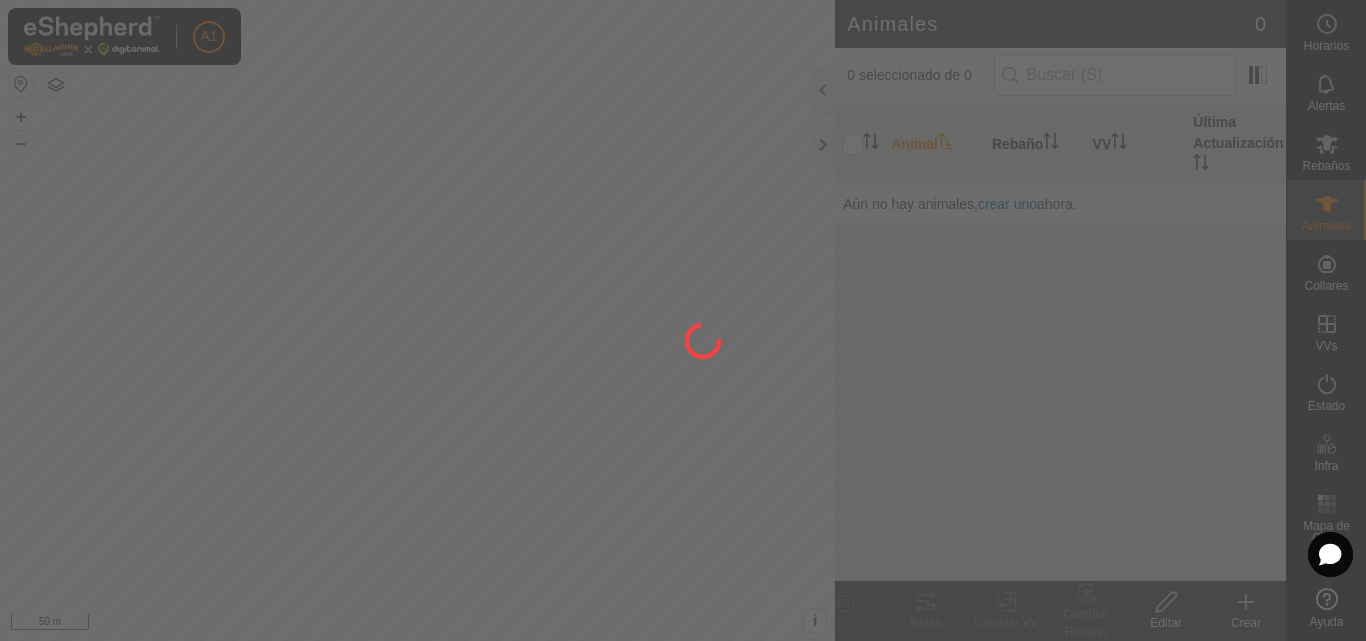 click 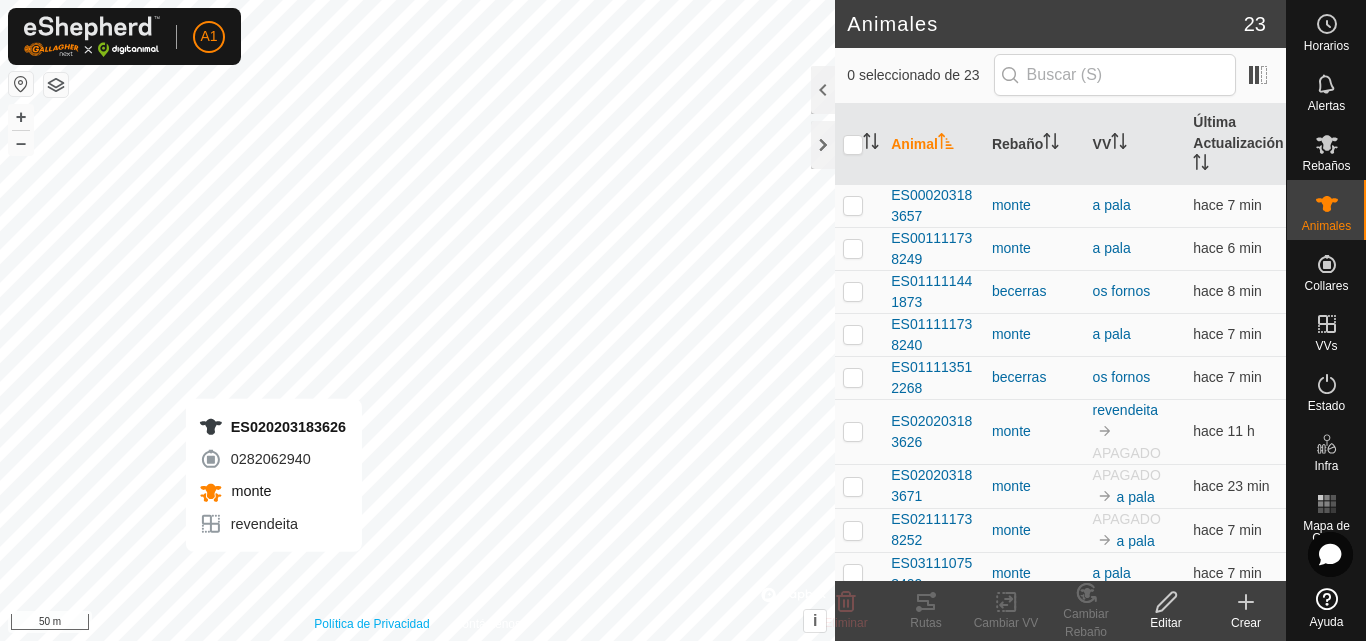 checkbox on "true" 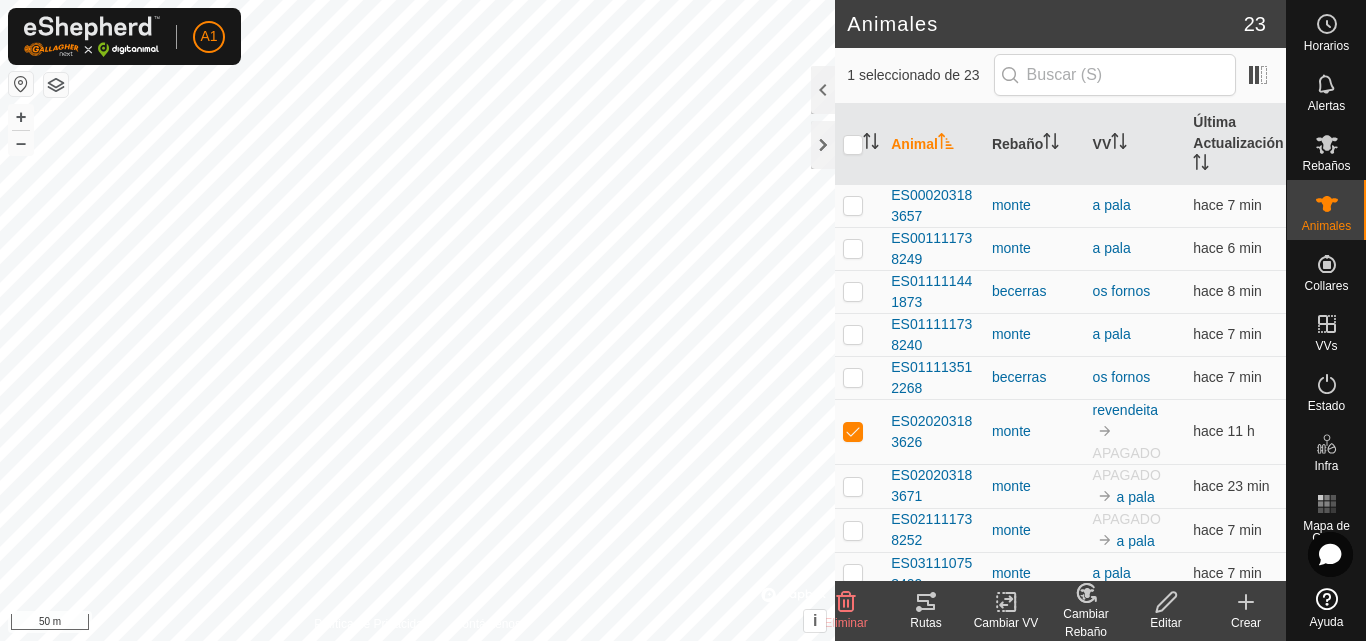 click 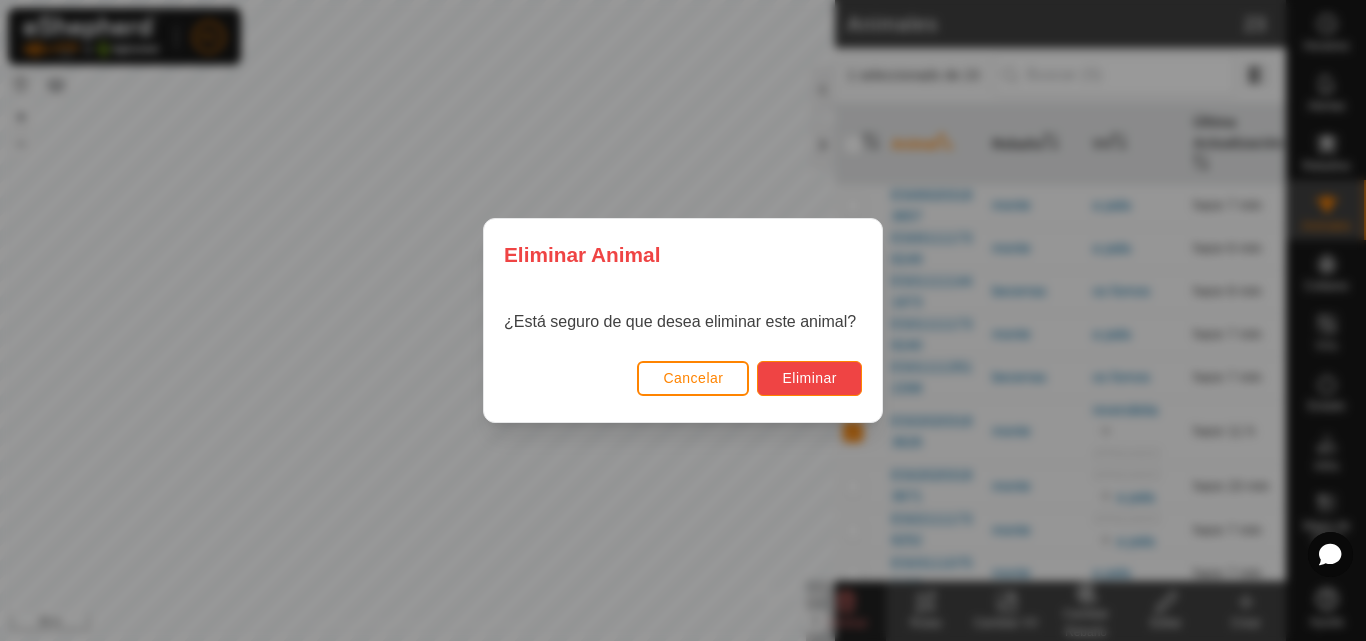 click on "Eliminar" at bounding box center [809, 378] 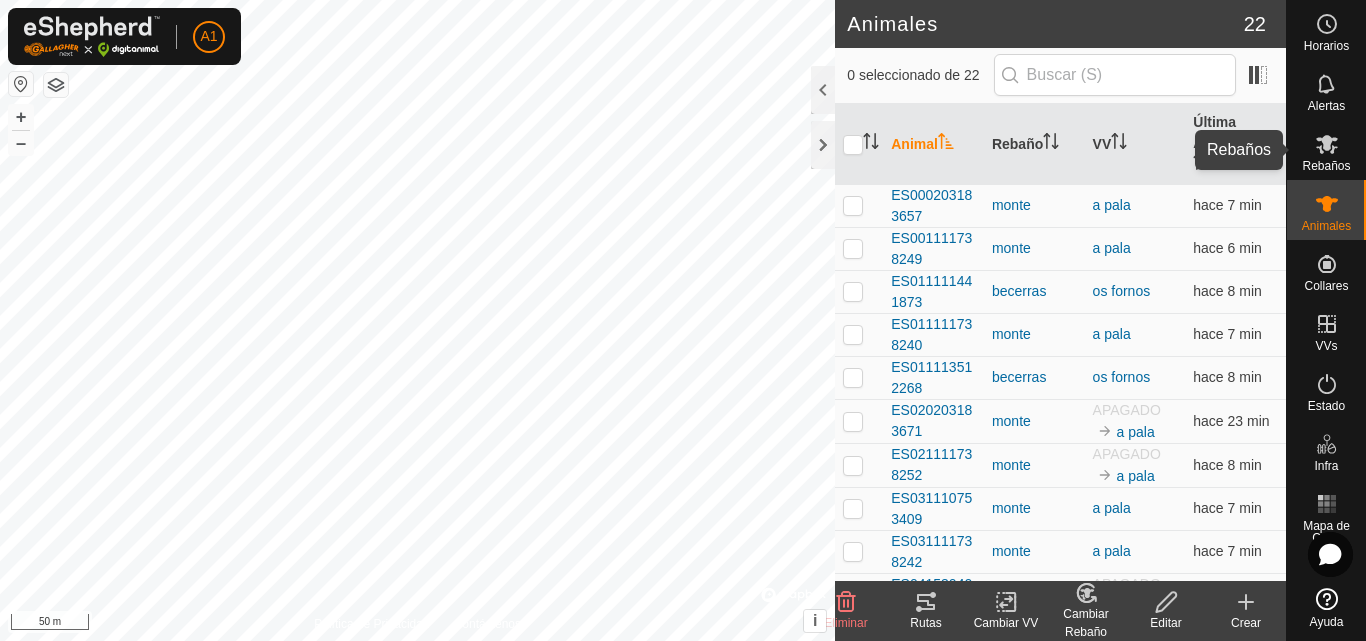 click 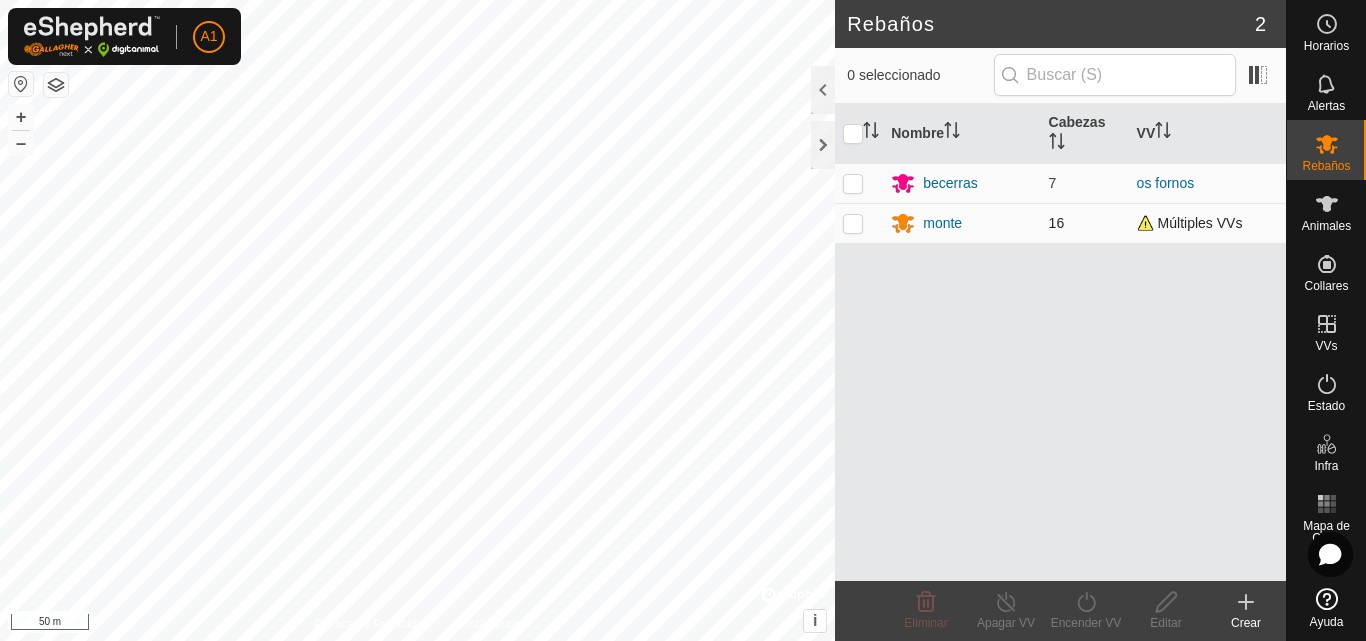 click at bounding box center (853, 223) 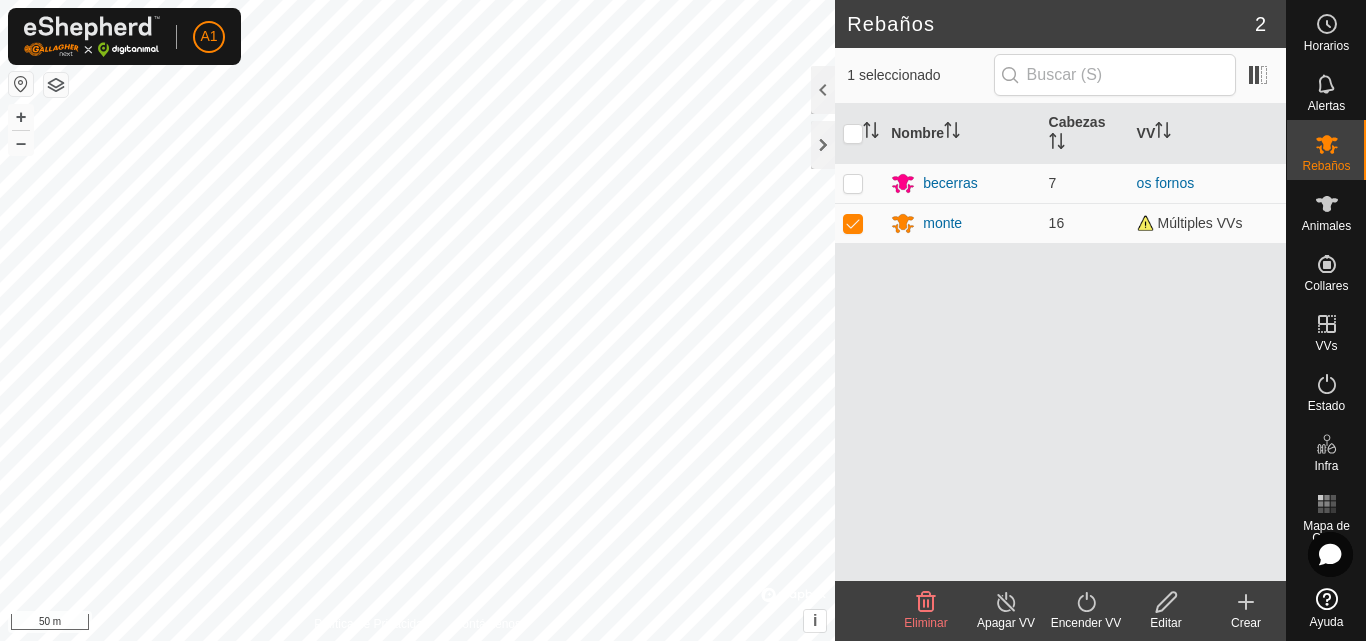 click 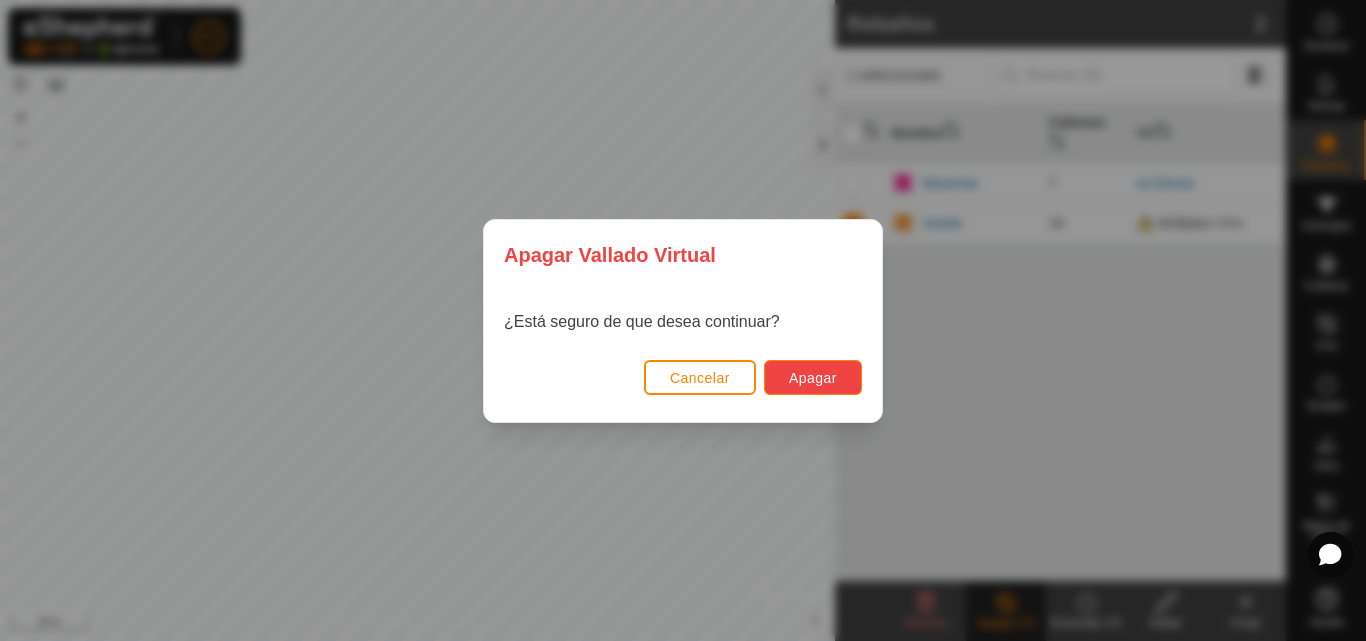 click on "Apagar" at bounding box center (813, 378) 